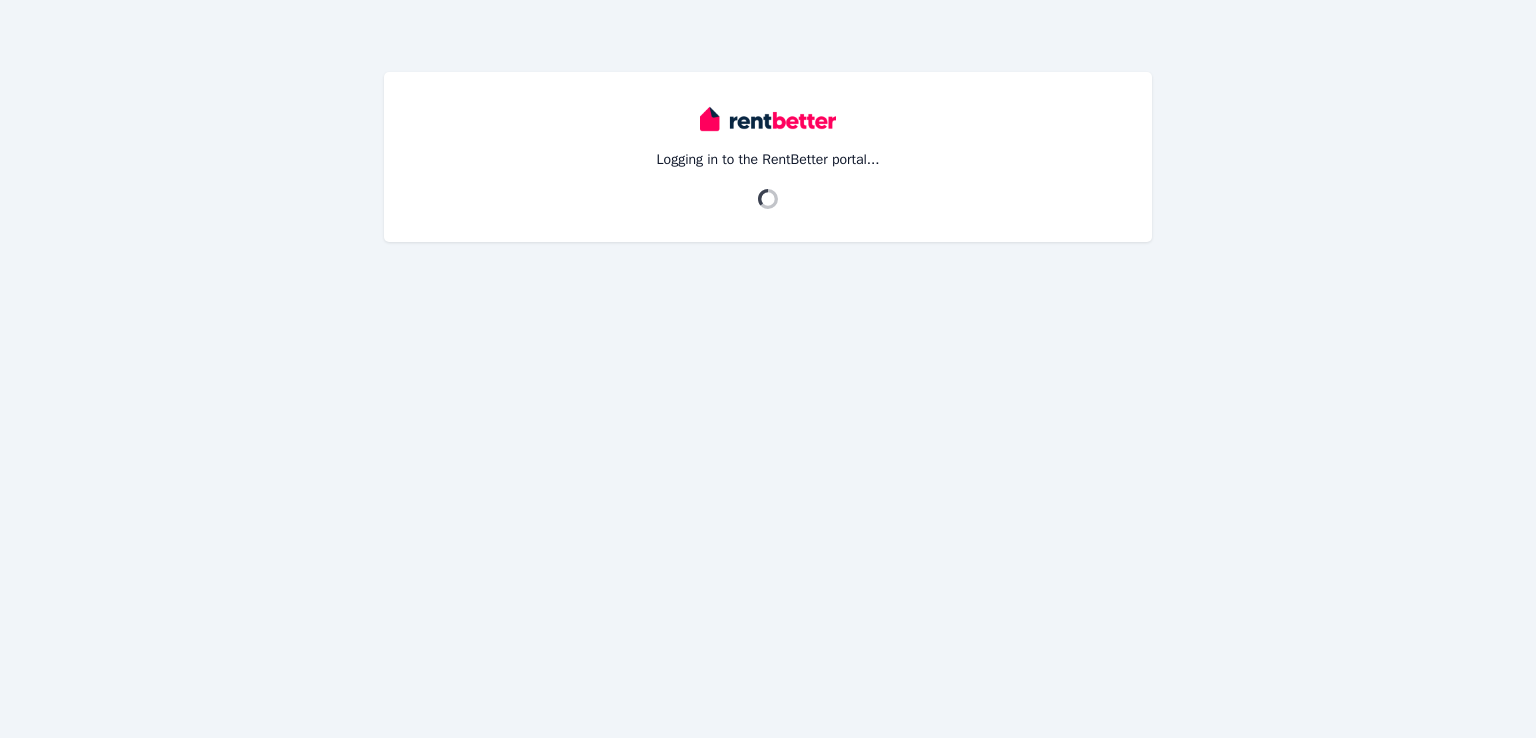 scroll, scrollTop: 0, scrollLeft: 0, axis: both 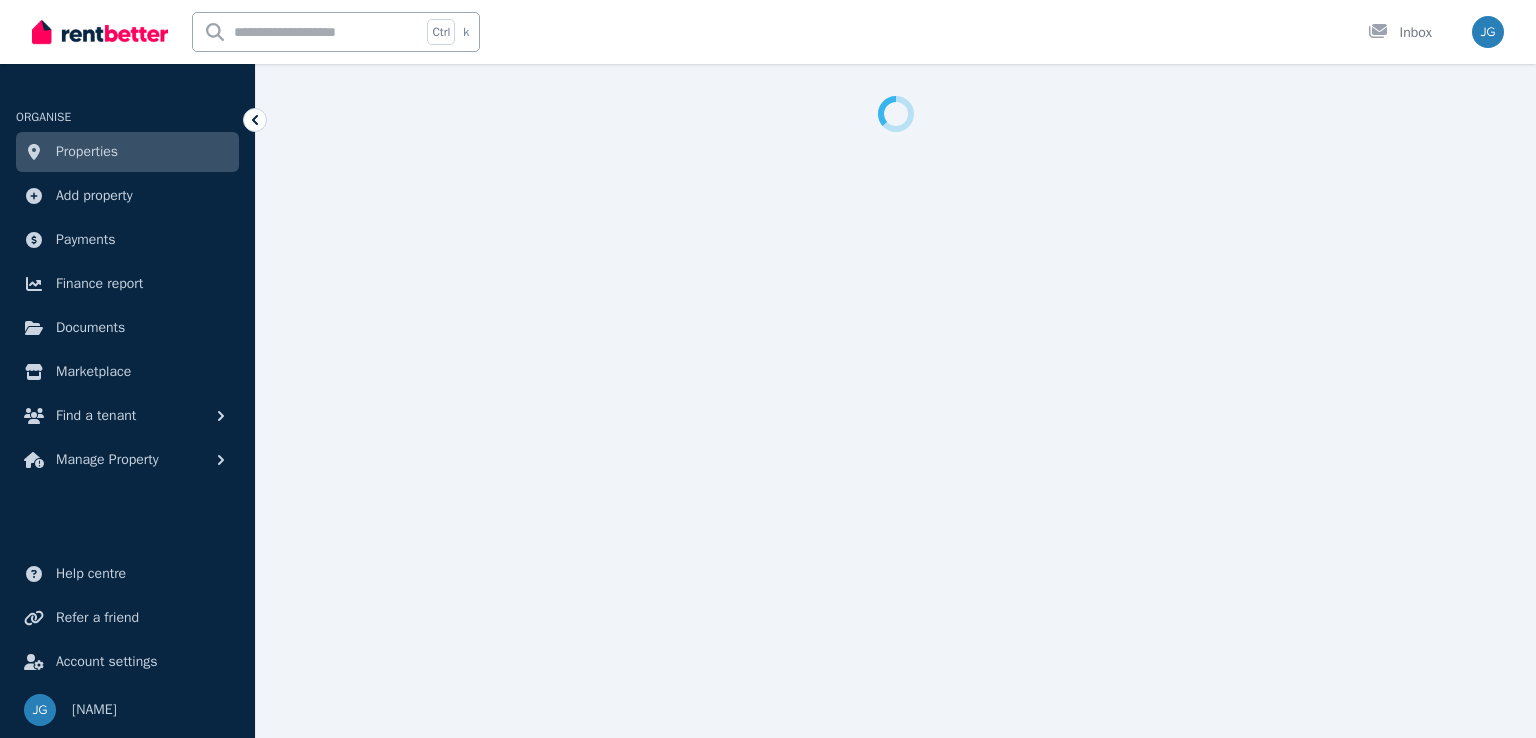 select on "**********" 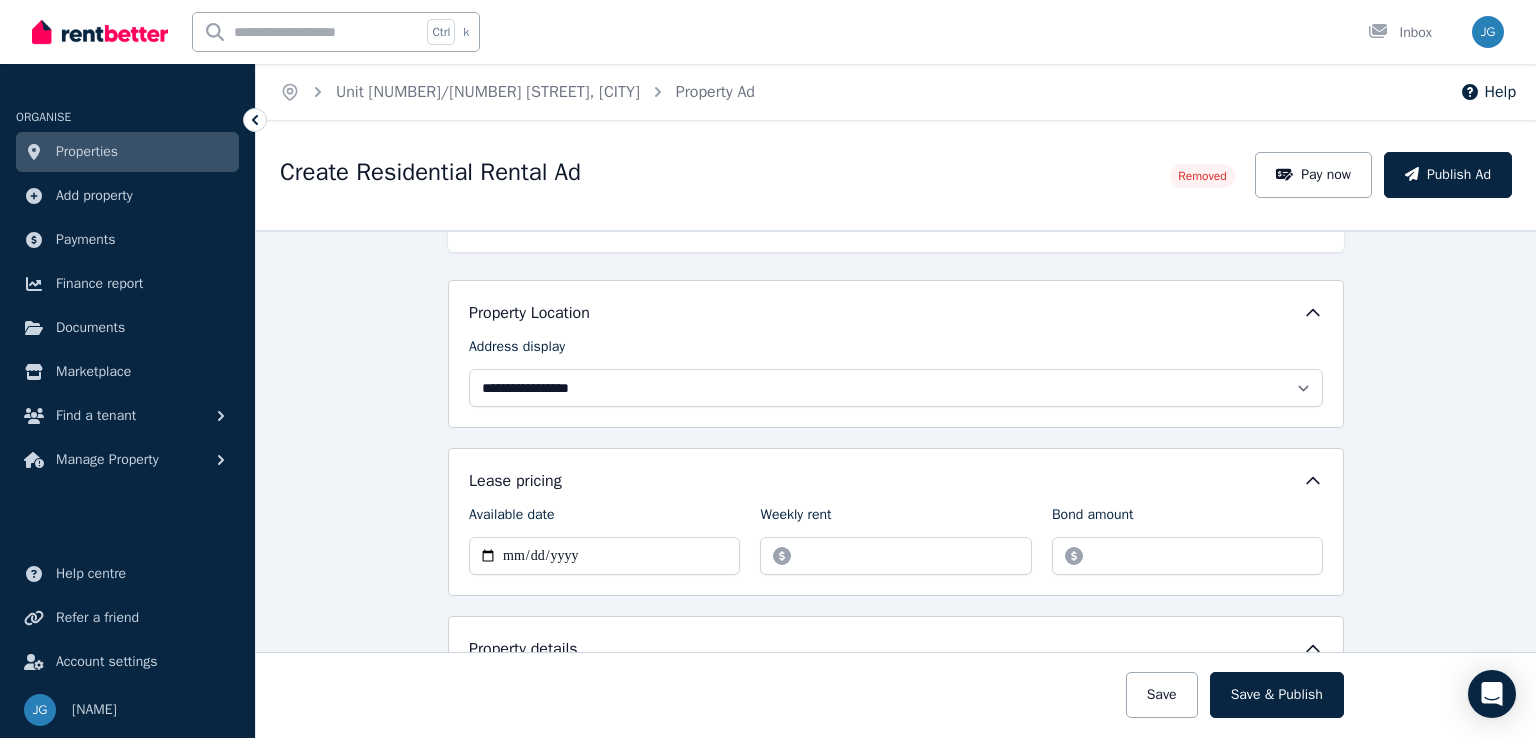 scroll, scrollTop: 136, scrollLeft: 0, axis: vertical 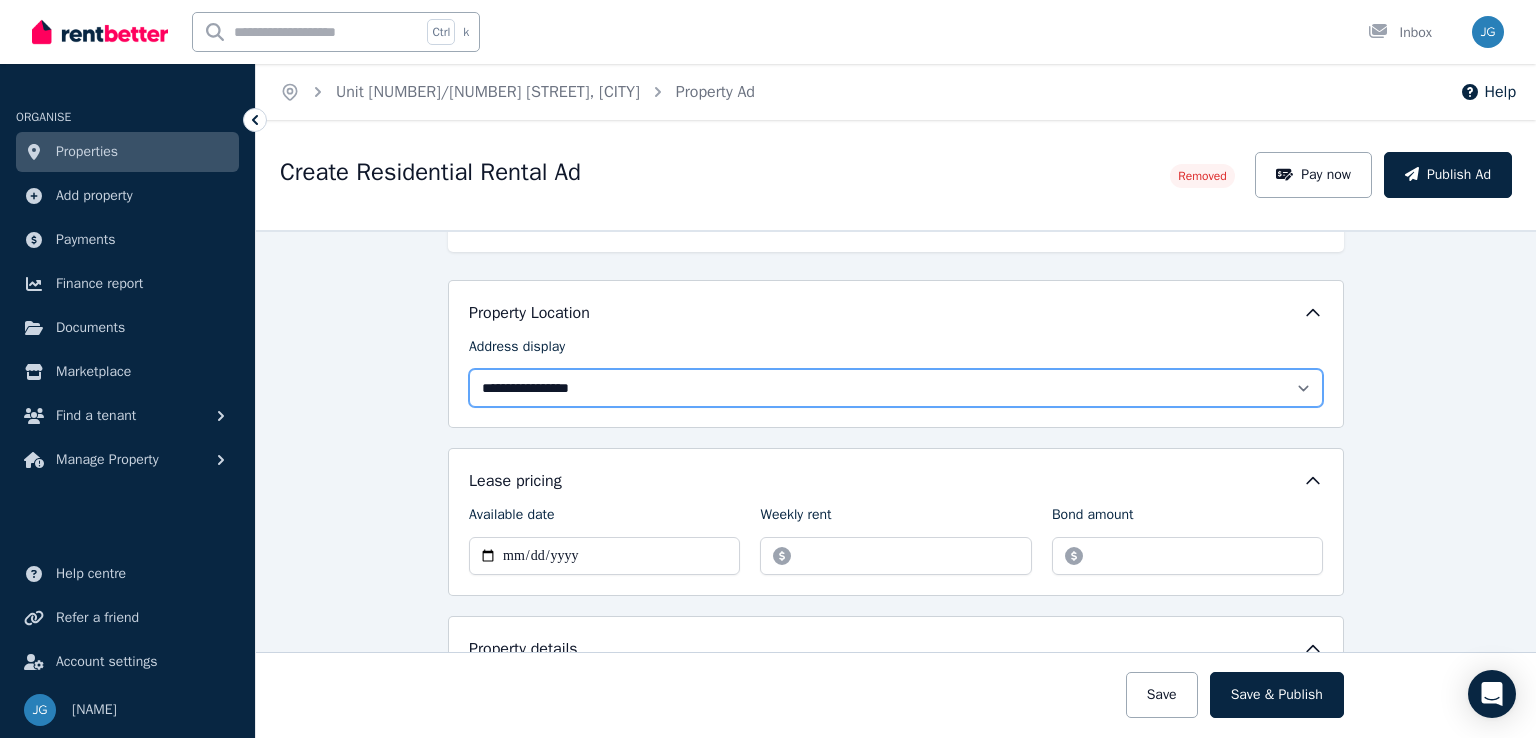 click on "**********" at bounding box center (896, 388) 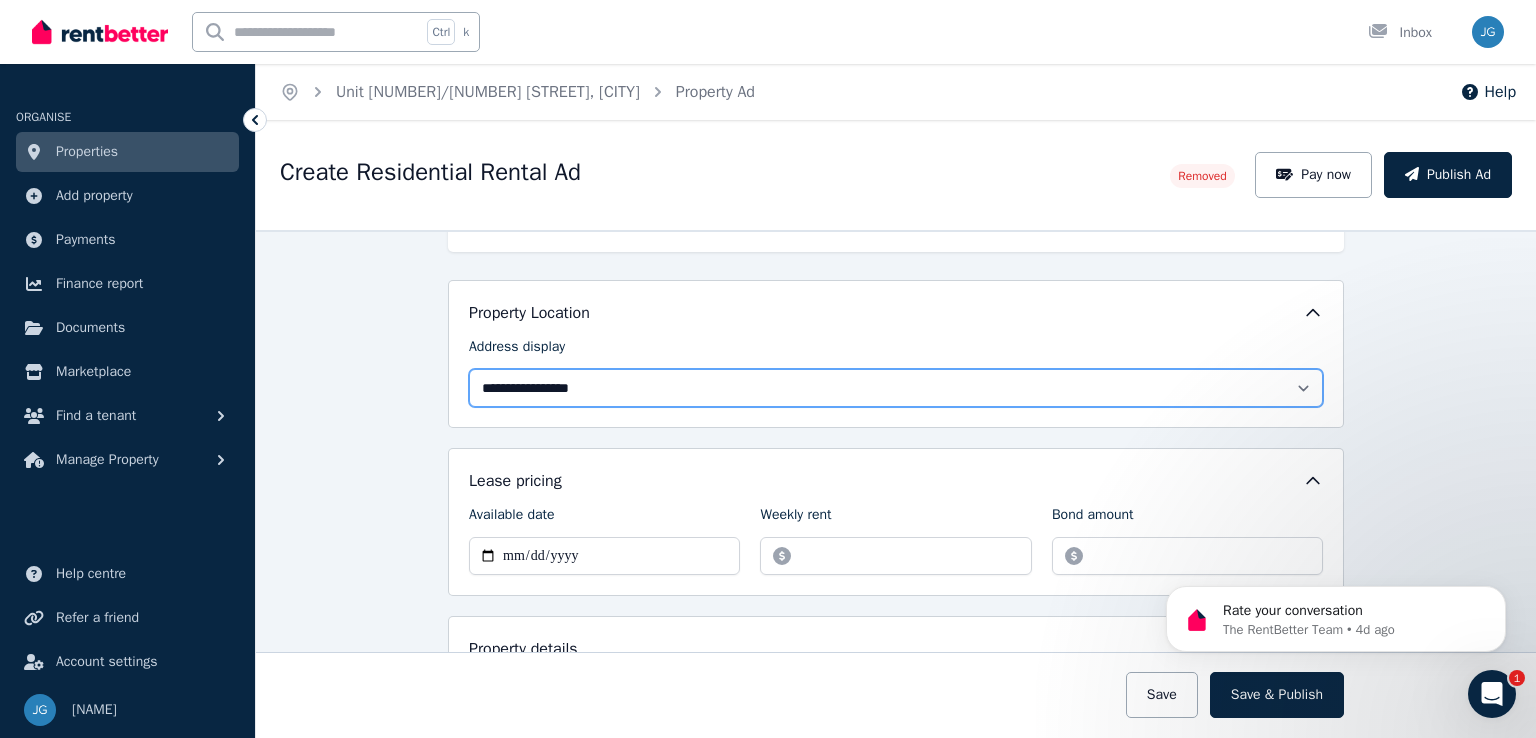 scroll, scrollTop: 0, scrollLeft: 0, axis: both 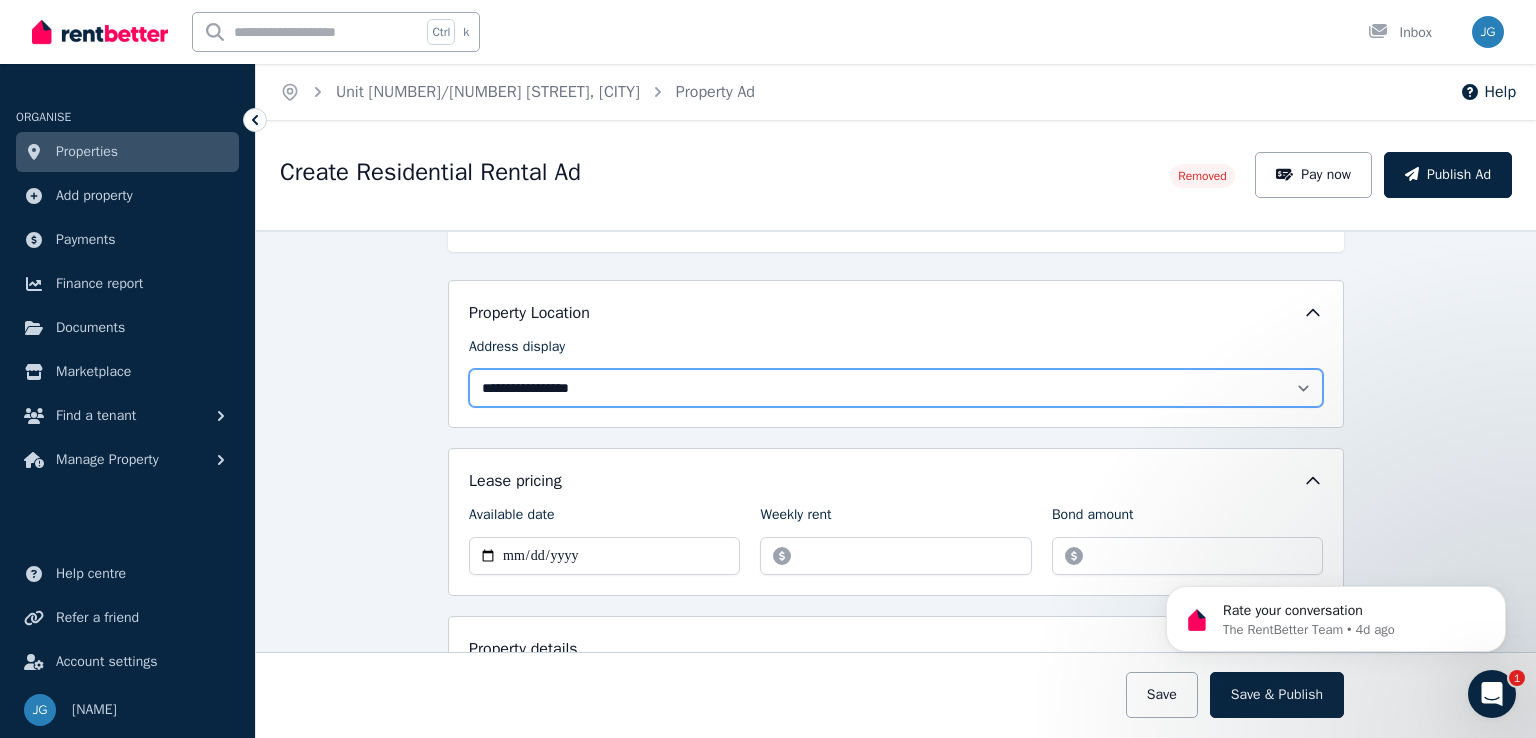 click on "**********" at bounding box center (896, 388) 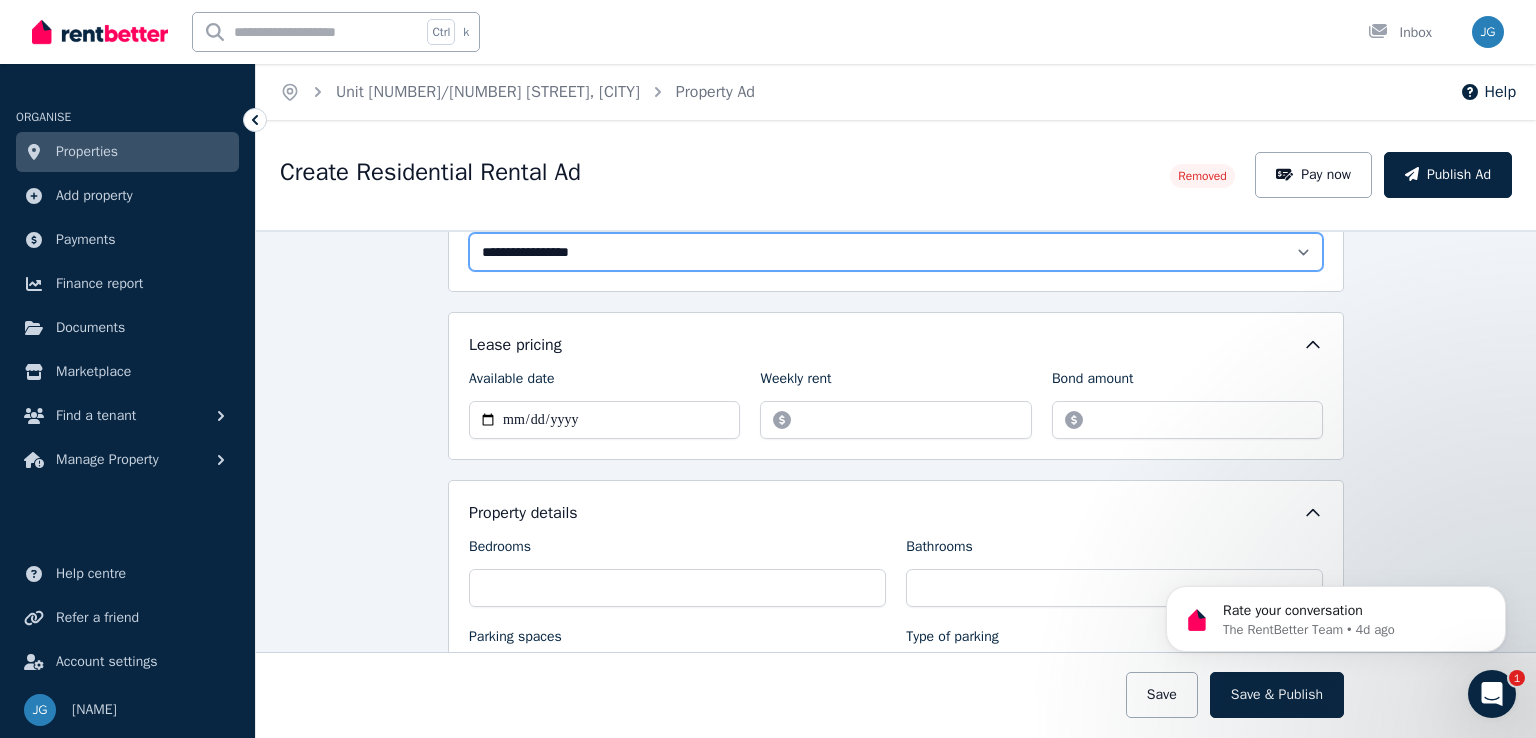 scroll, scrollTop: 272, scrollLeft: 0, axis: vertical 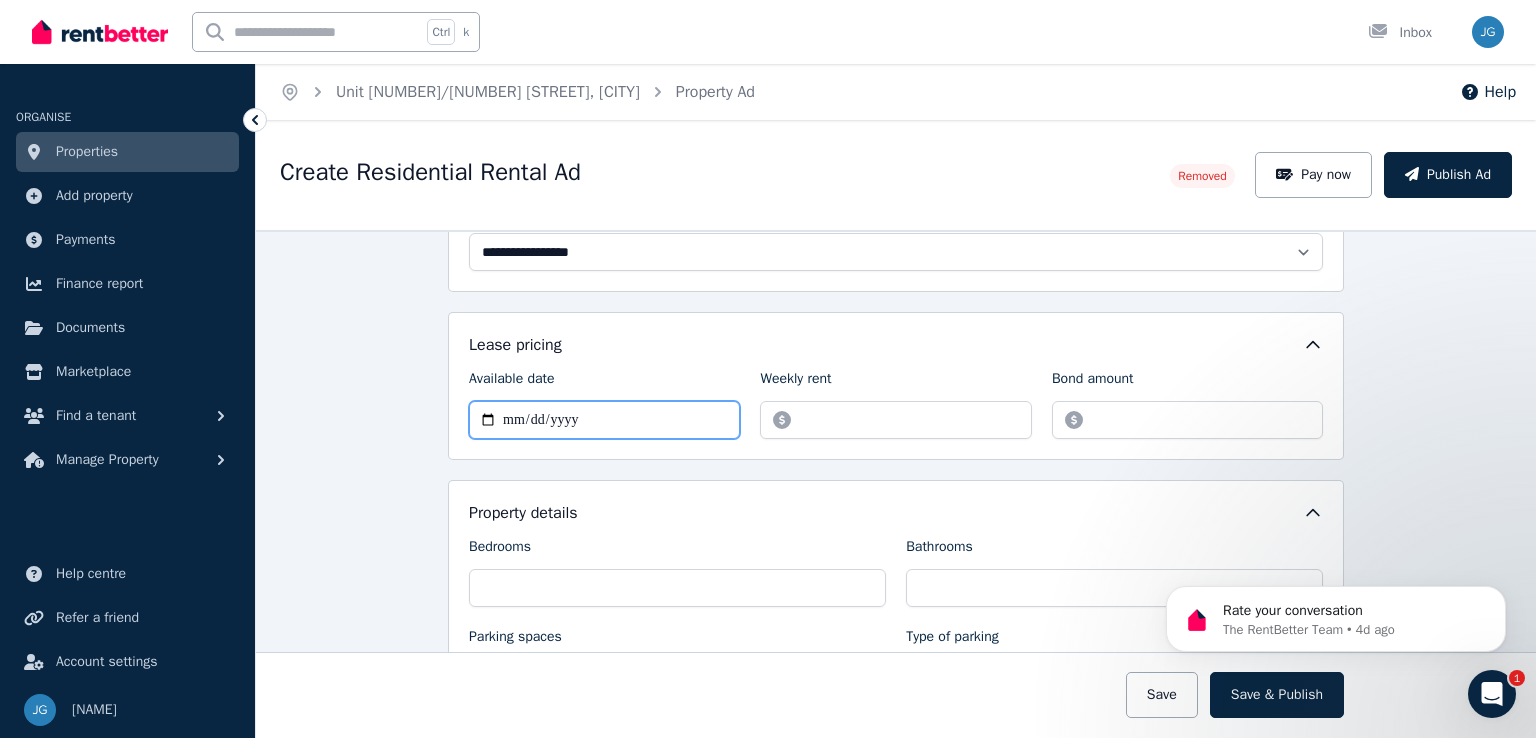click on "**********" at bounding box center [604, 420] 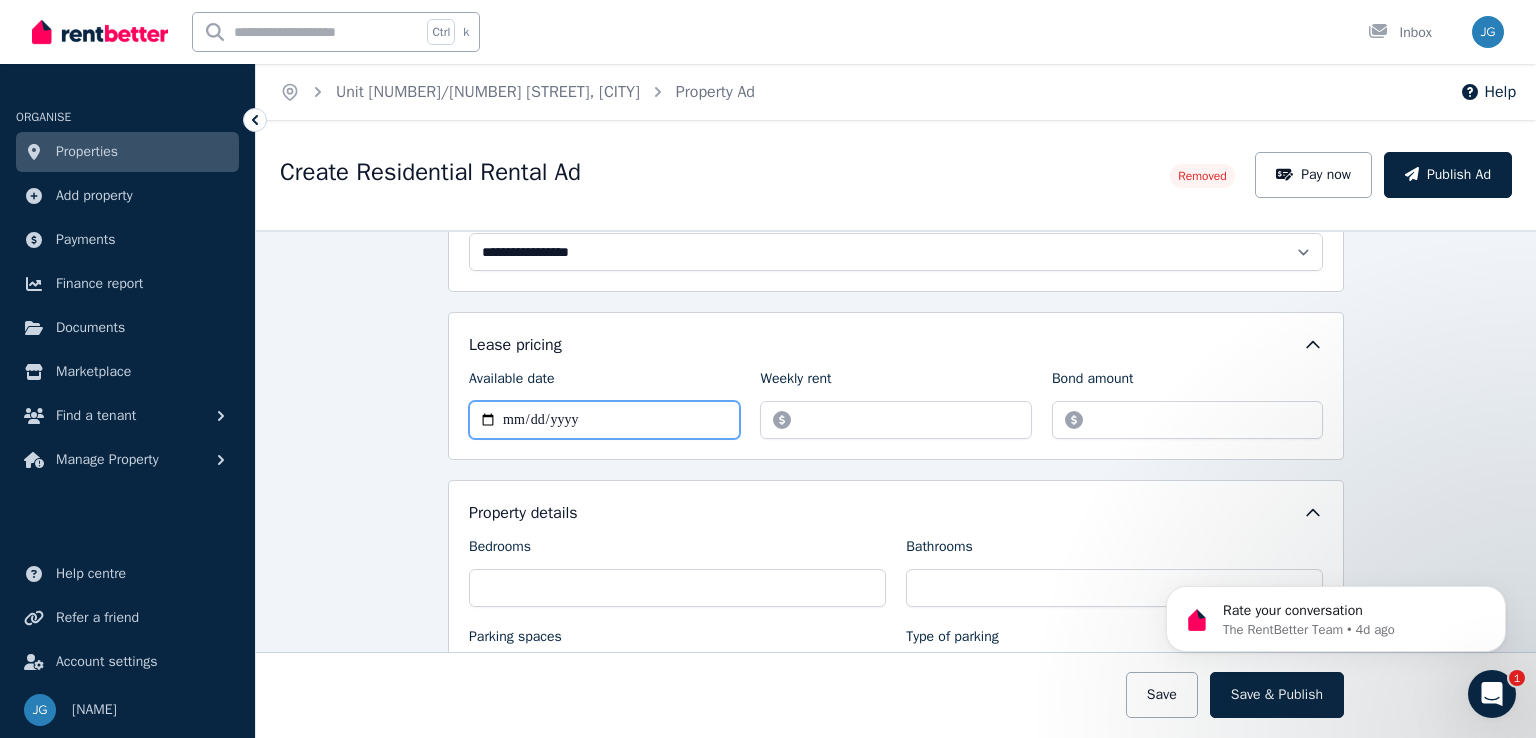 type on "**********" 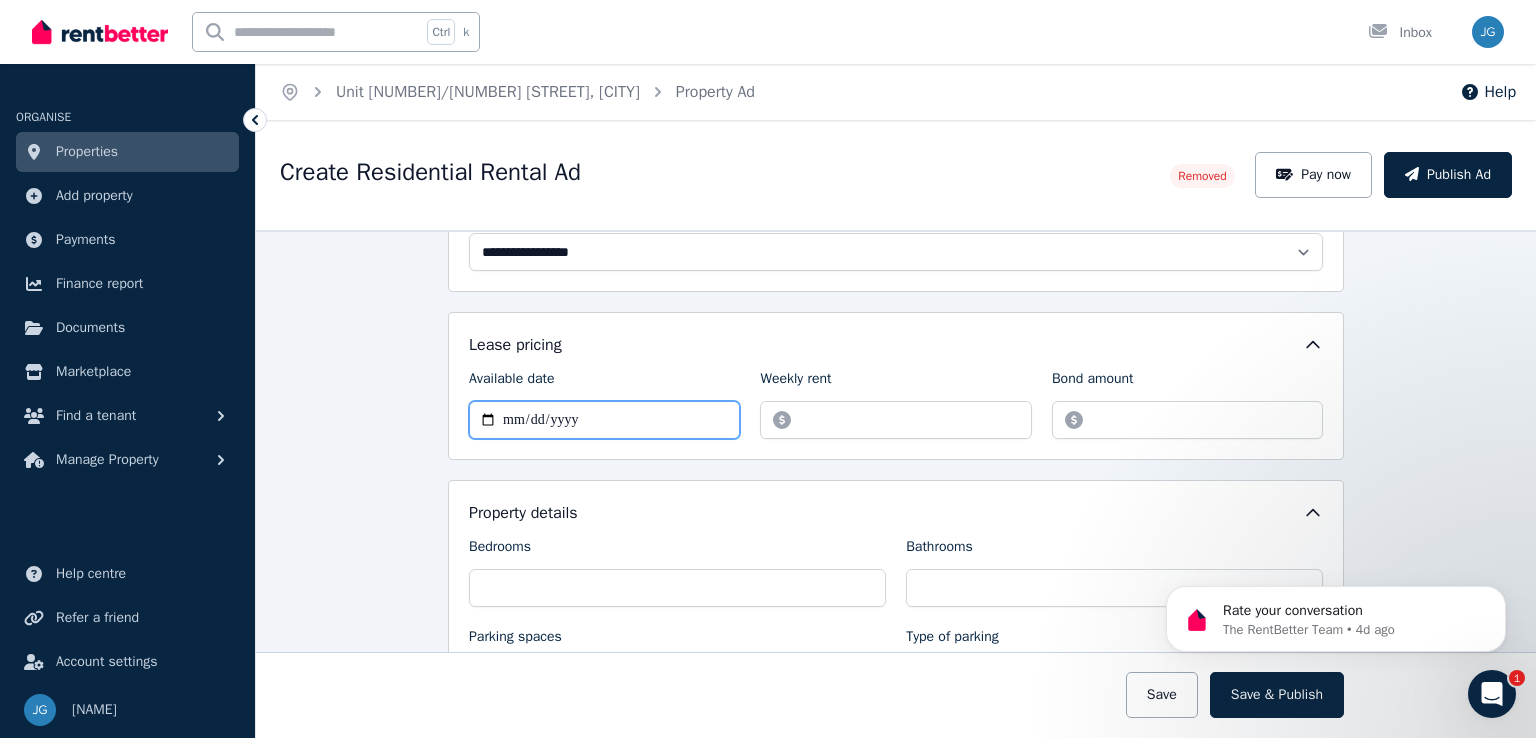 type on "**********" 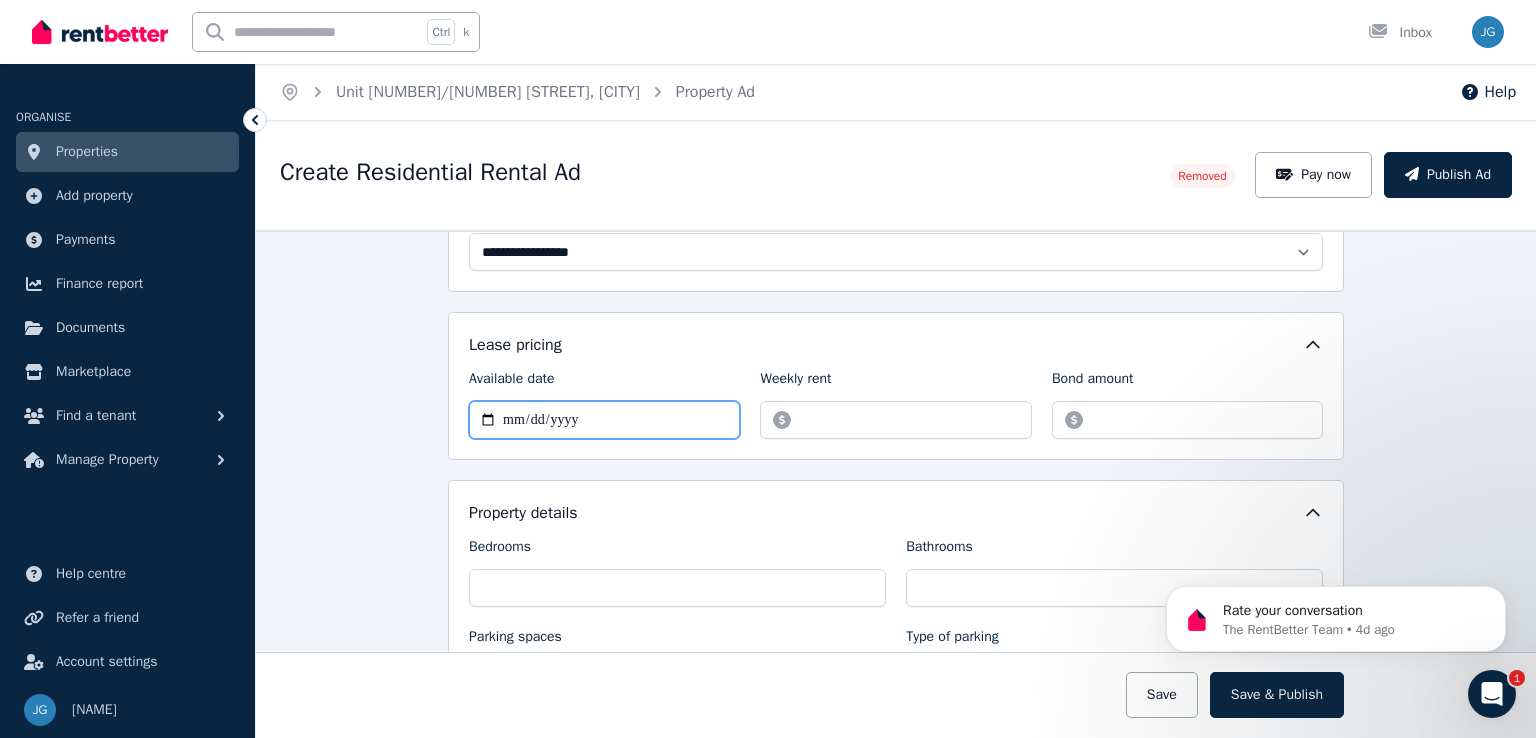 click on "**********" at bounding box center [604, 420] 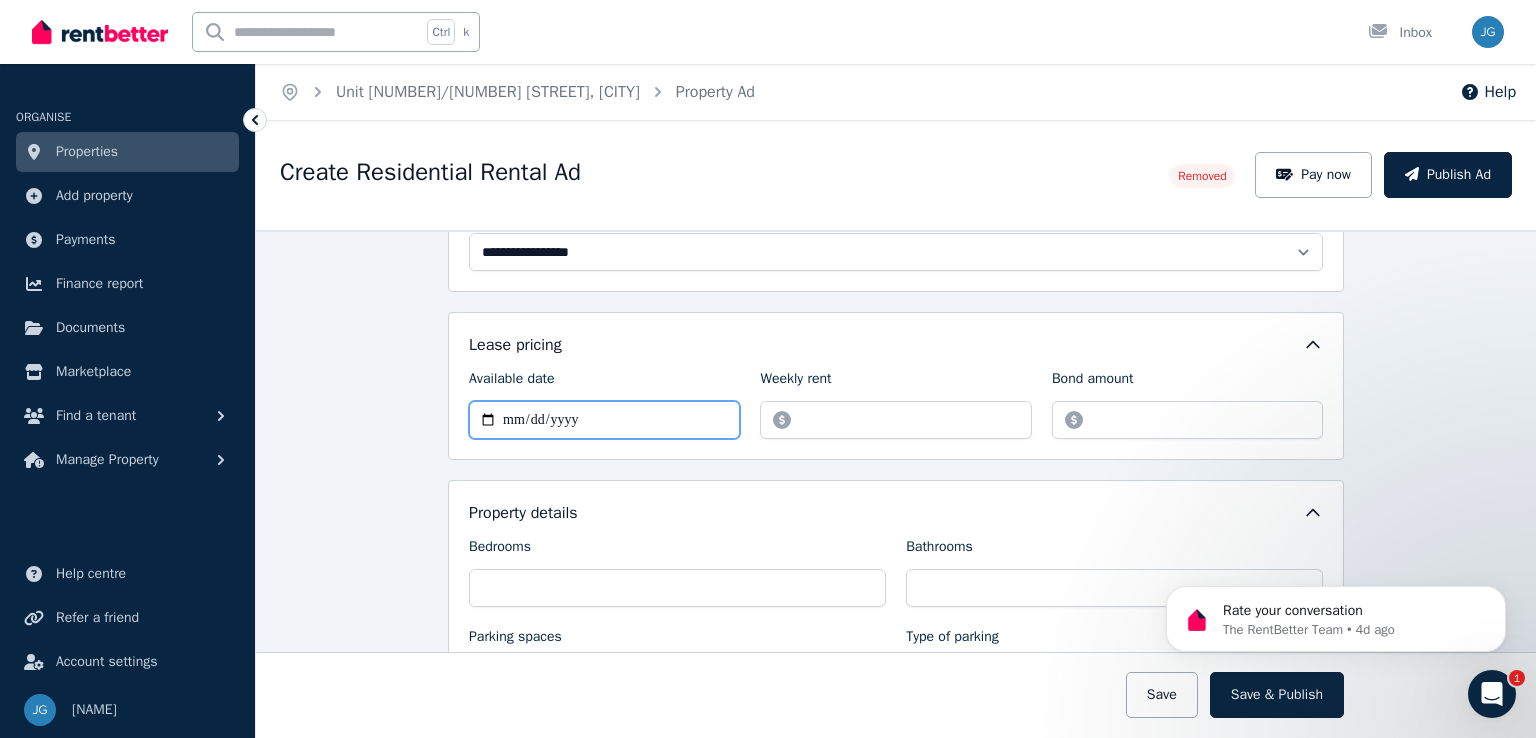 click on "**********" at bounding box center (604, 420) 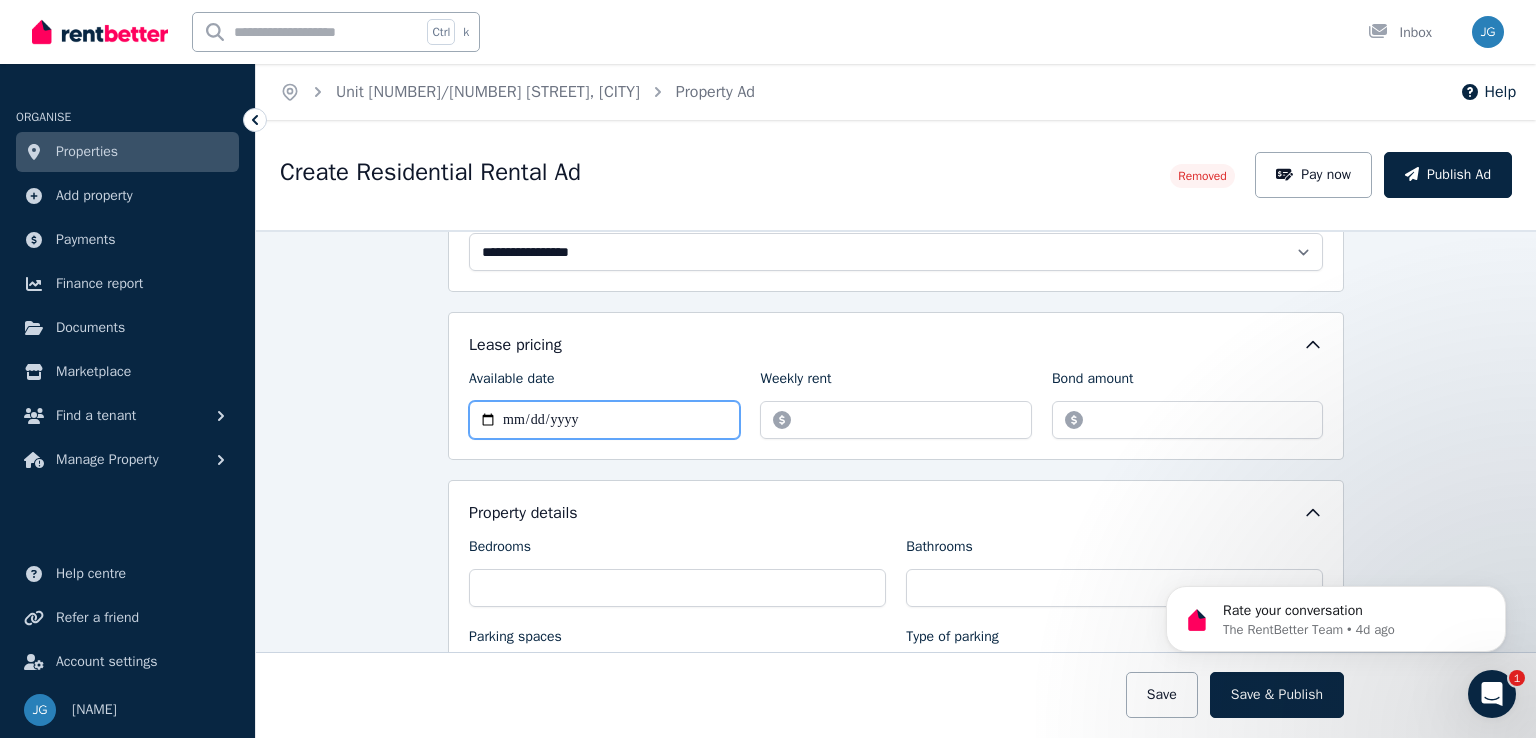 type on "**********" 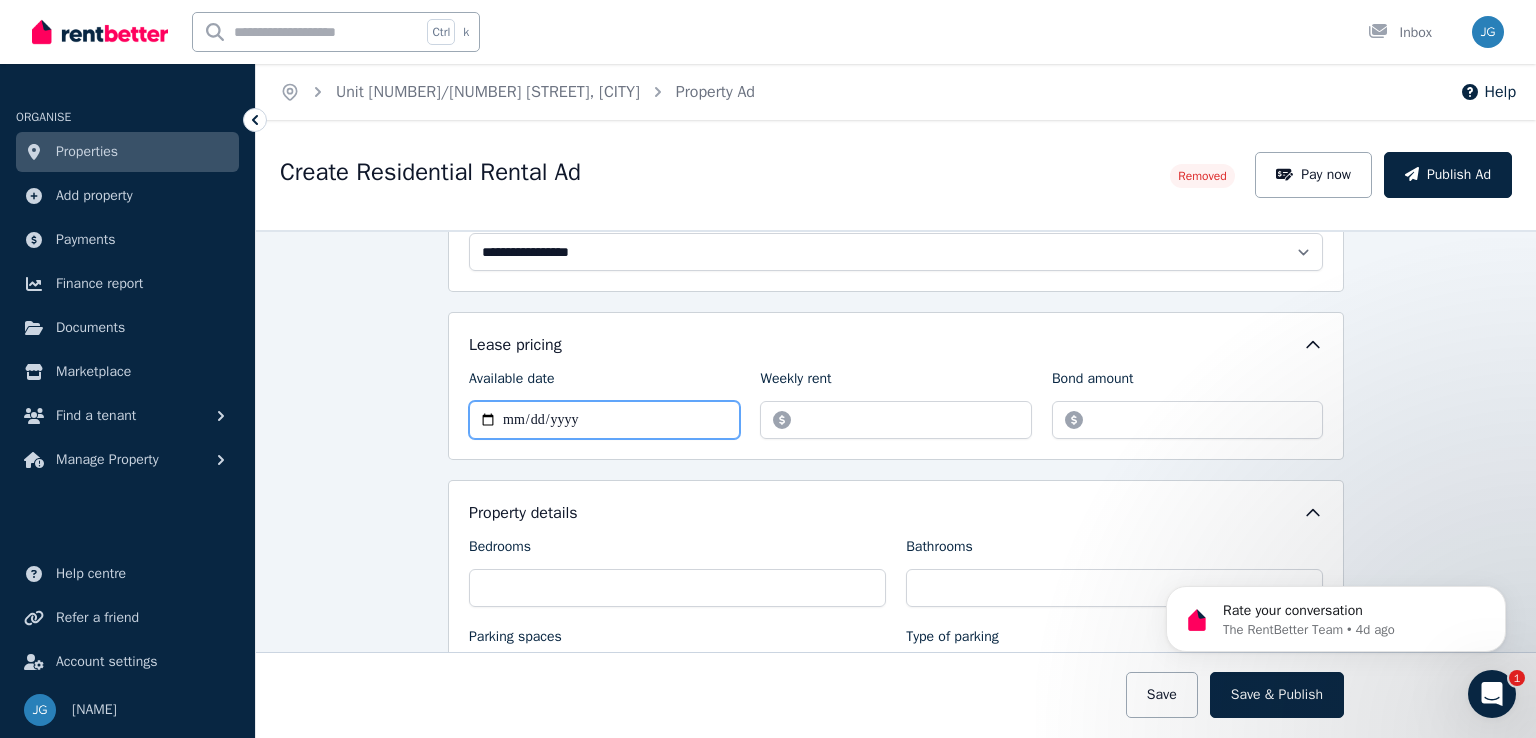 type on "**********" 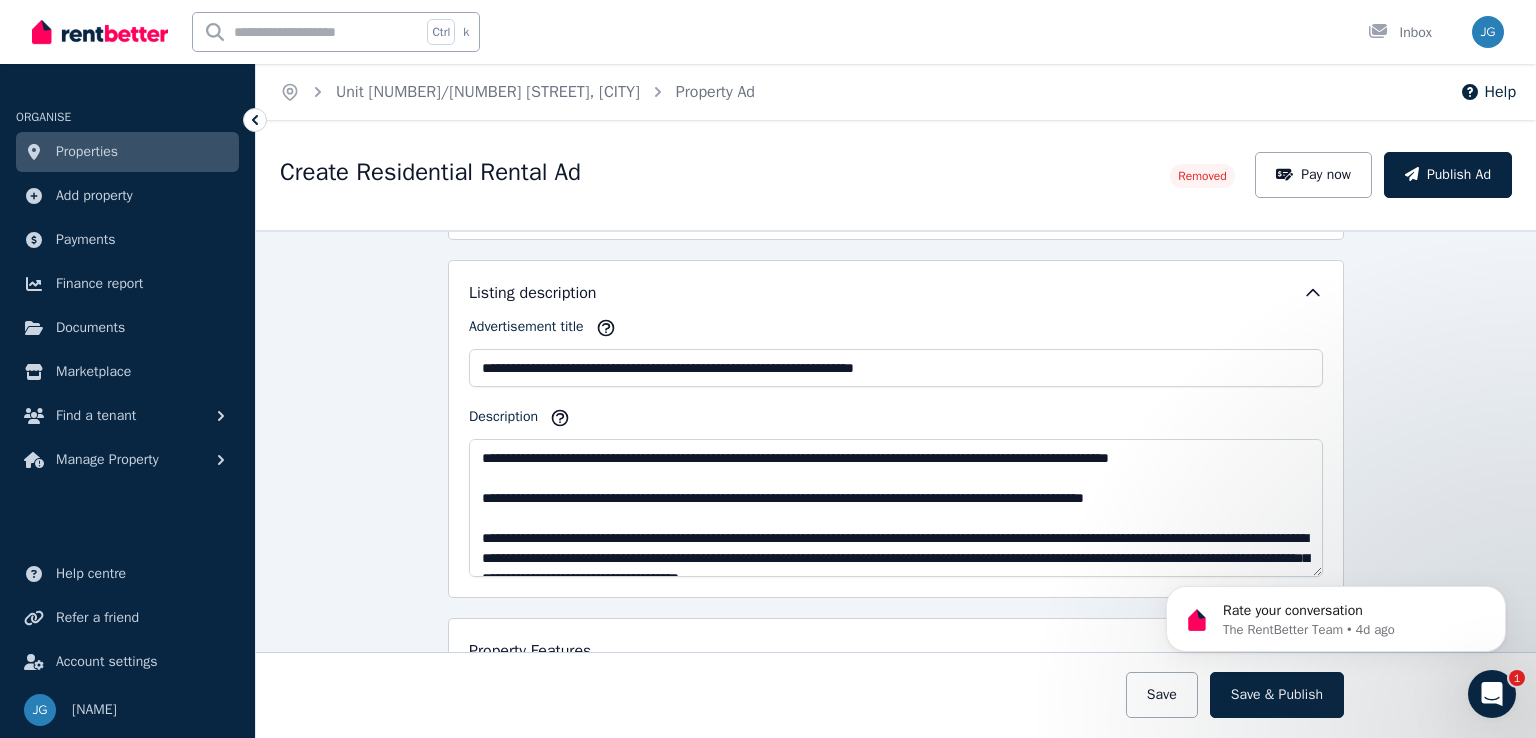 scroll, scrollTop: 882, scrollLeft: 0, axis: vertical 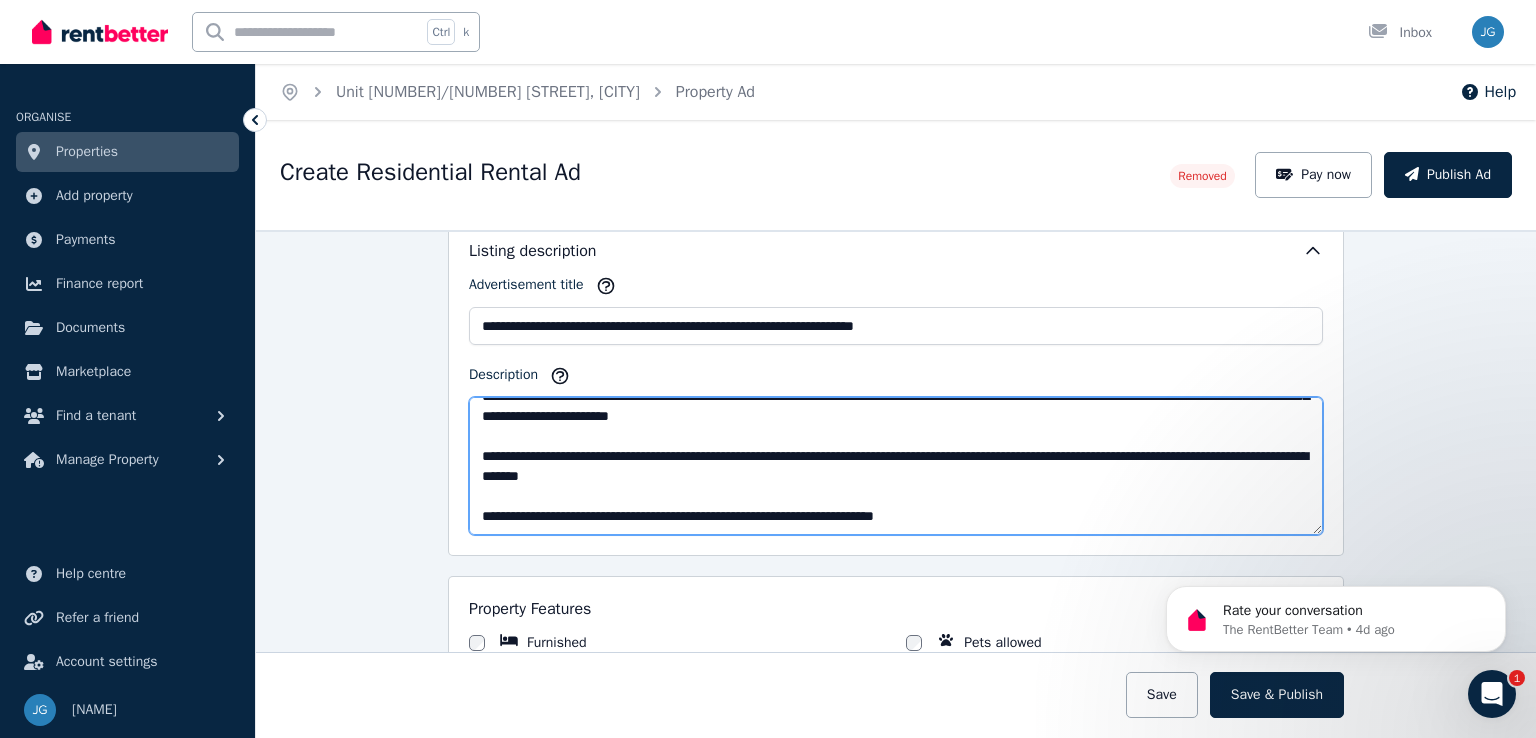 click on "Description" at bounding box center (896, 466) 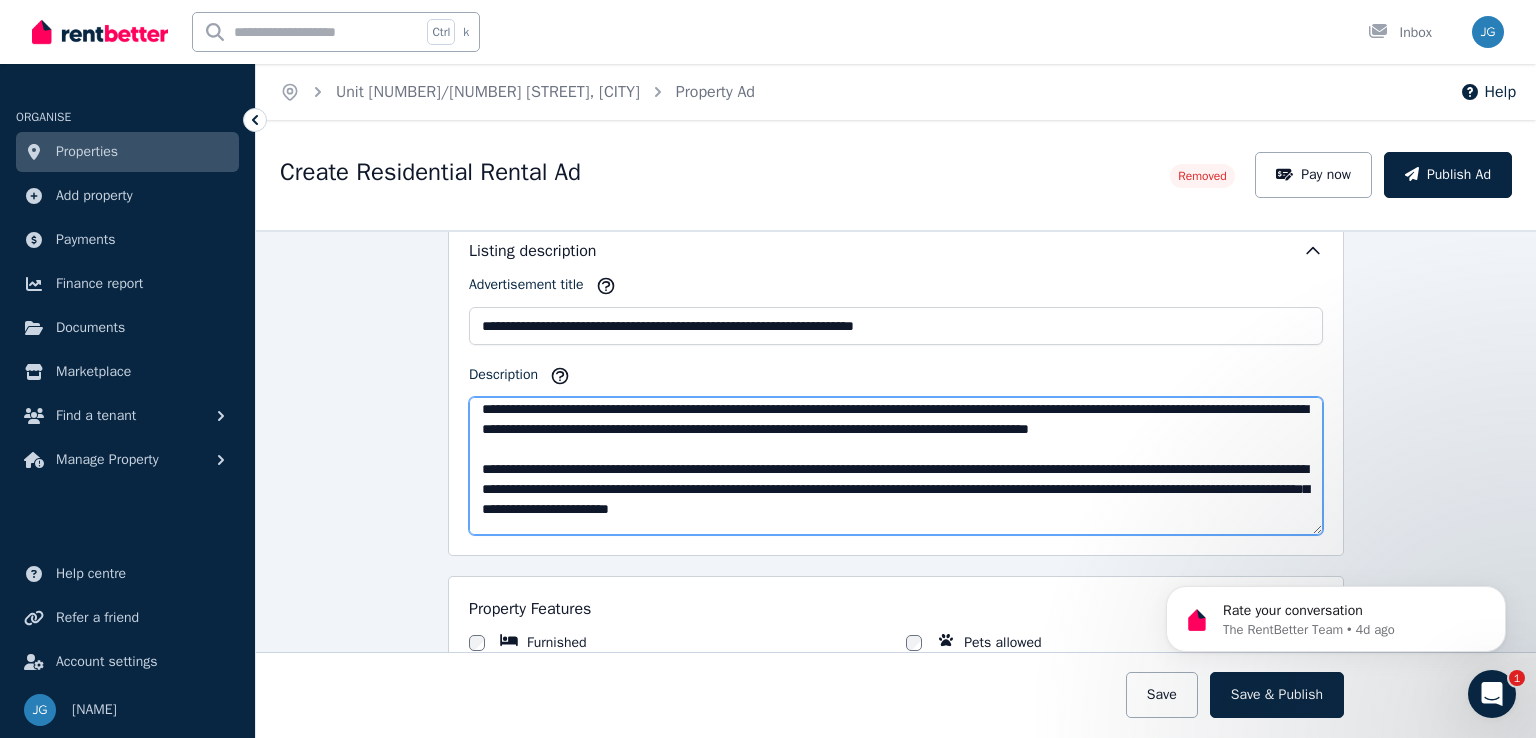 scroll, scrollTop: 410, scrollLeft: 0, axis: vertical 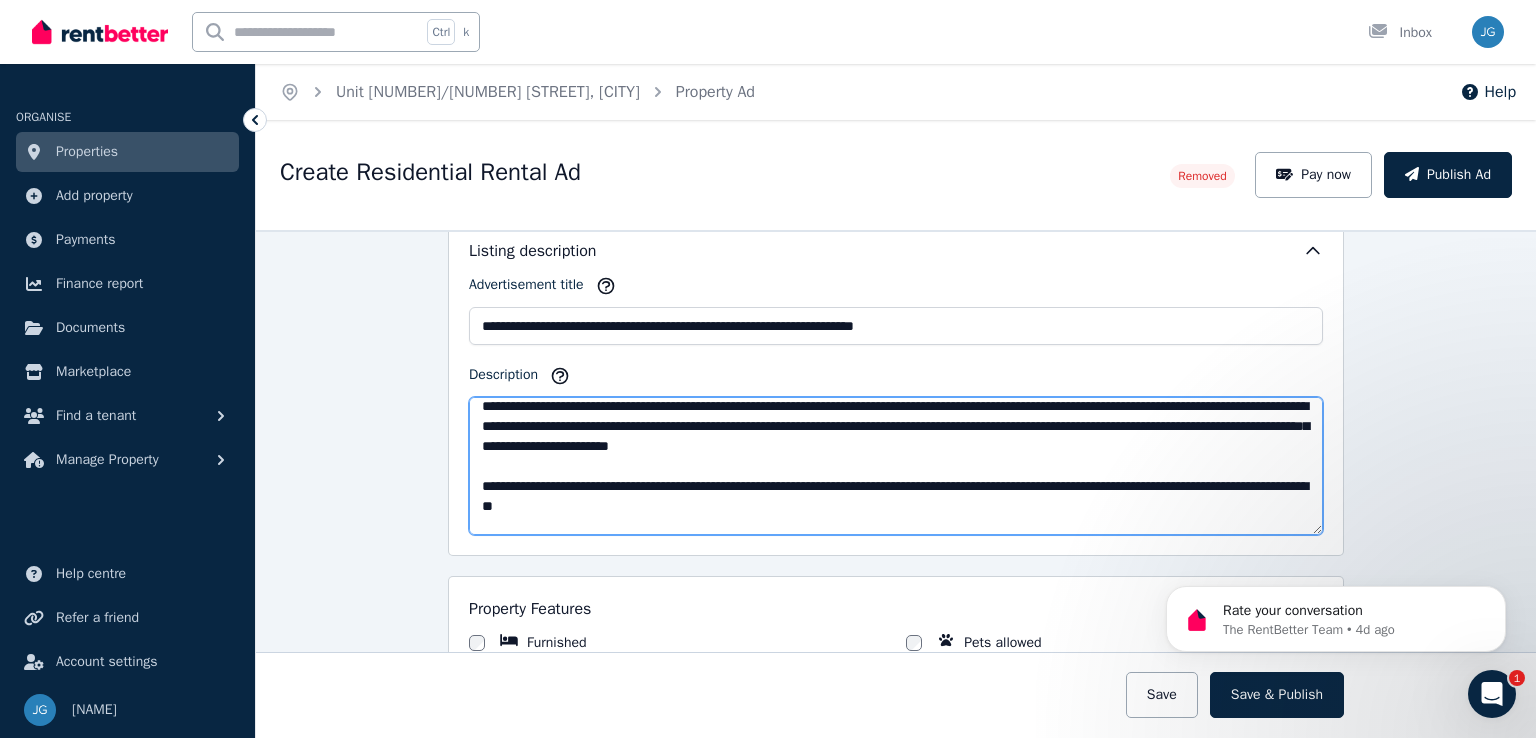 click on "Description" at bounding box center (896, 466) 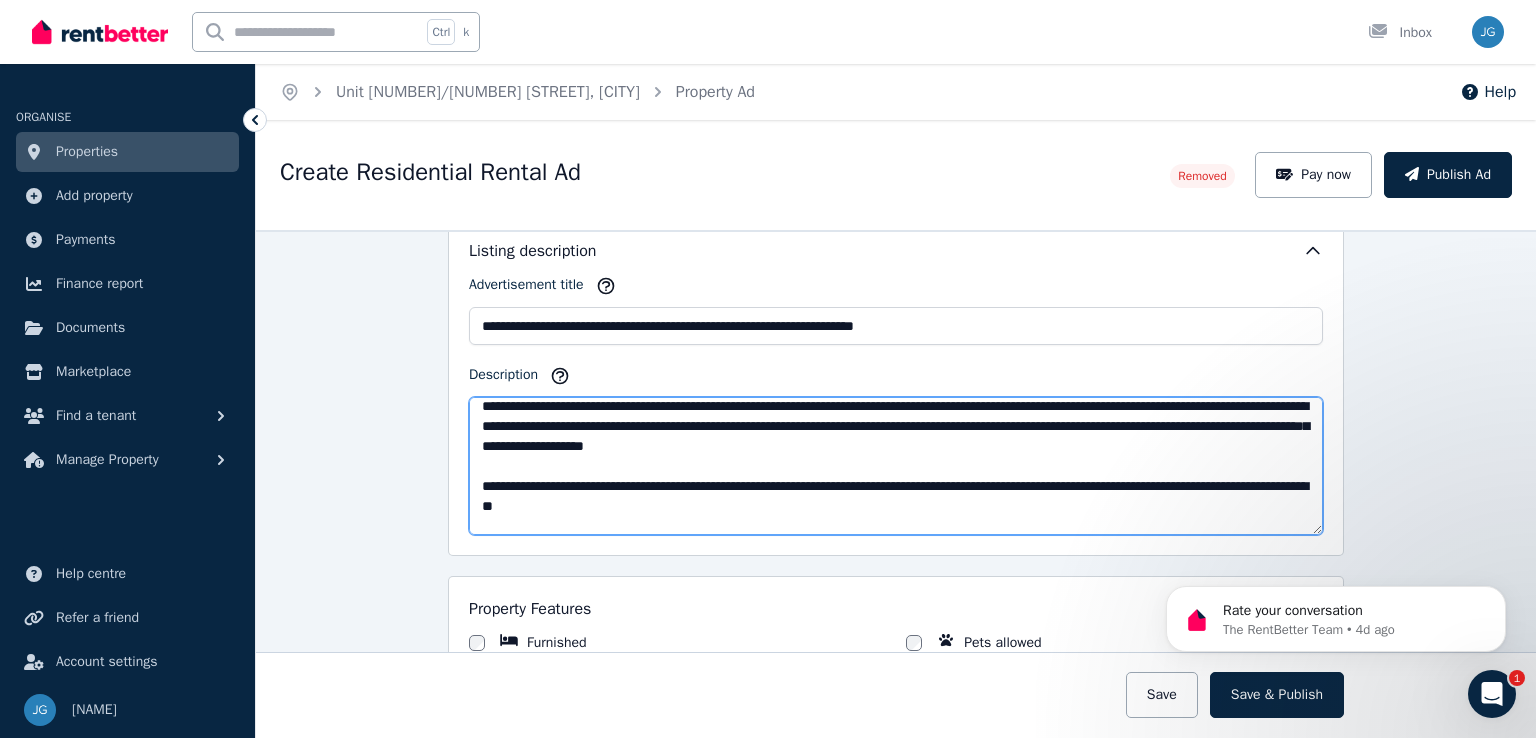 click on "Description" at bounding box center [896, 466] 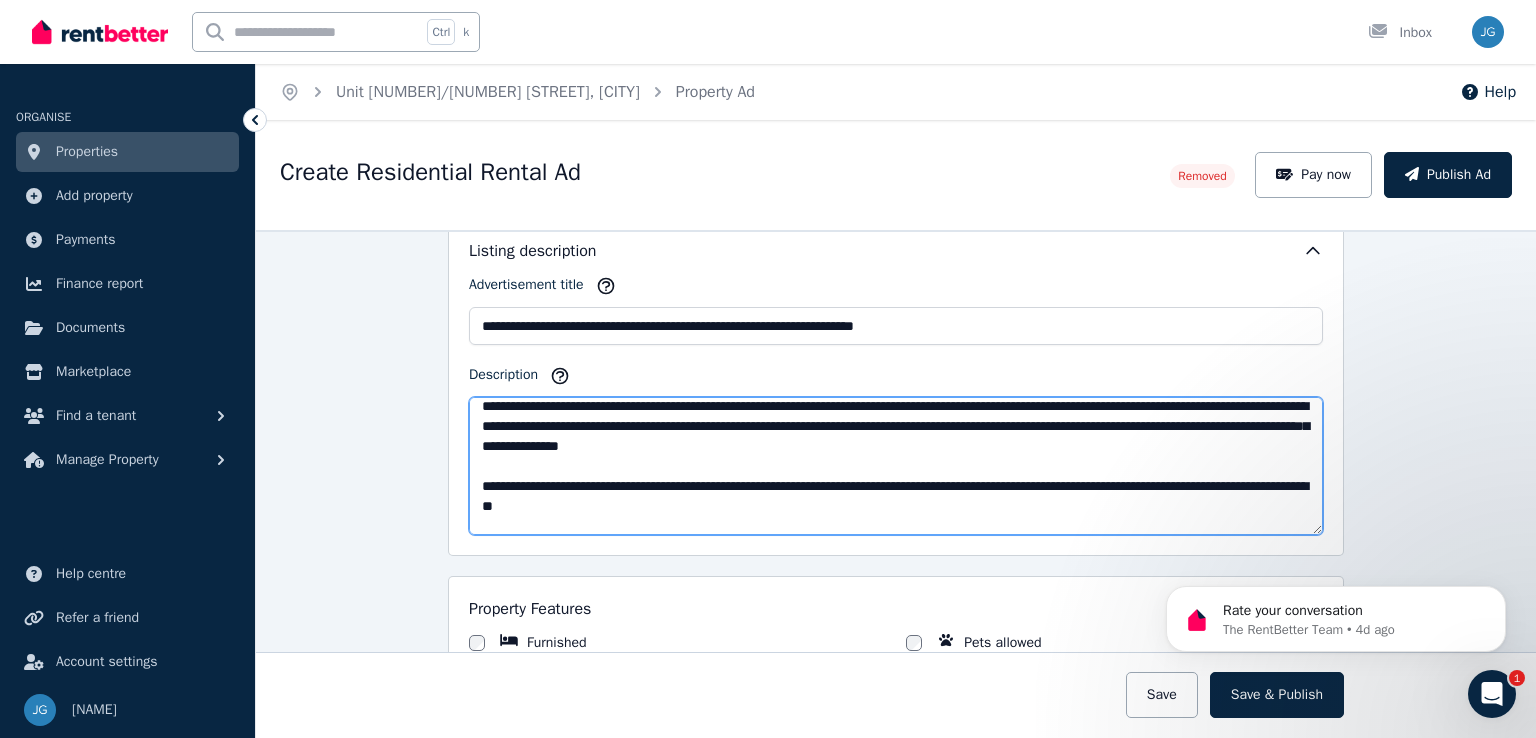 click on "Description" at bounding box center (896, 466) 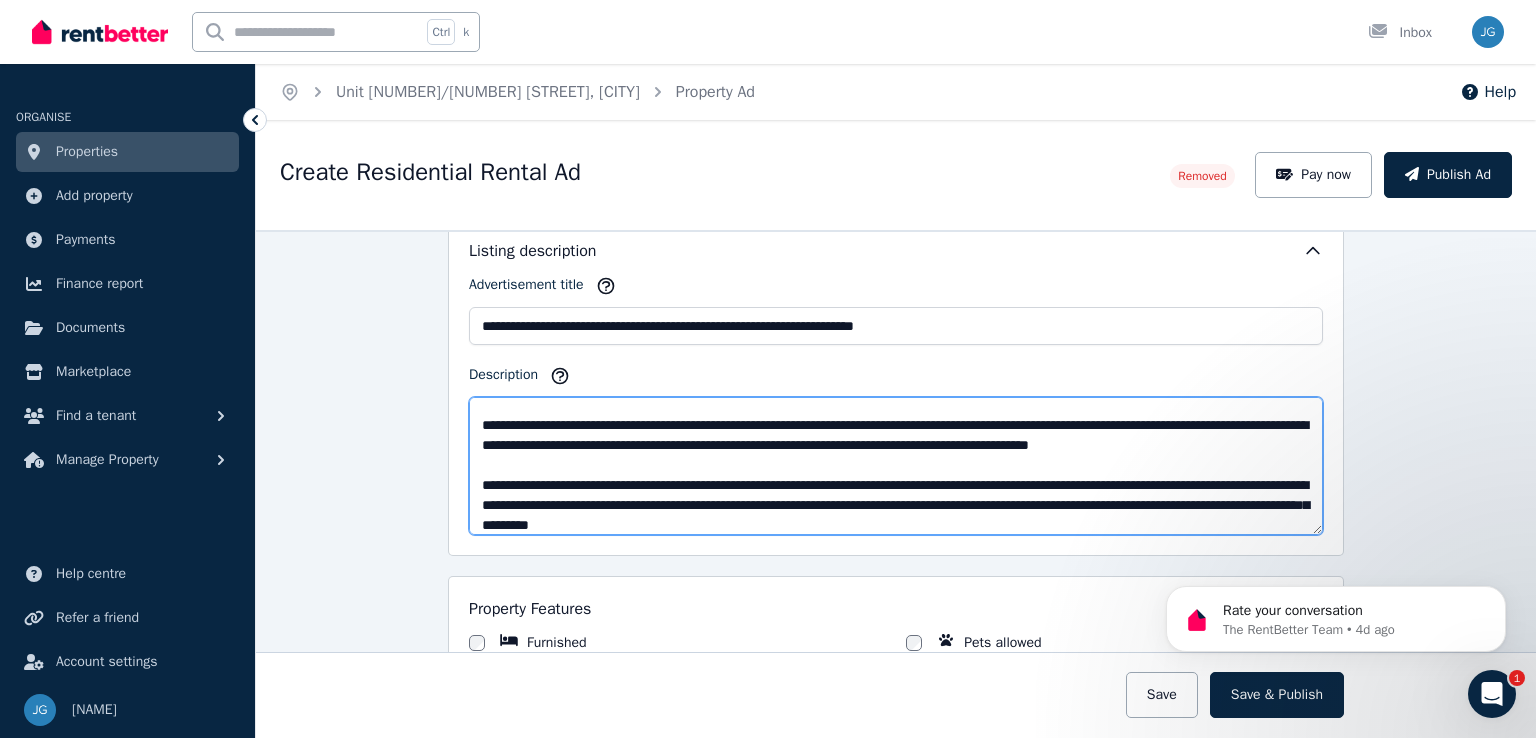 scroll, scrollTop: 256, scrollLeft: 0, axis: vertical 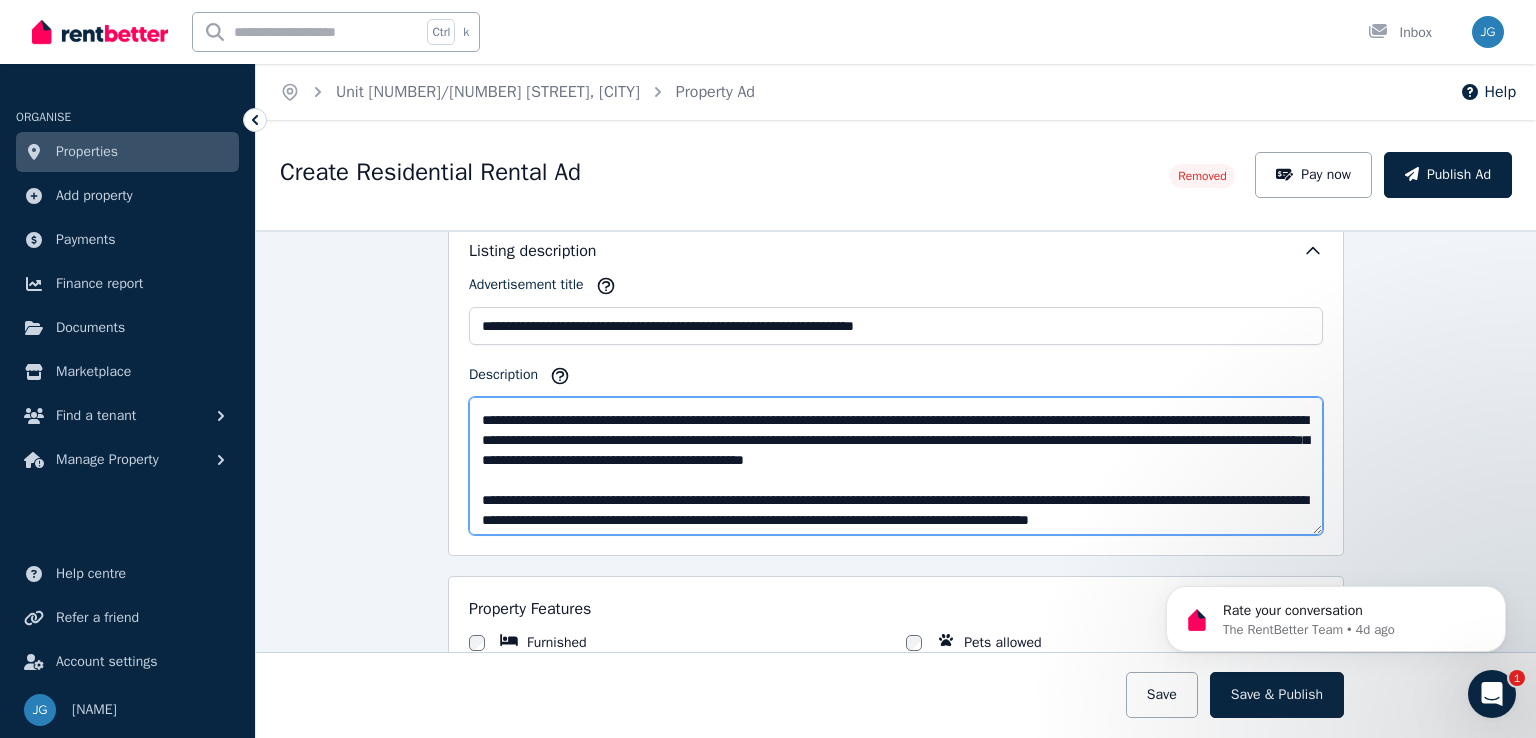click on "Description" at bounding box center (896, 466) 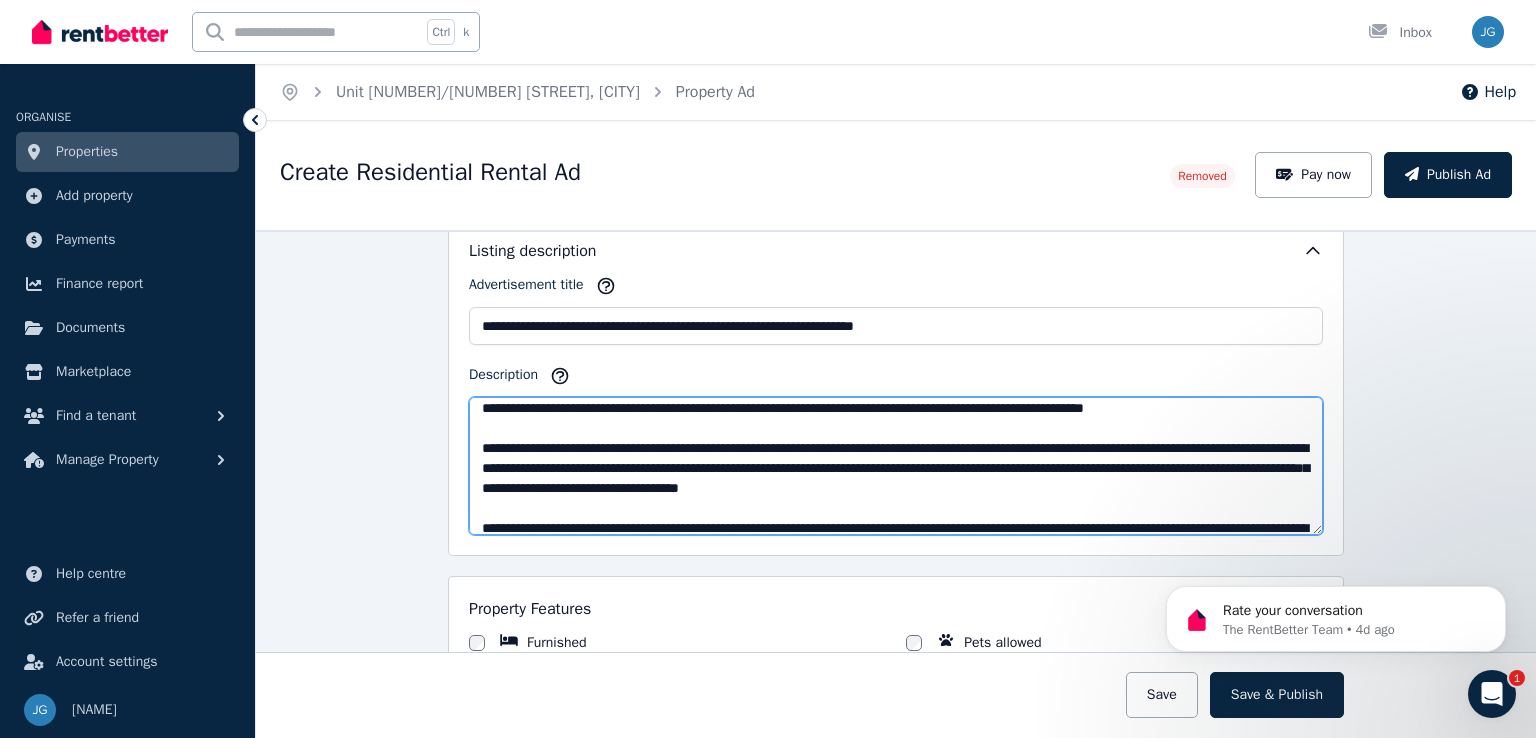 scroll, scrollTop: 48, scrollLeft: 0, axis: vertical 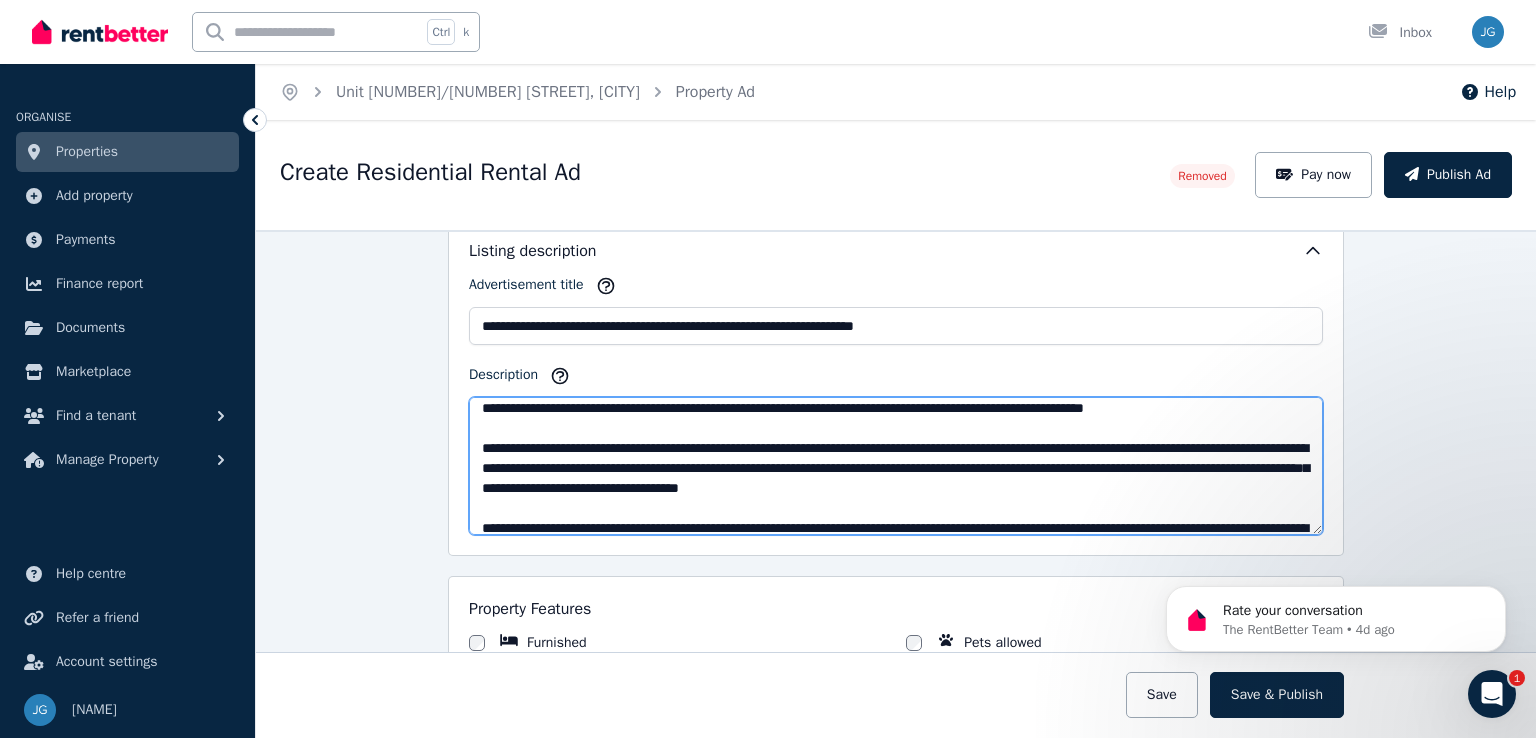 drag, startPoint x: 957, startPoint y: 469, endPoint x: 753, endPoint y: 442, distance: 205.779 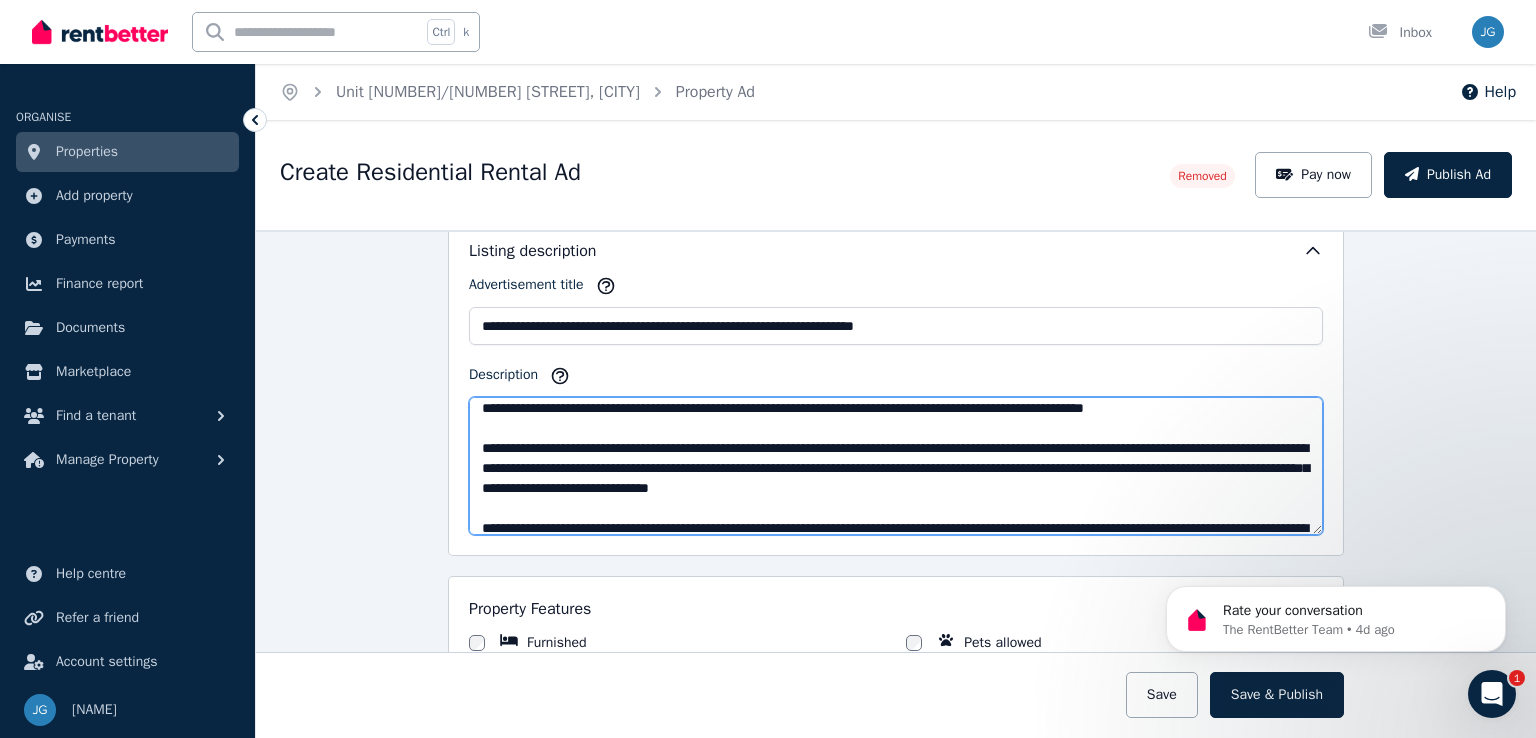 click on "Description" at bounding box center (896, 466) 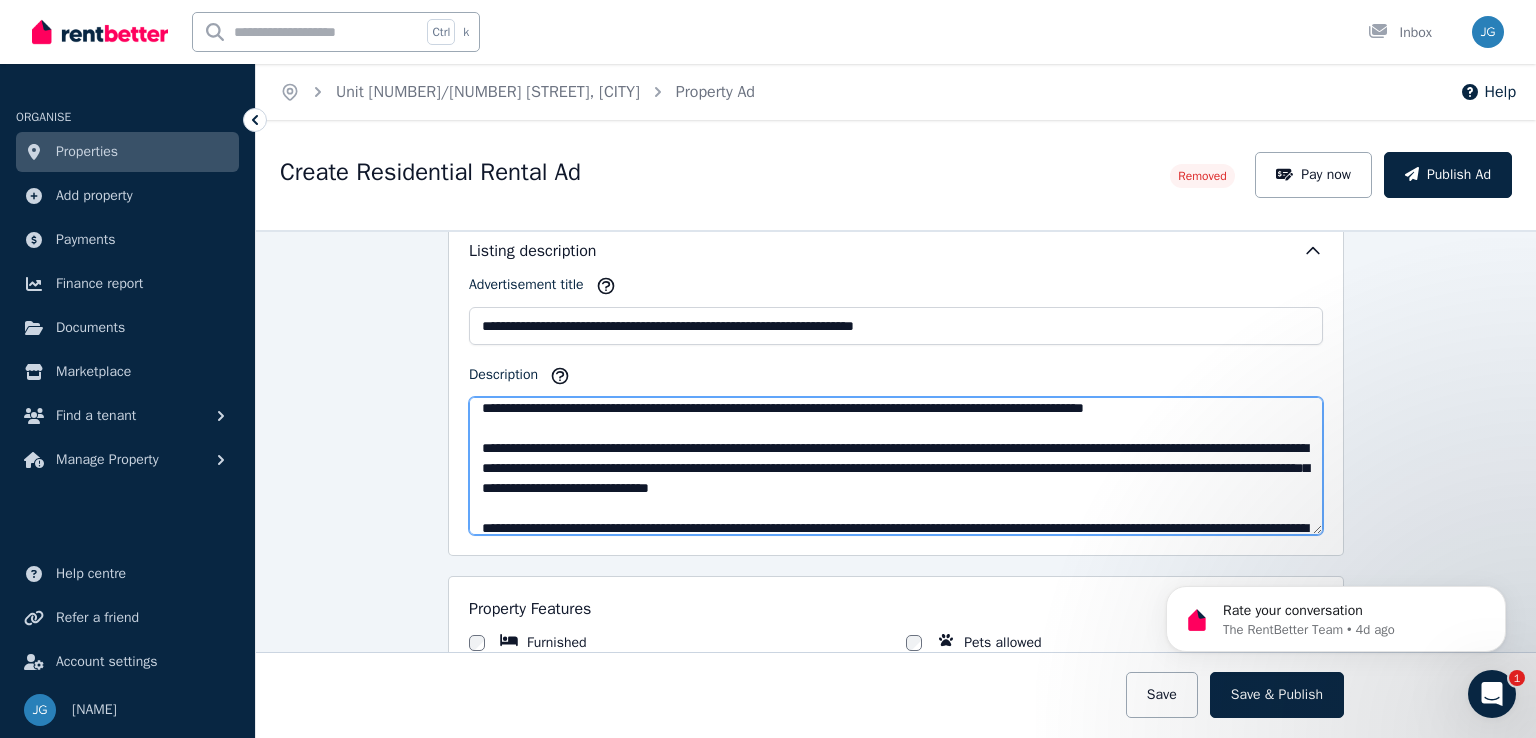 scroll, scrollTop: 0, scrollLeft: 0, axis: both 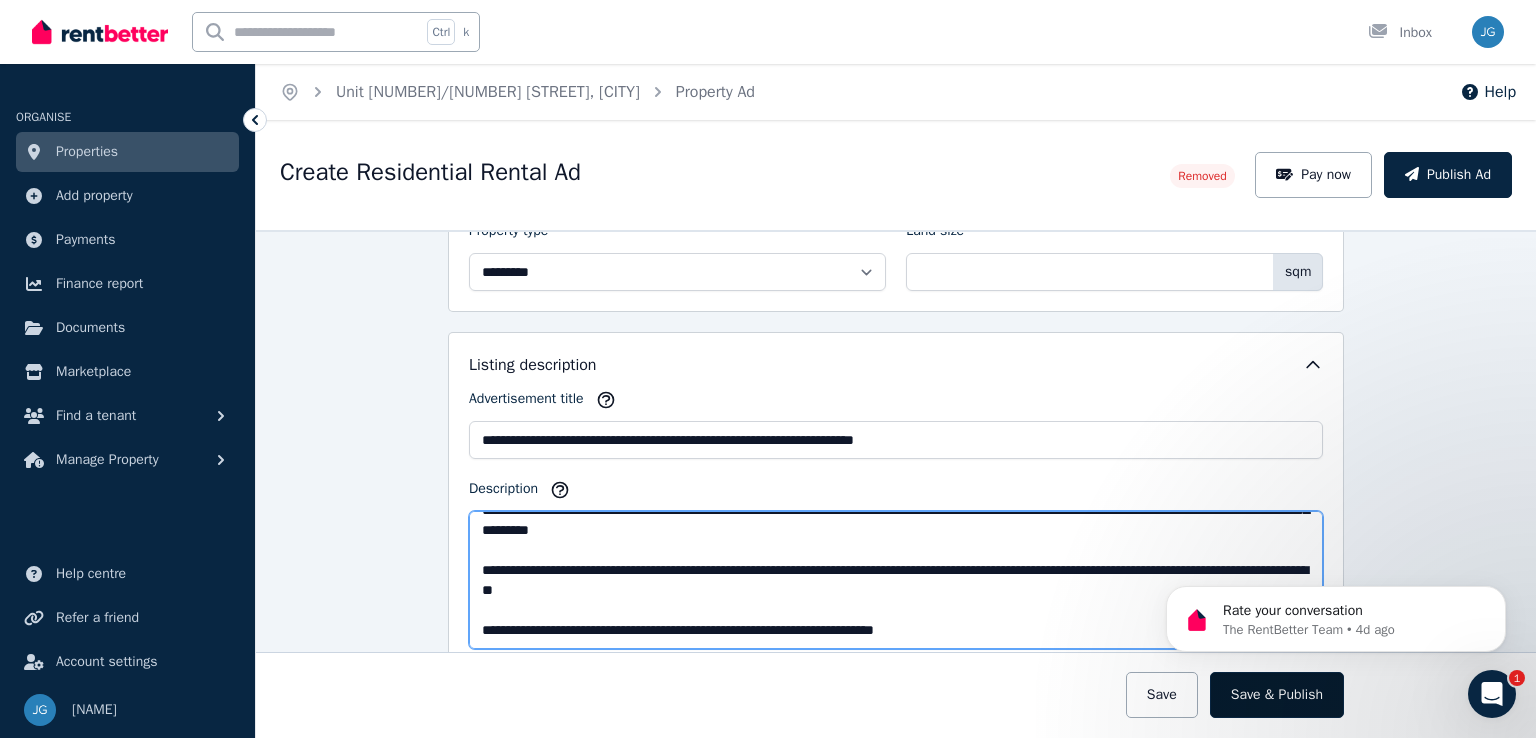 type on "**********" 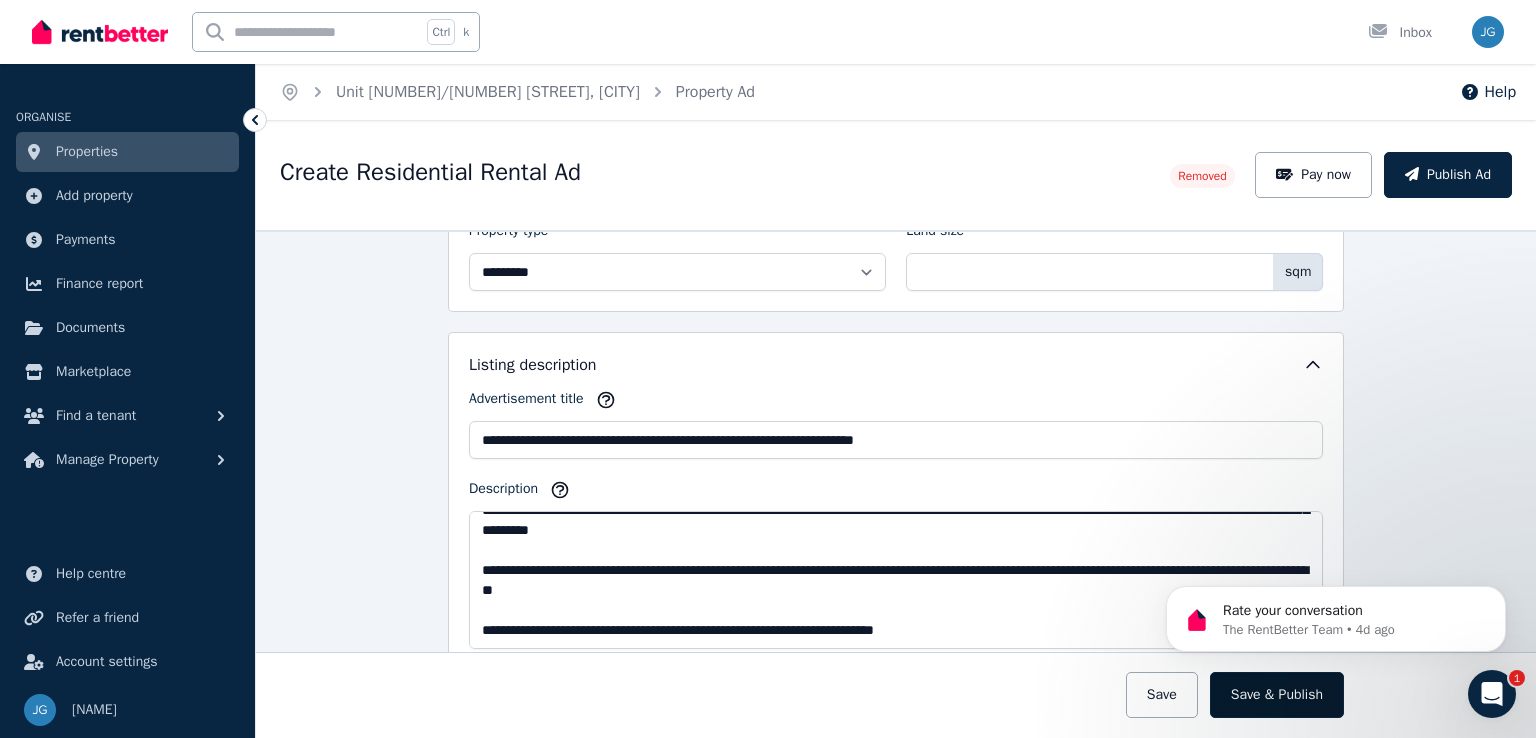 click on "Save & Publish" at bounding box center [1277, 695] 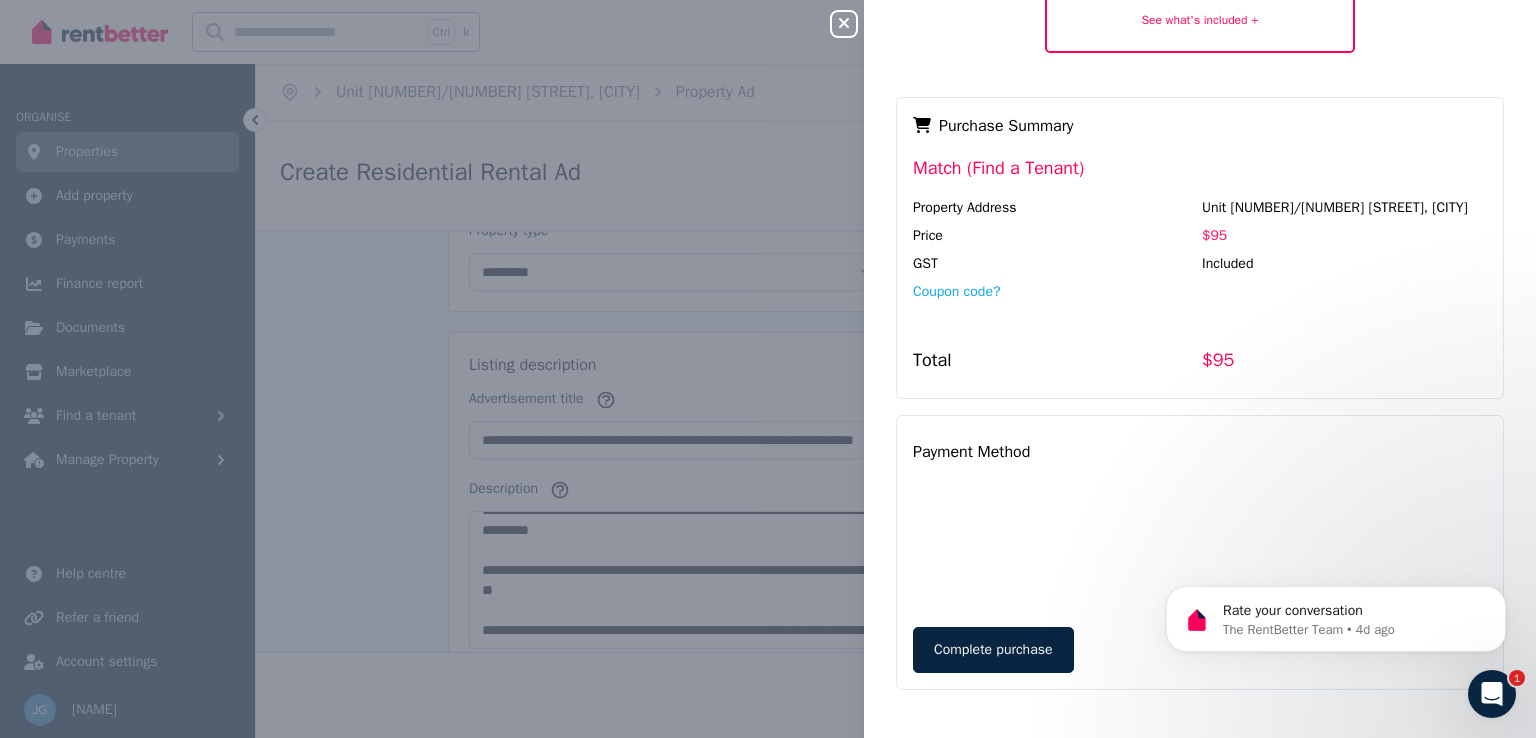 scroll, scrollTop: 303, scrollLeft: 0, axis: vertical 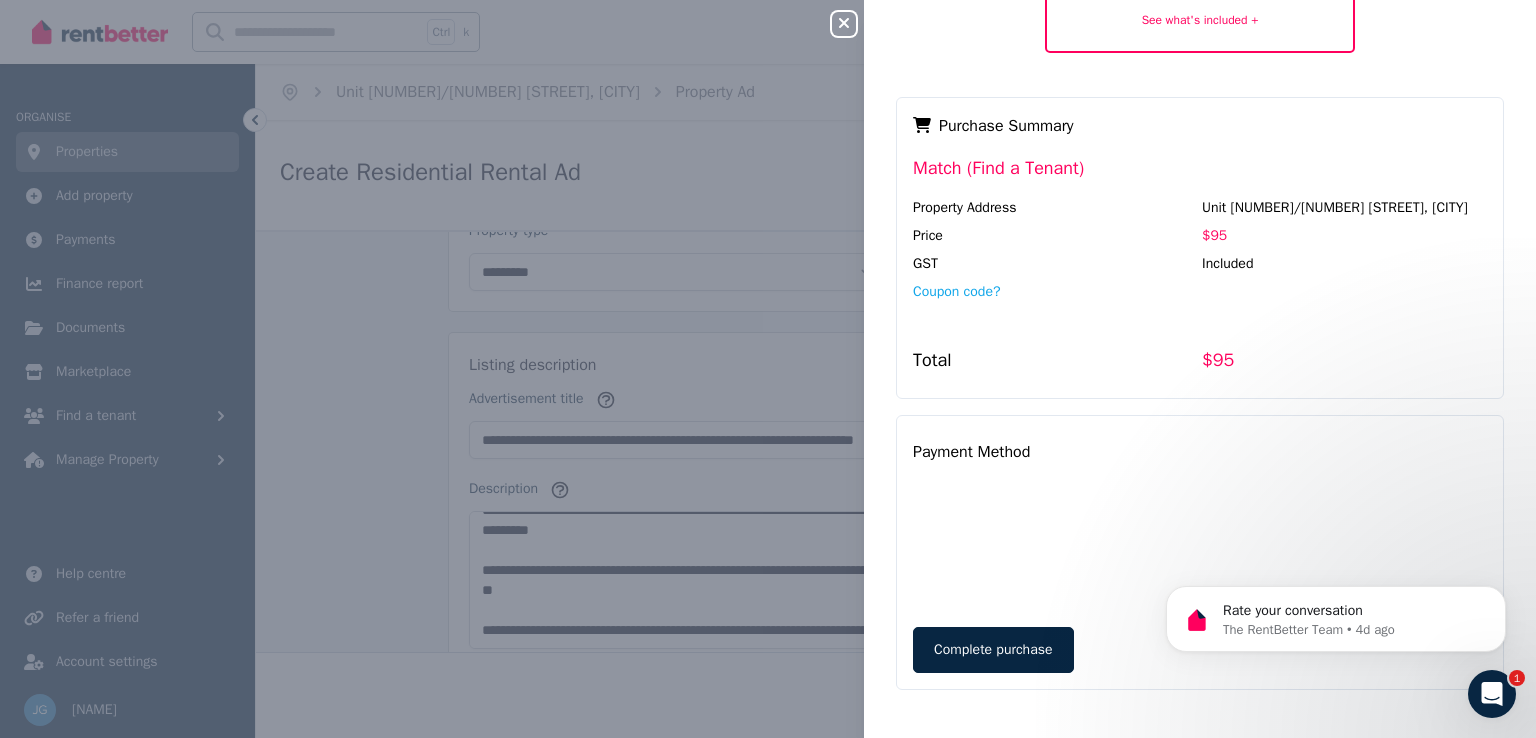 click 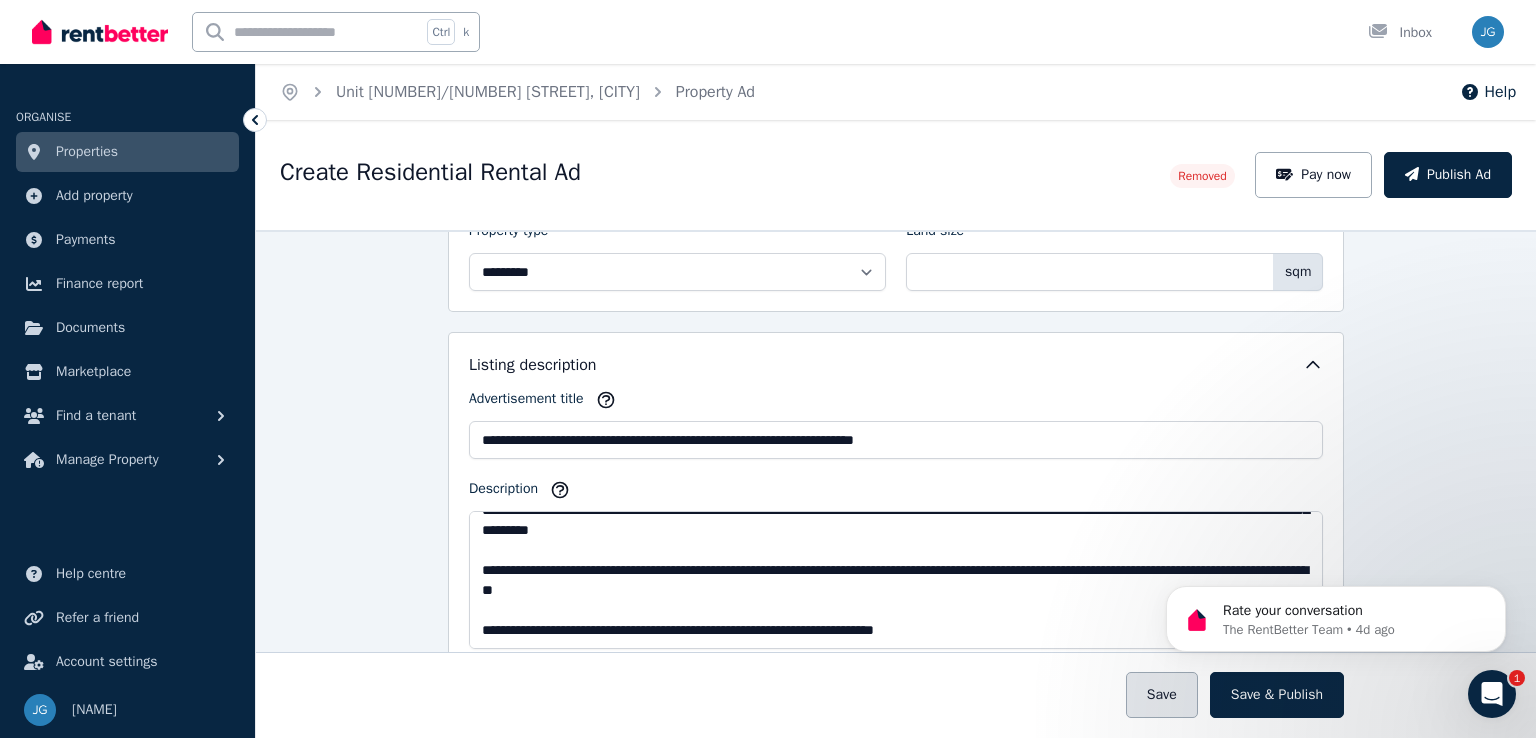 click on "Save" at bounding box center [1162, 695] 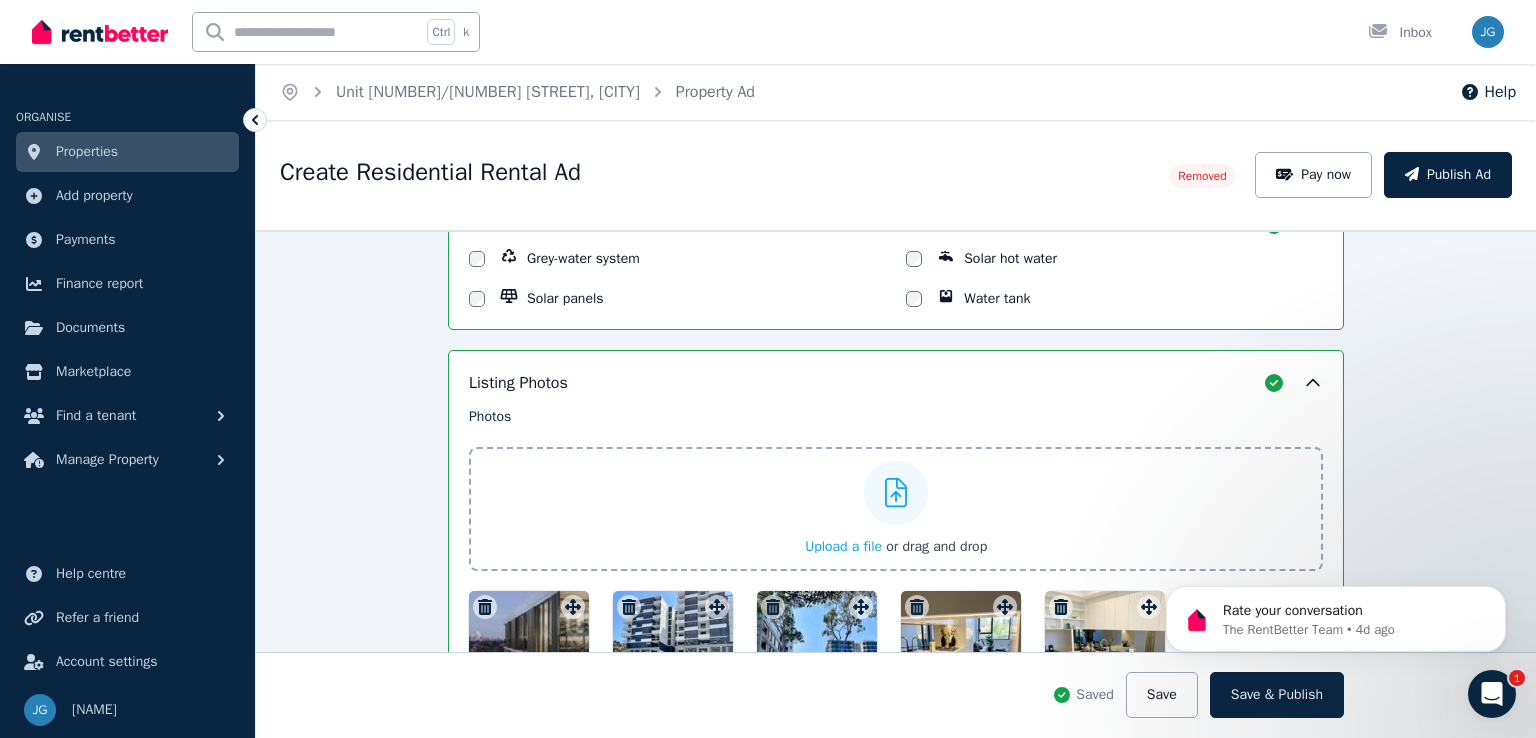 scroll, scrollTop: 1963, scrollLeft: 0, axis: vertical 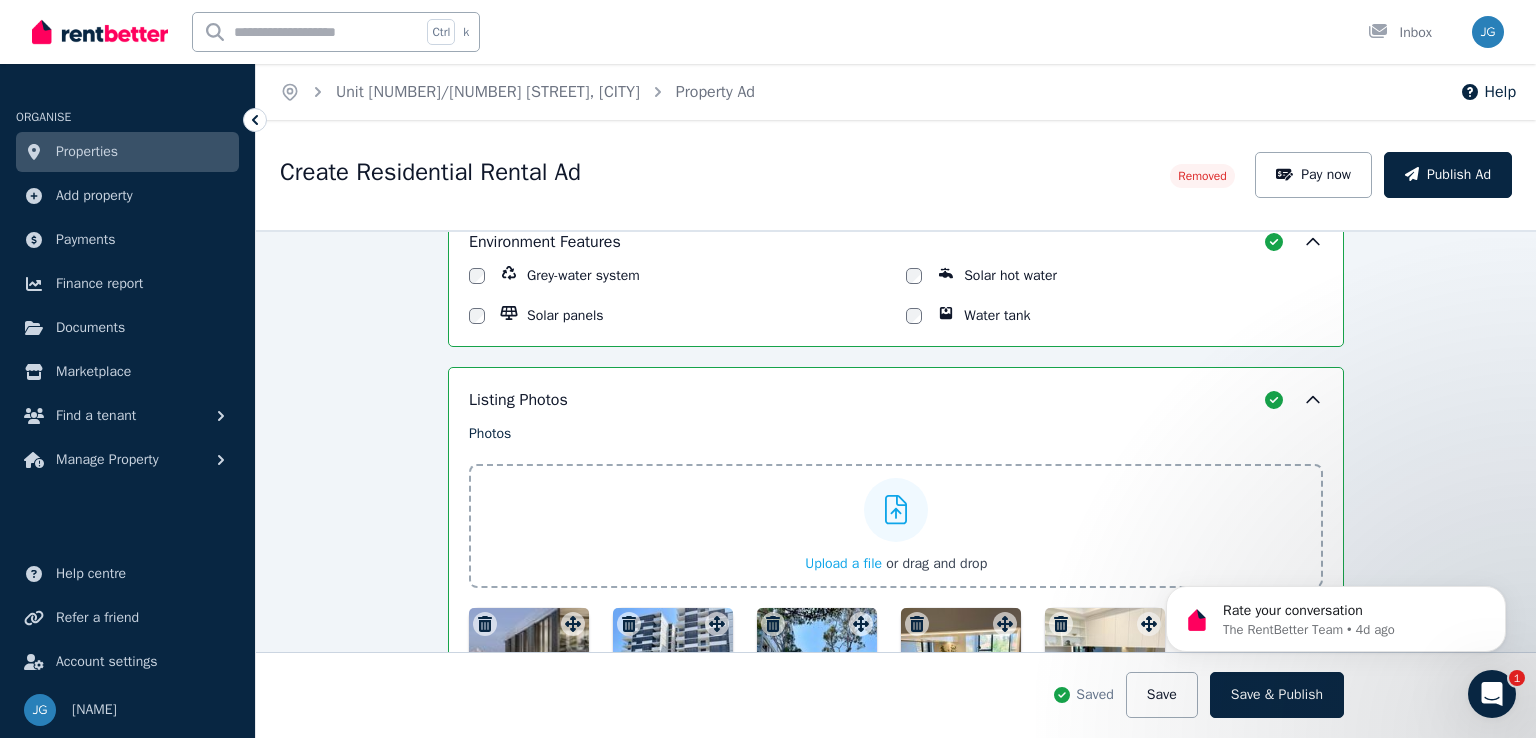 click 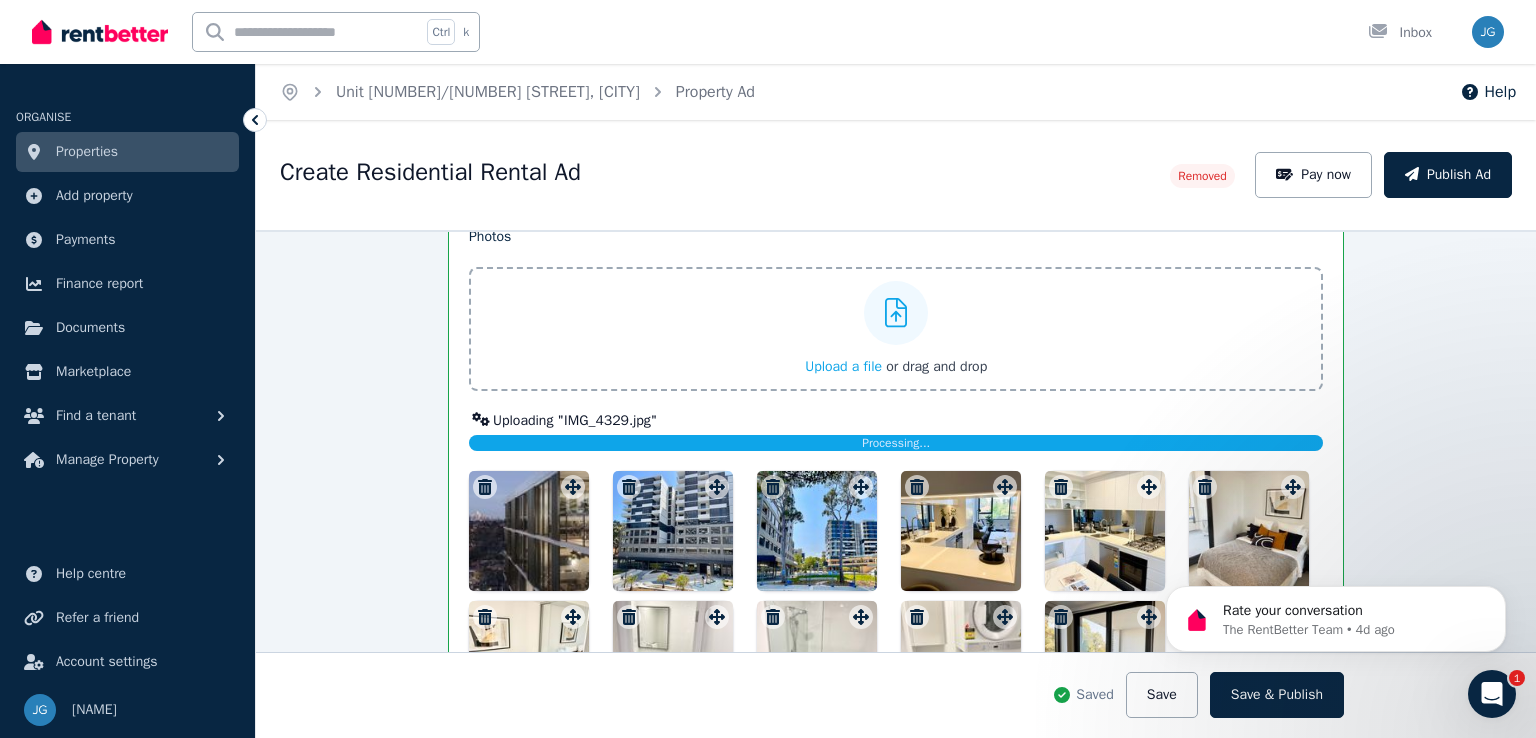 scroll, scrollTop: 2160, scrollLeft: 0, axis: vertical 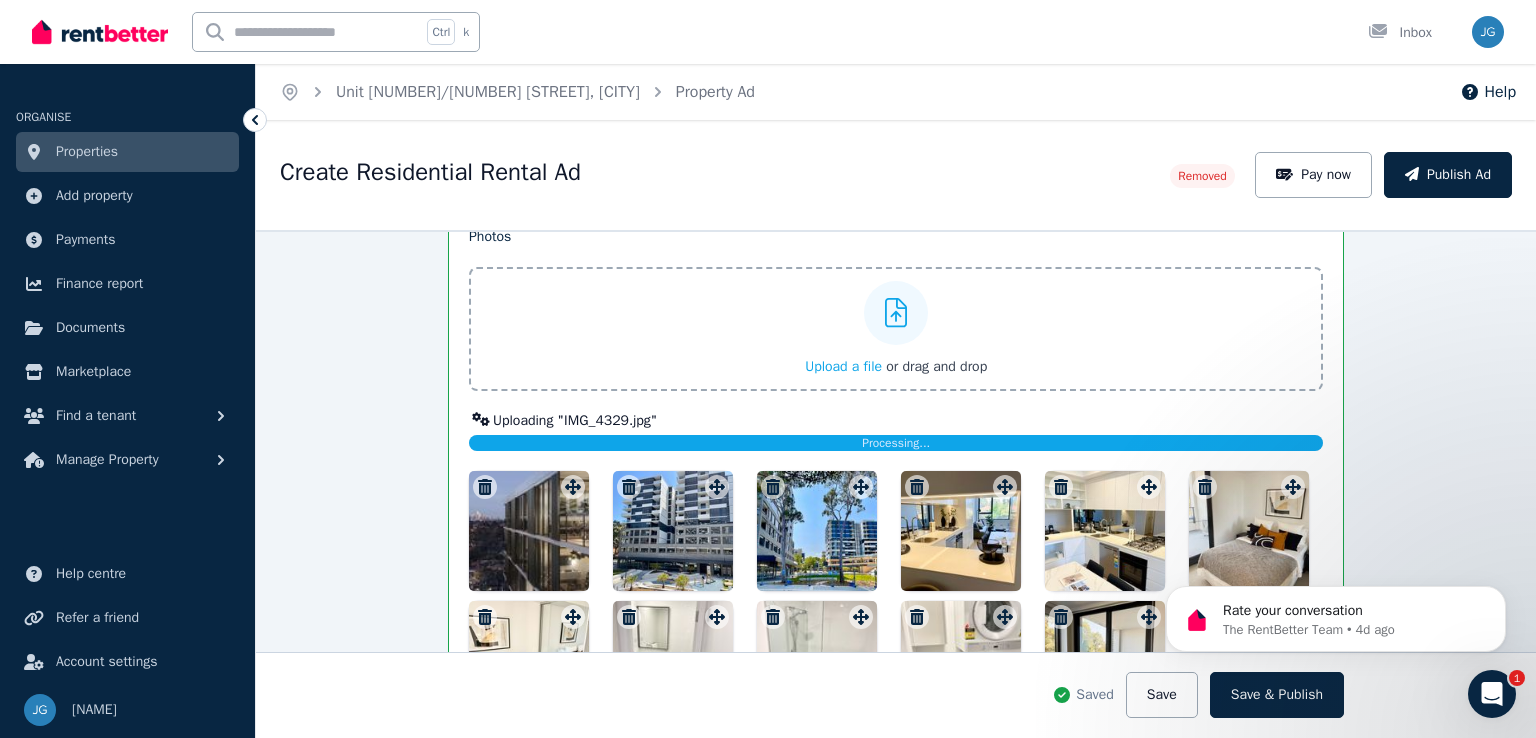 click on "Upload a file" at bounding box center (843, 366) 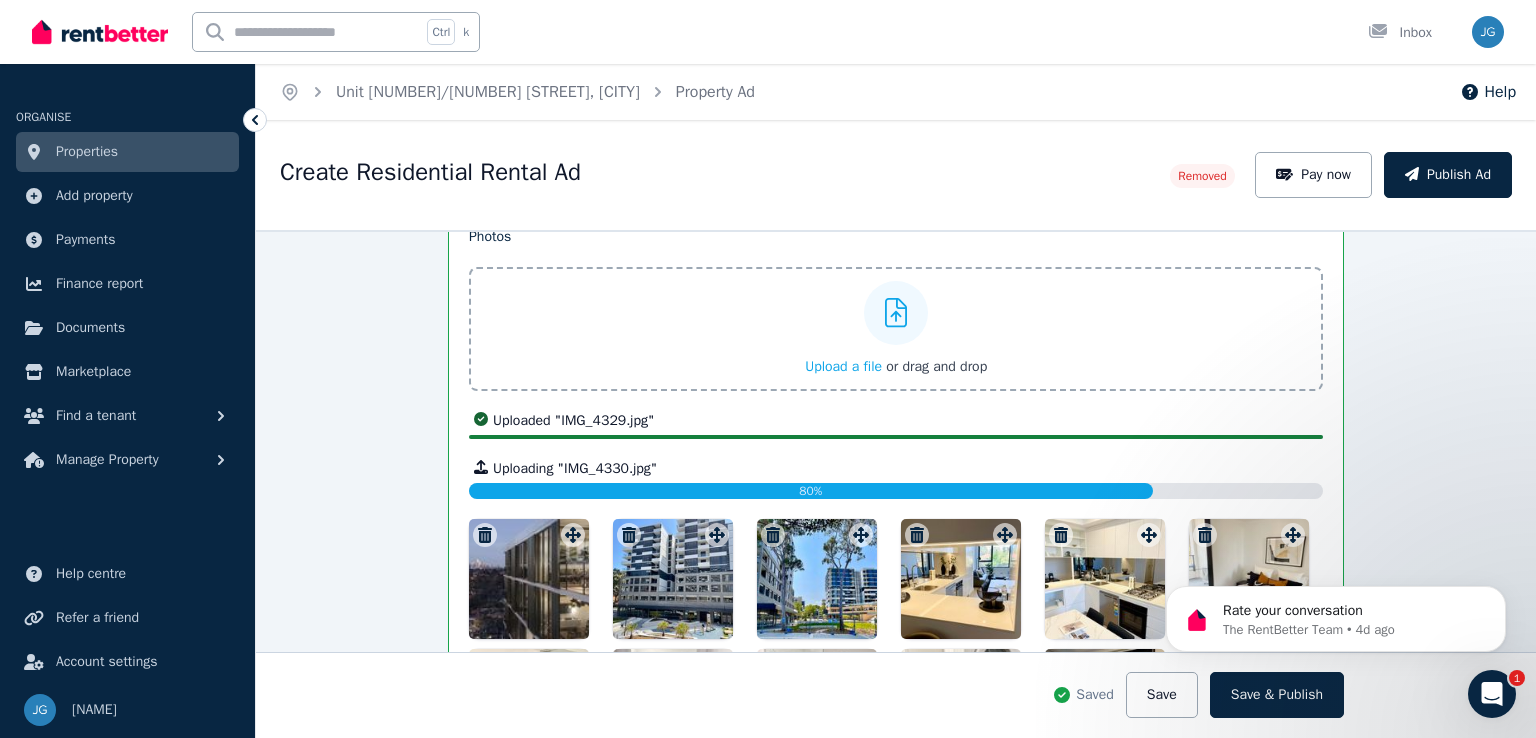 click on "Upload a file" at bounding box center [843, 366] 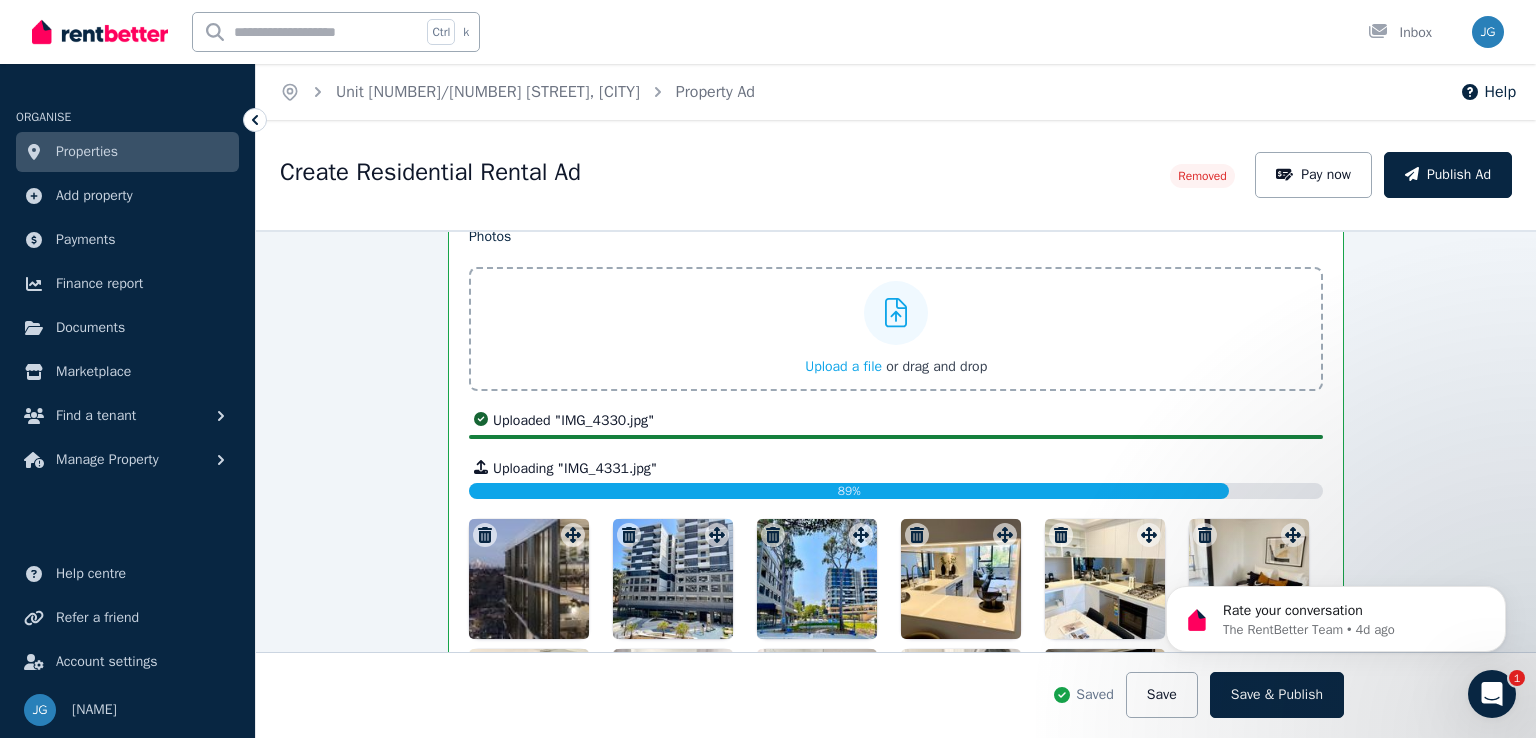click on "Upload a file" at bounding box center (843, 366) 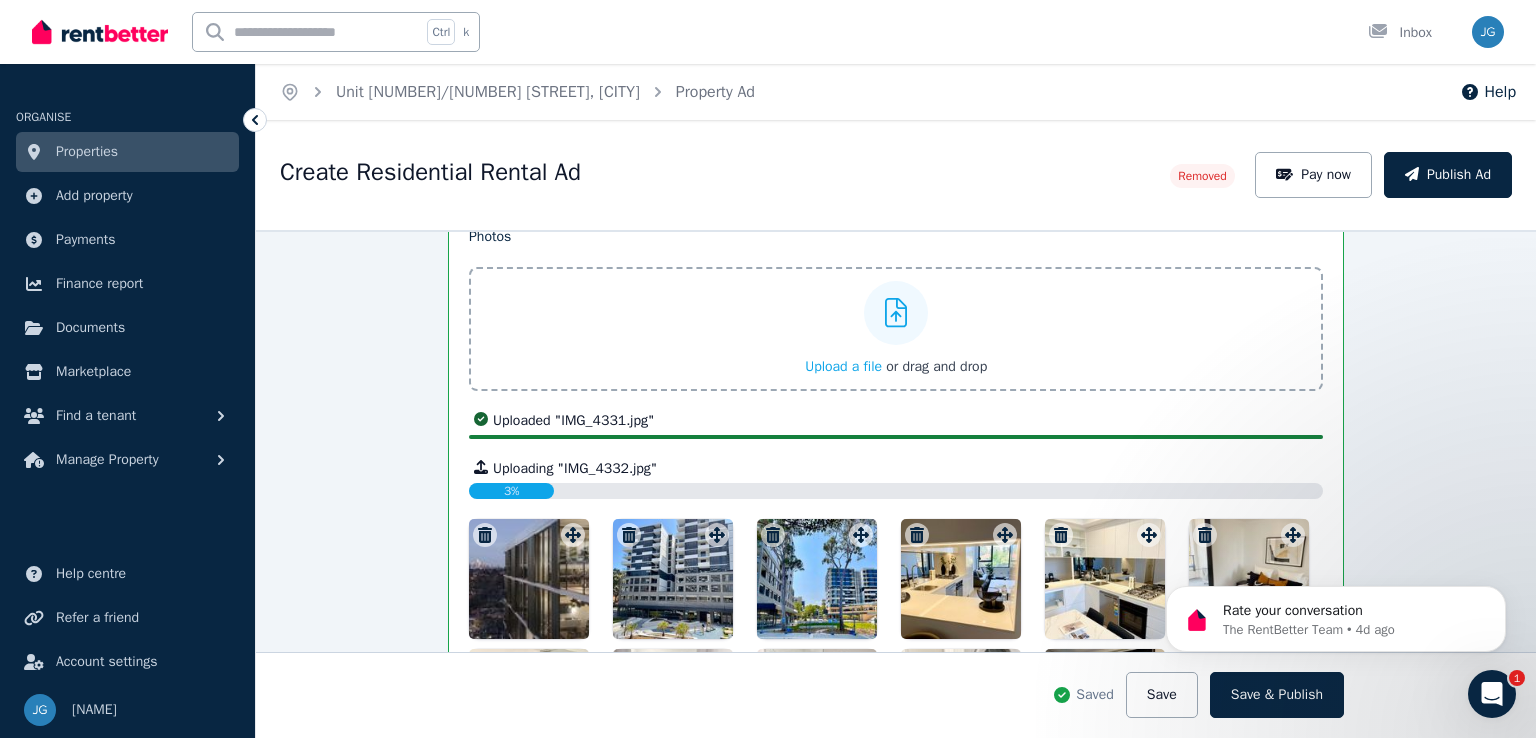 click on "Upload a file" at bounding box center [843, 366] 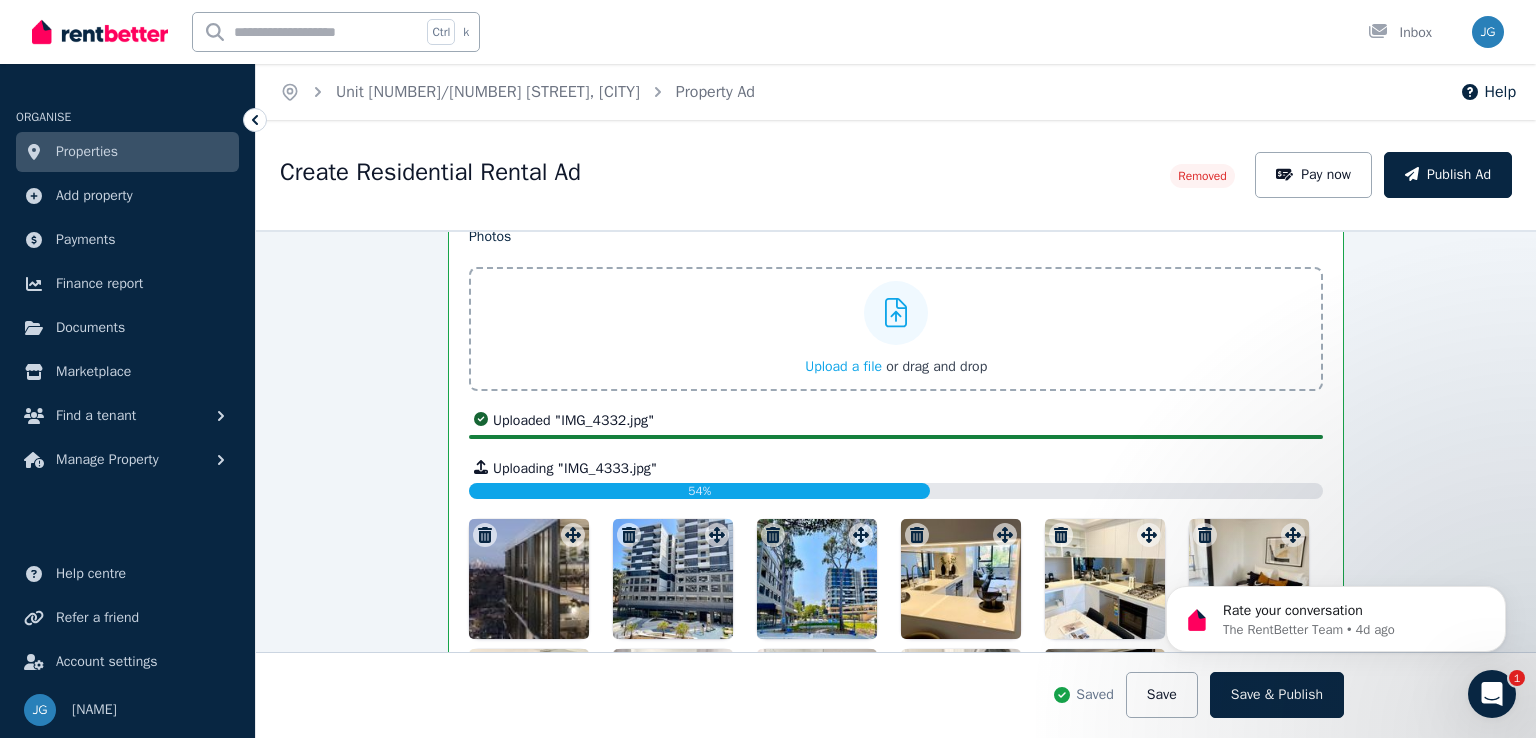 click on "Upload a file" at bounding box center [843, 366] 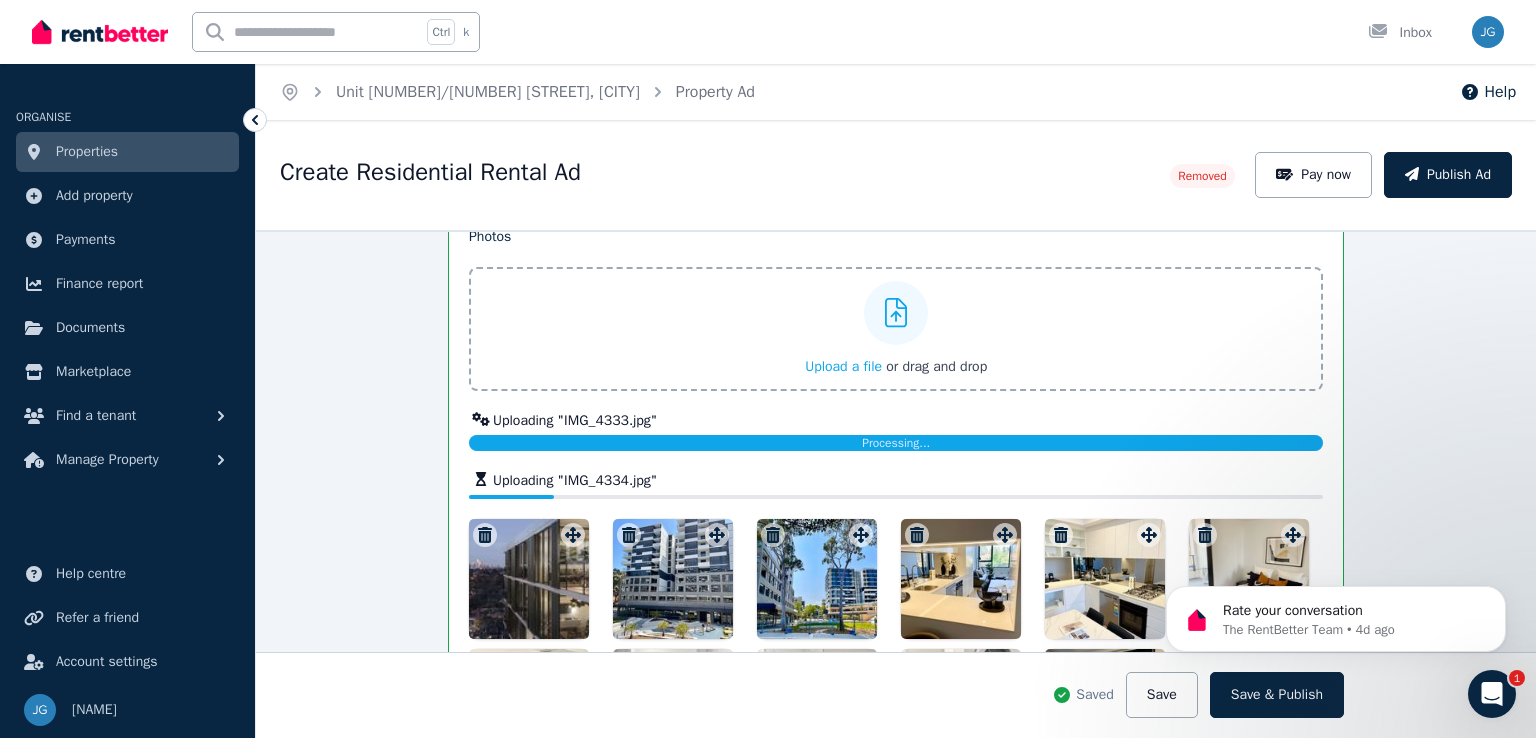 click on "Upload a file" at bounding box center [843, 366] 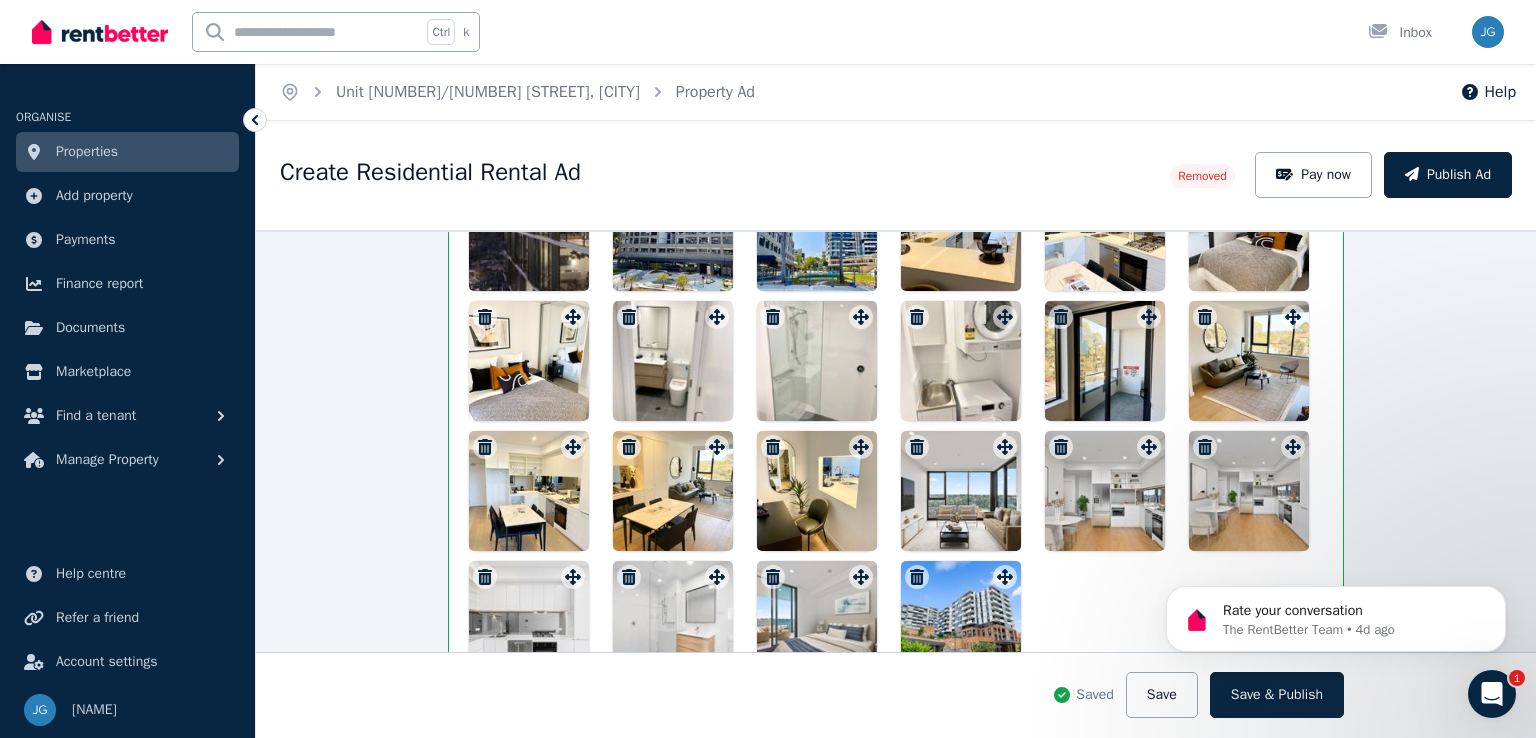 scroll, scrollTop: 2484, scrollLeft: 0, axis: vertical 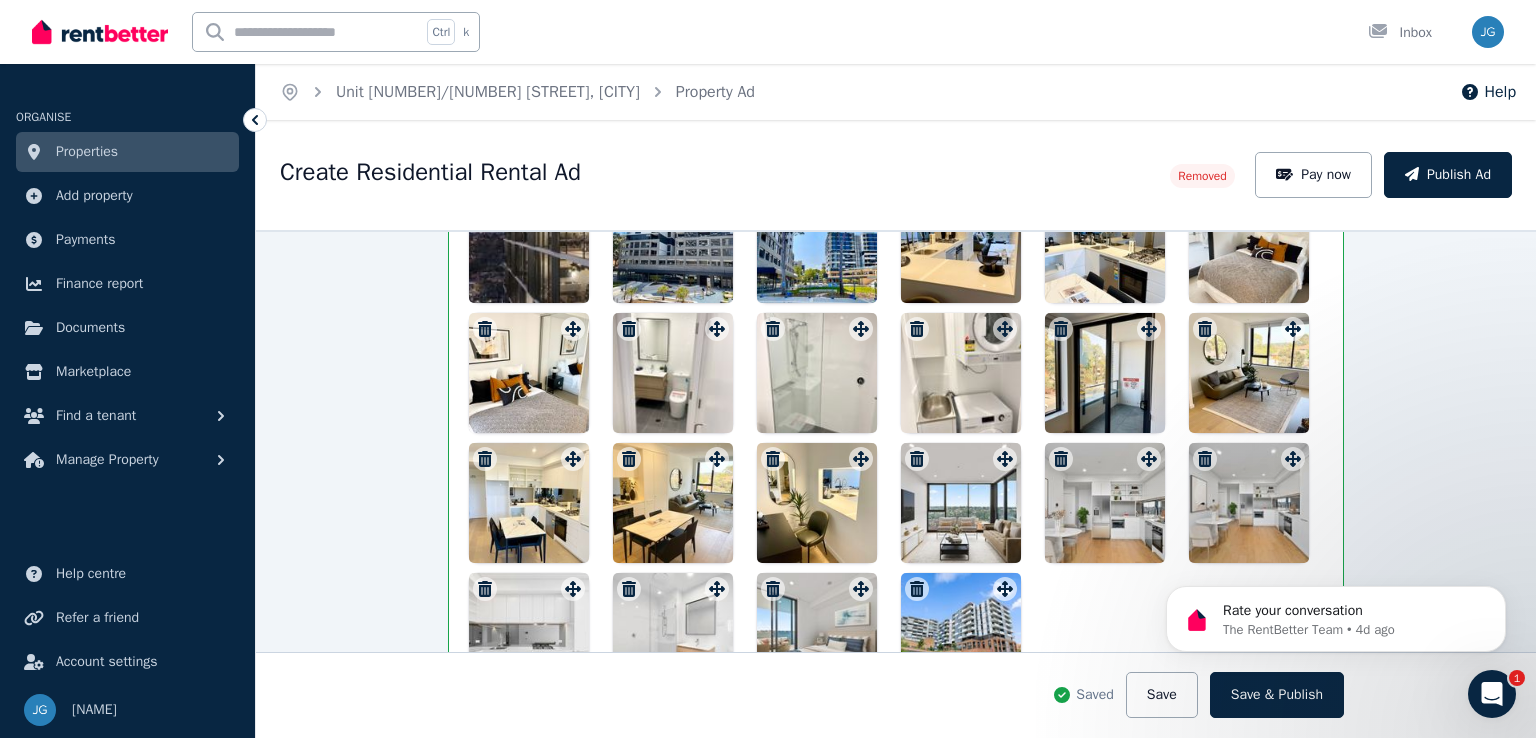 click 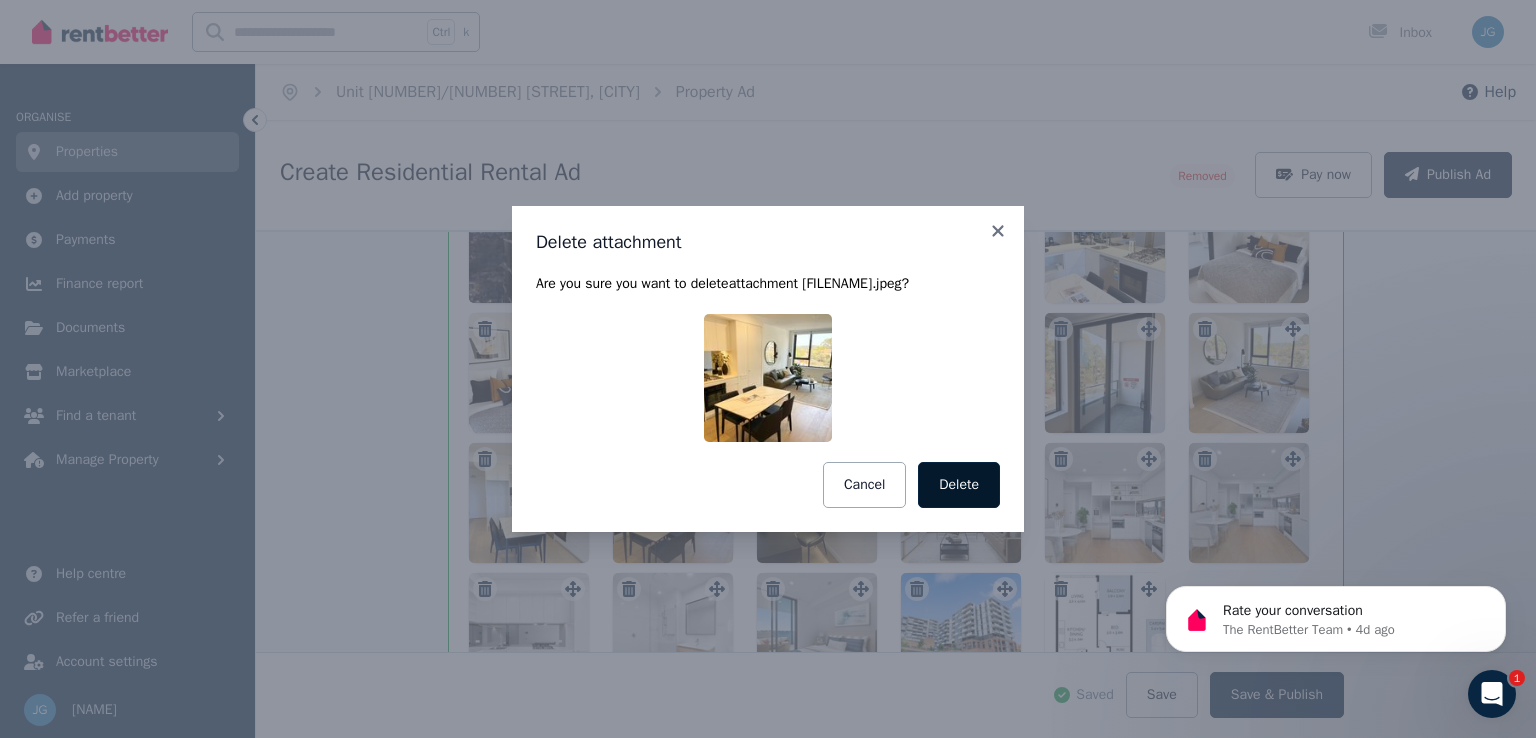 click on "Delete" at bounding box center (959, 485) 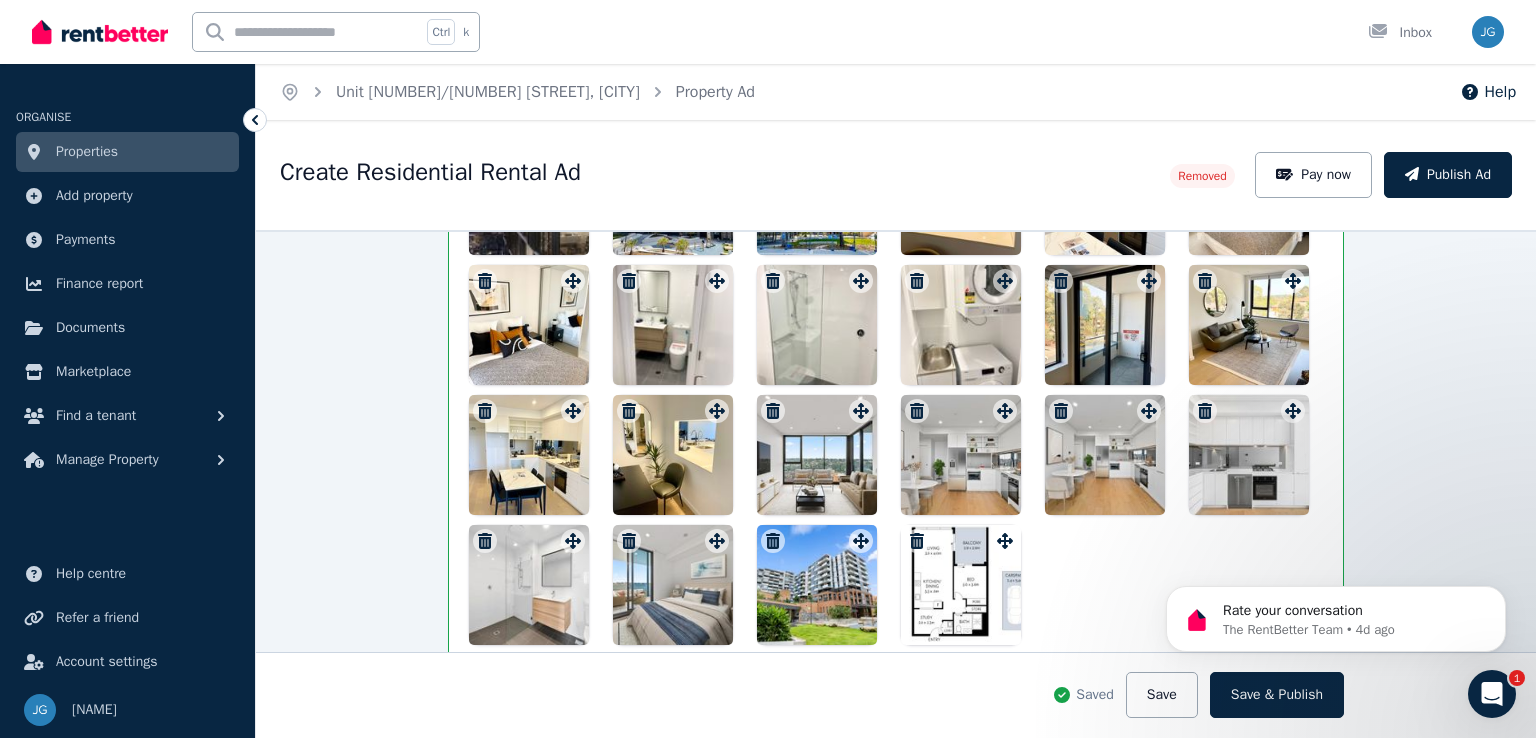 scroll, scrollTop: 2388, scrollLeft: 0, axis: vertical 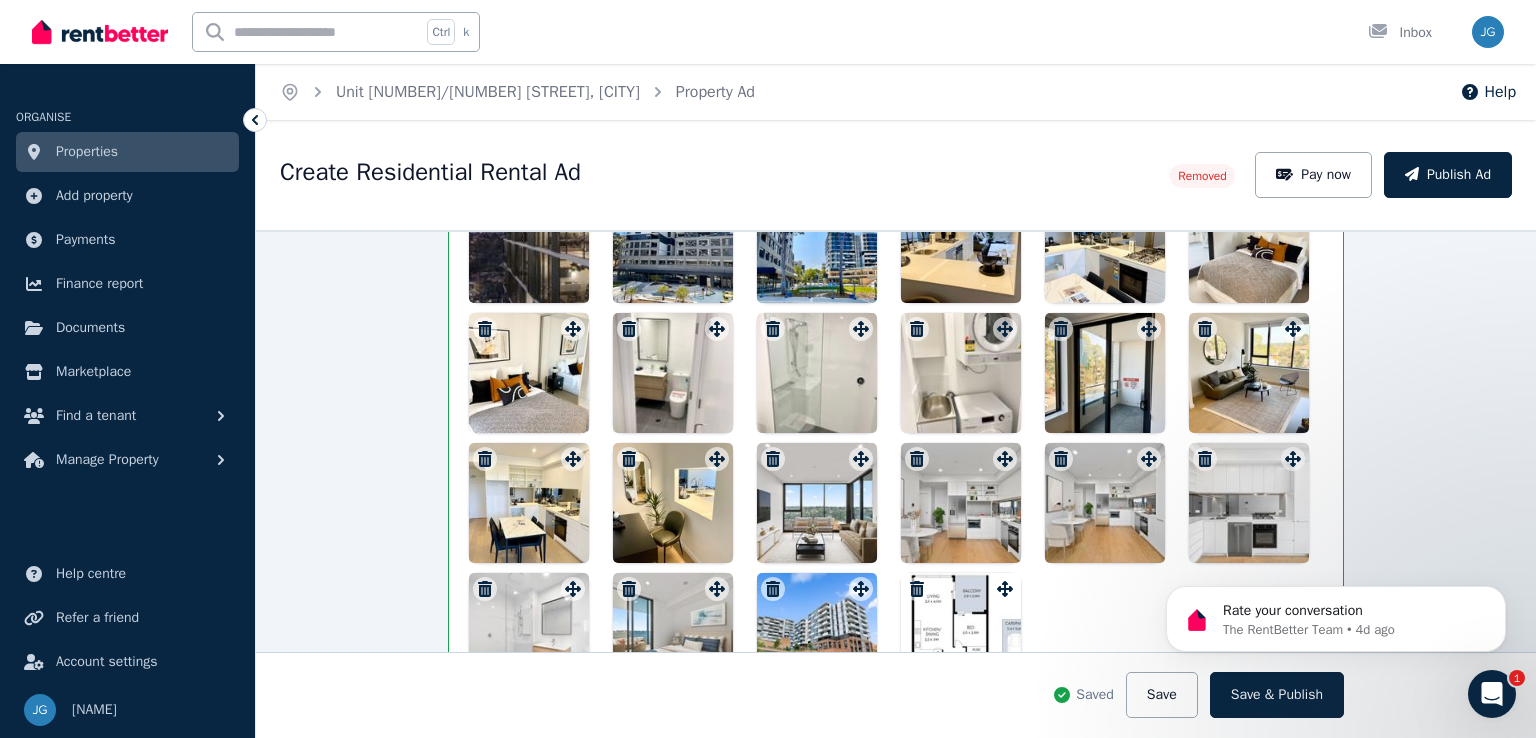 click 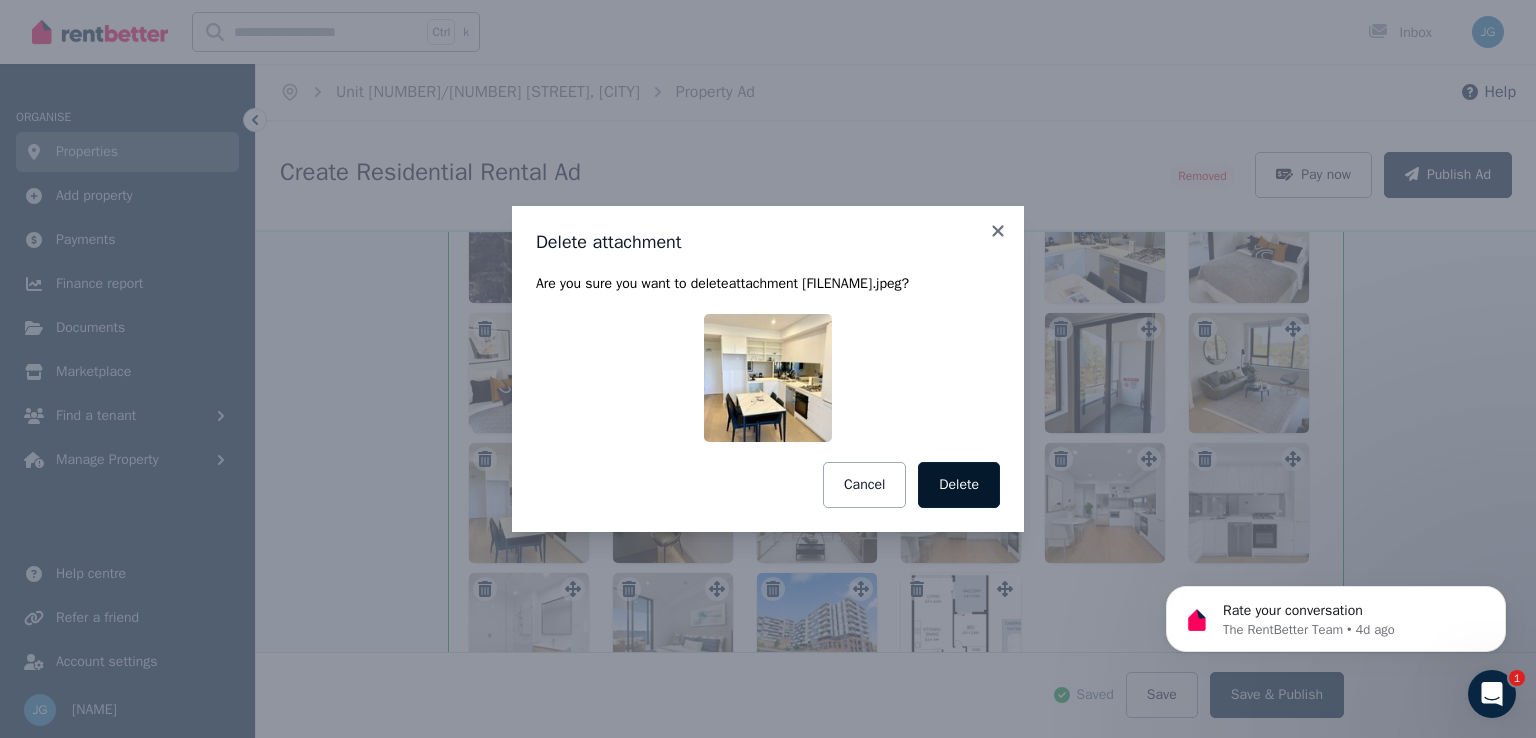 click on "Delete" at bounding box center (959, 485) 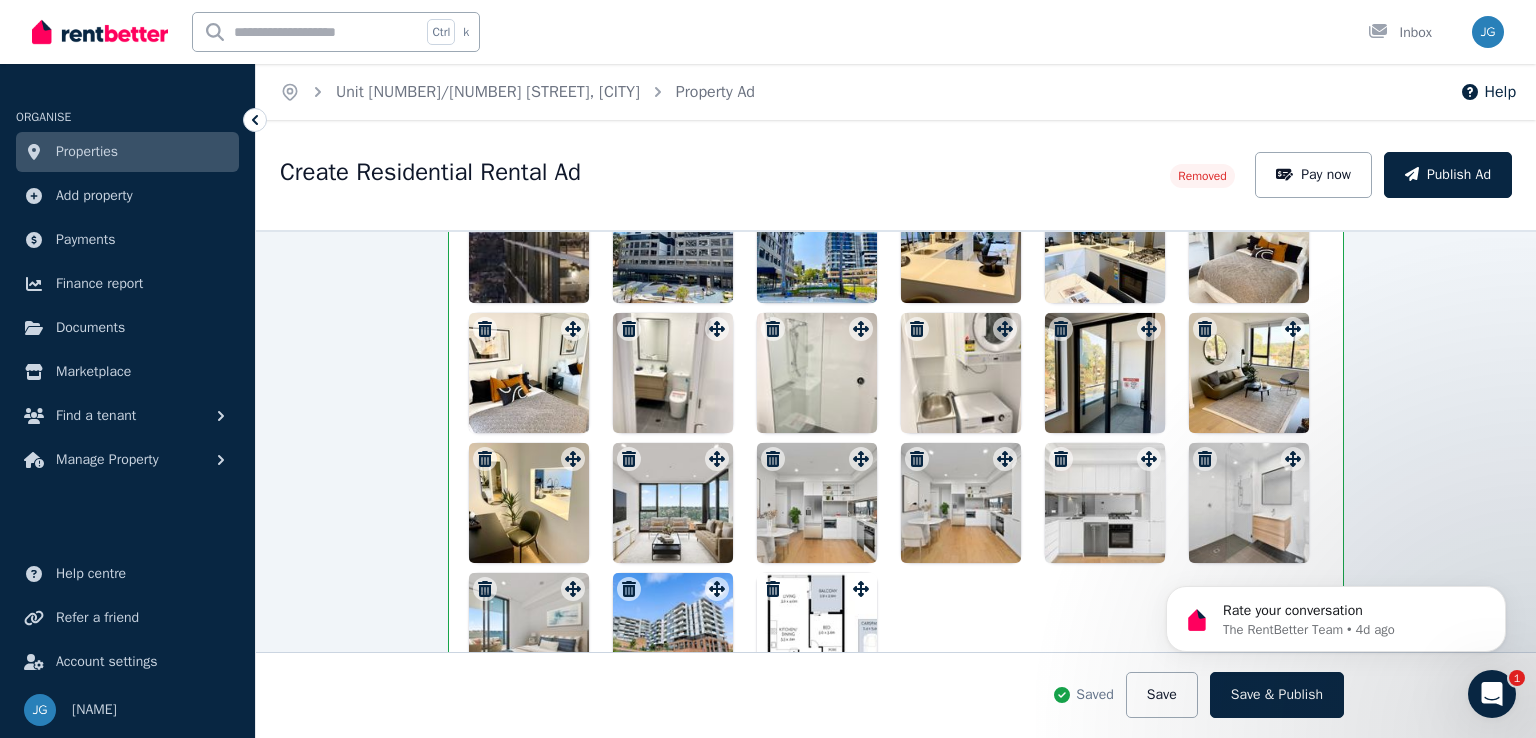 click 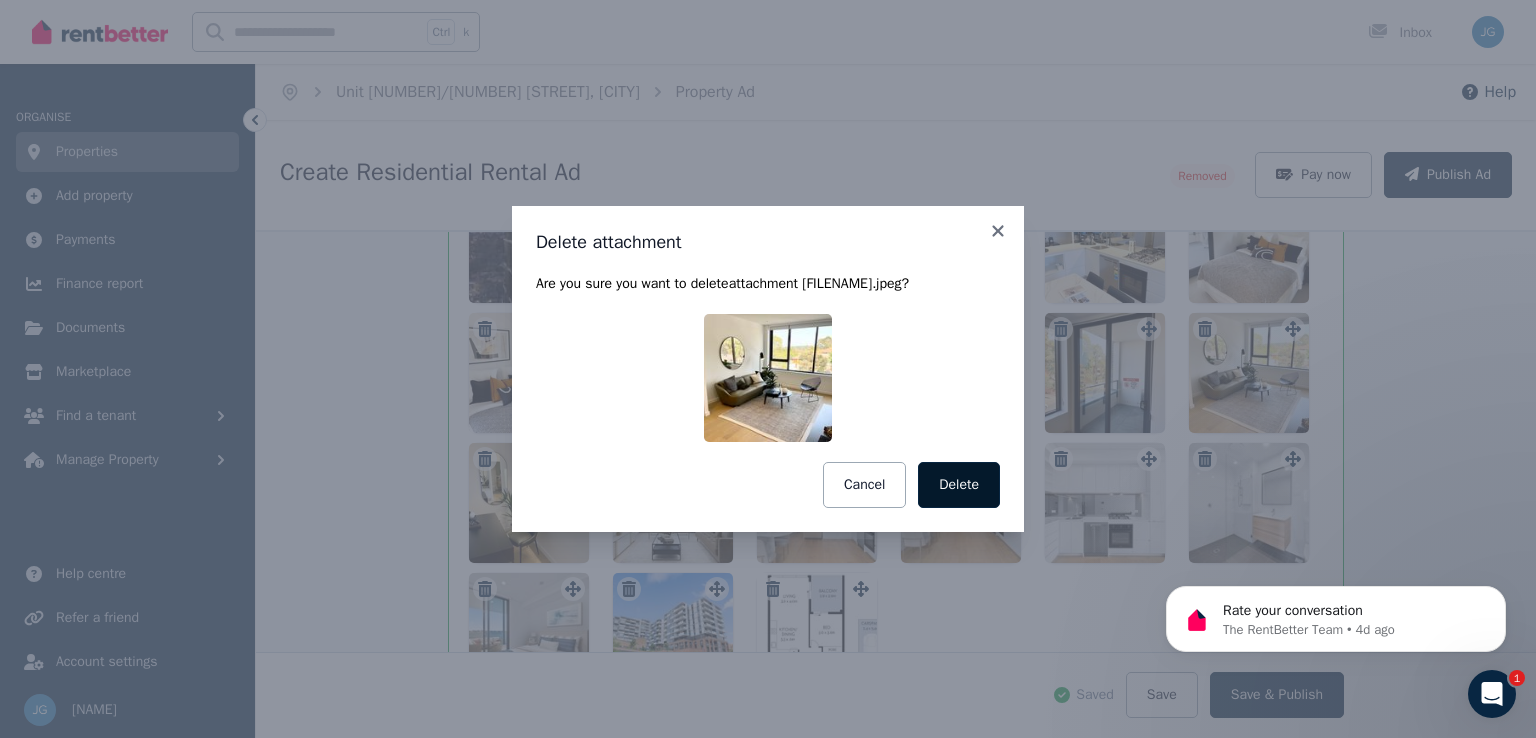 click on "Delete" at bounding box center [959, 485] 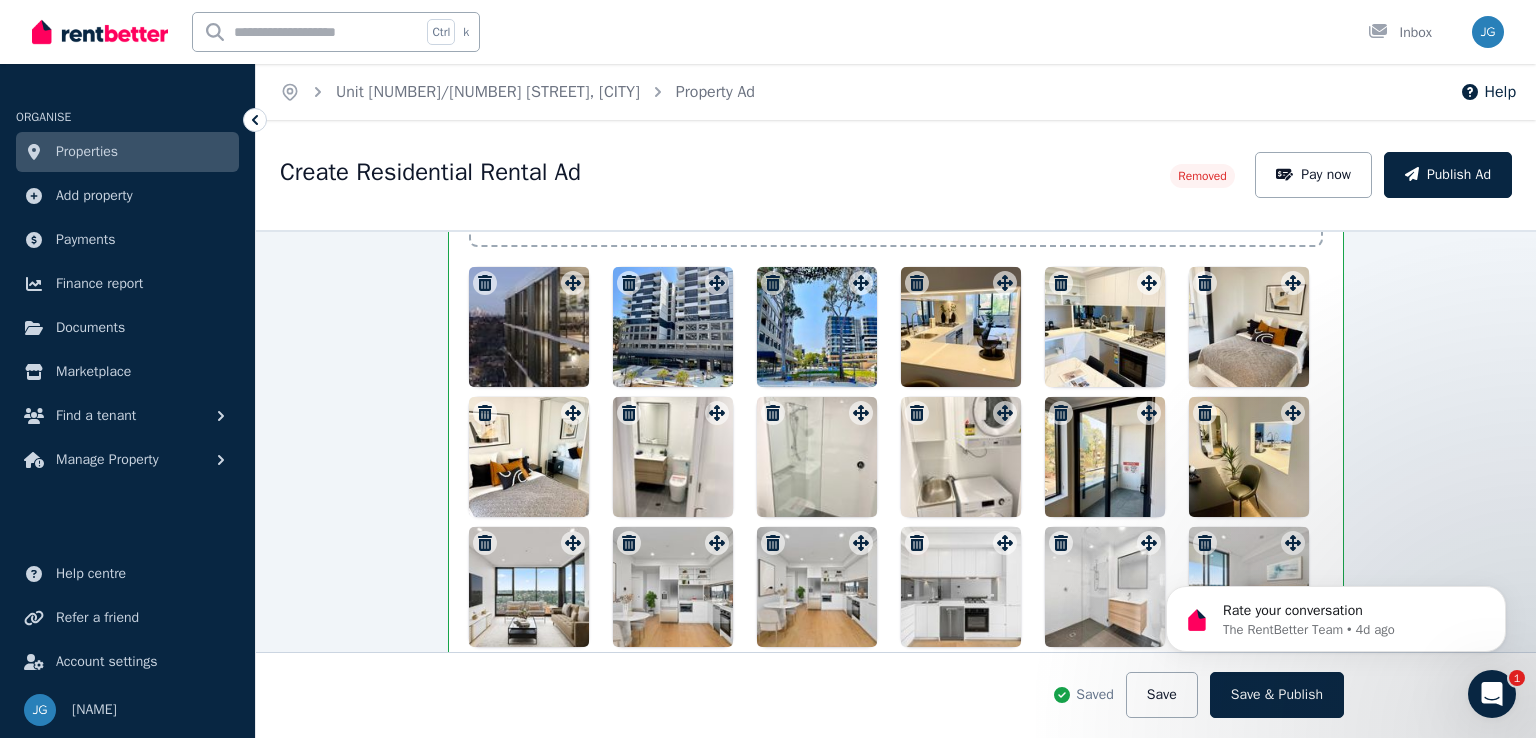 scroll, scrollTop: 2302, scrollLeft: 0, axis: vertical 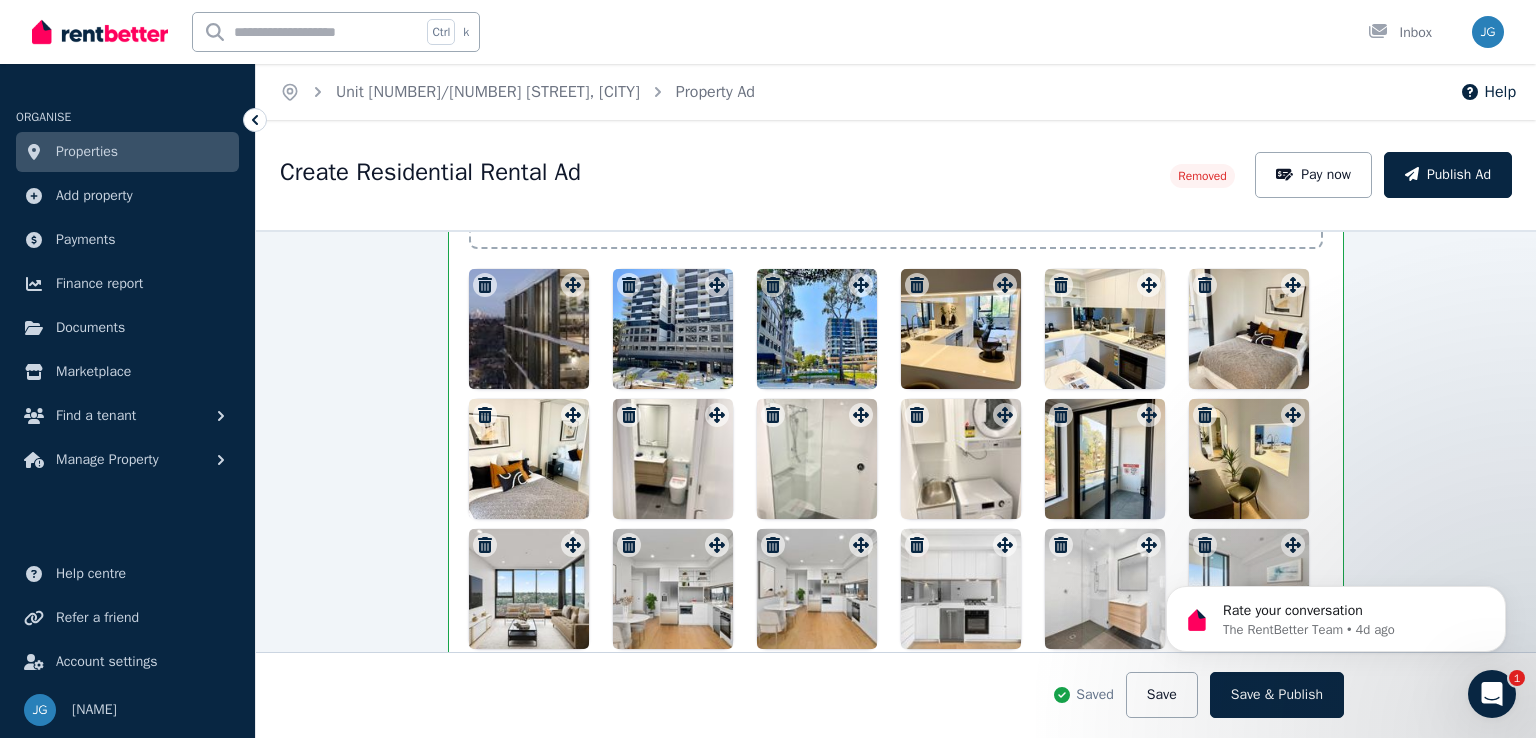 click 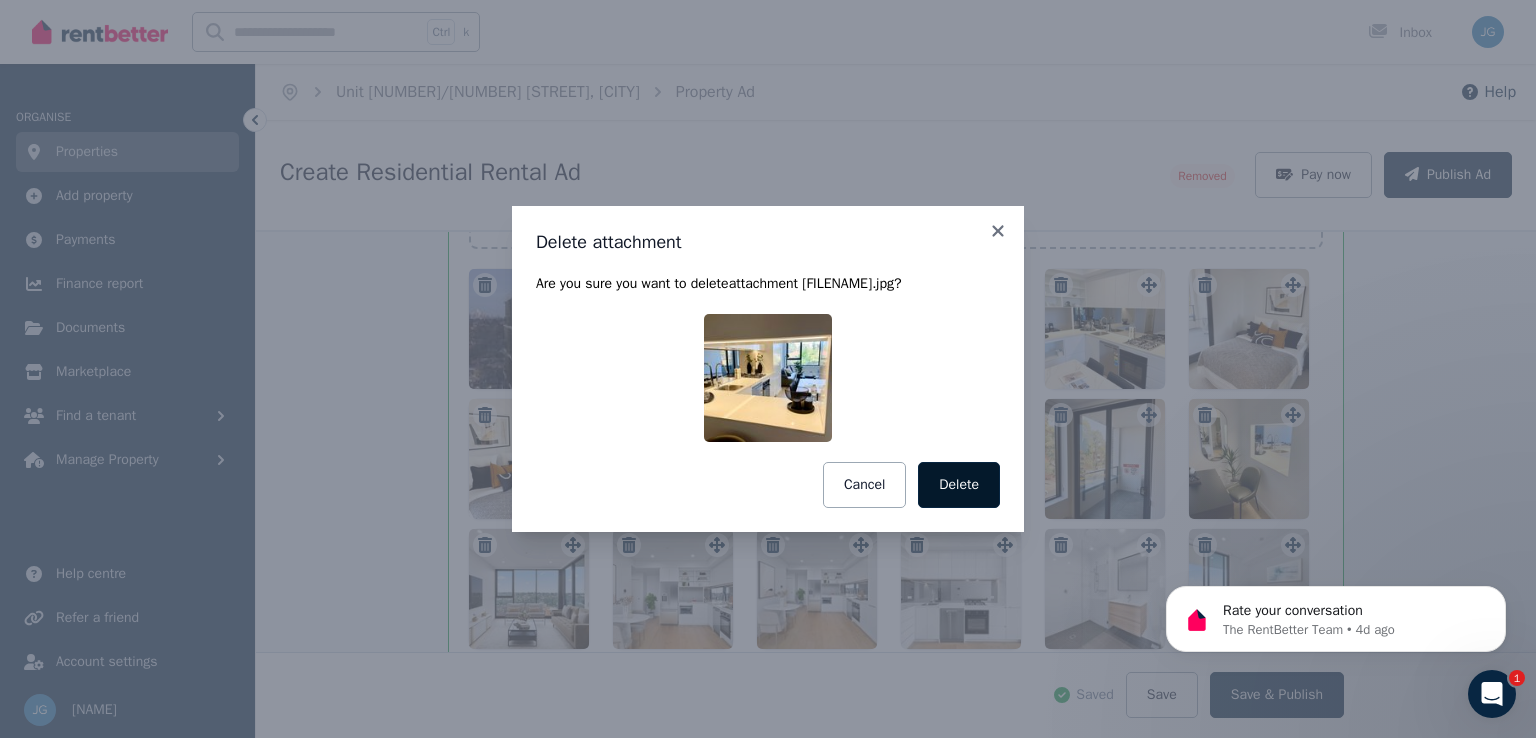 click on "Delete" at bounding box center (959, 485) 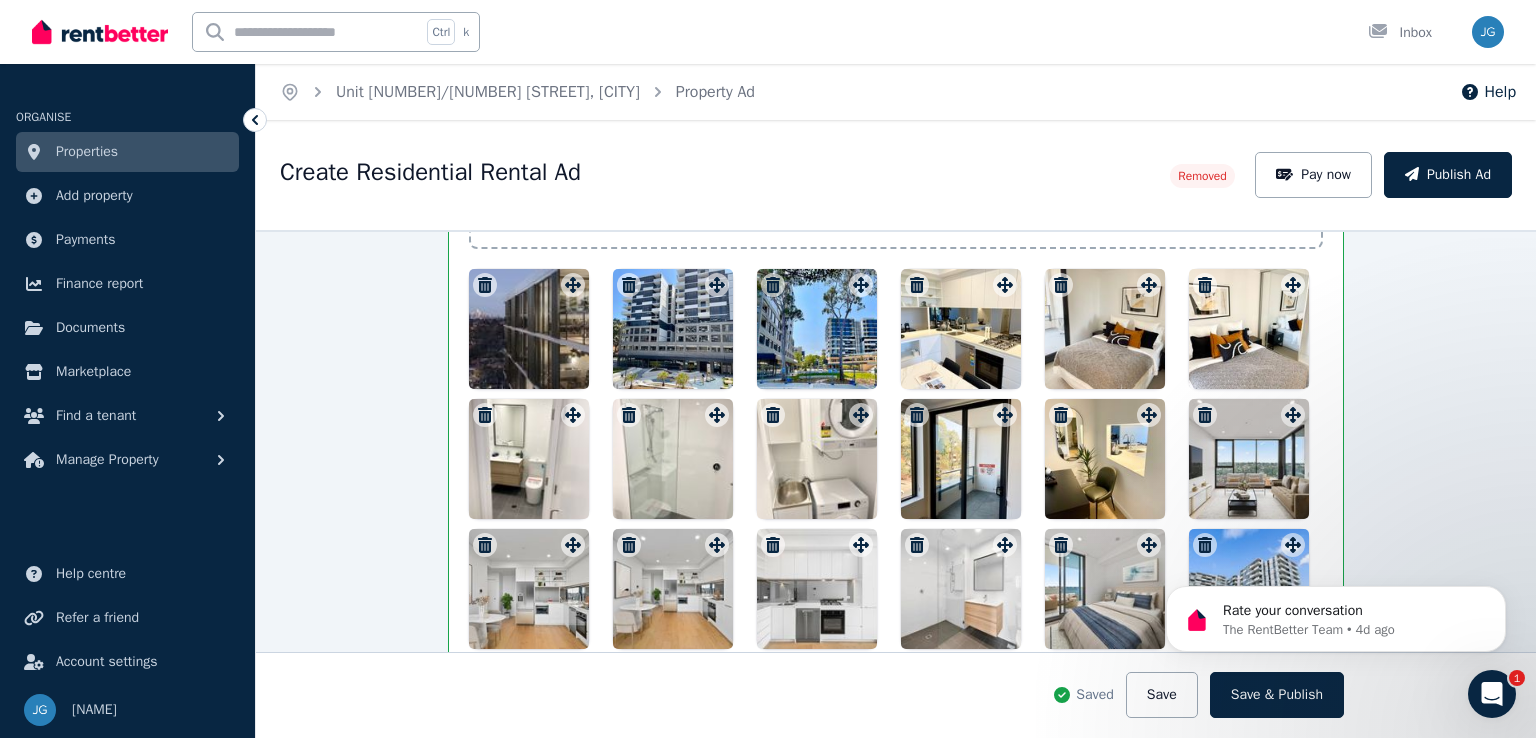 click 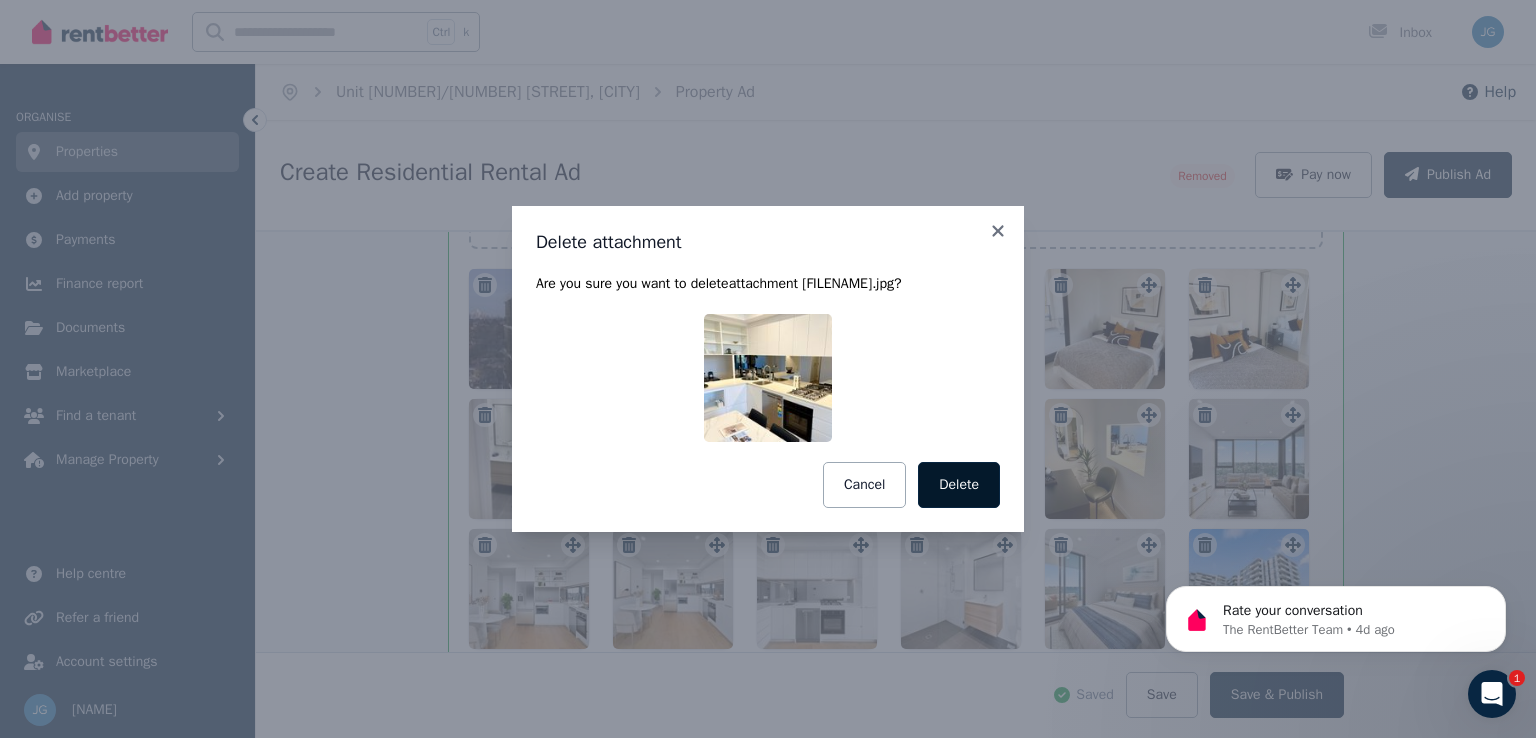 click on "Delete" at bounding box center [959, 485] 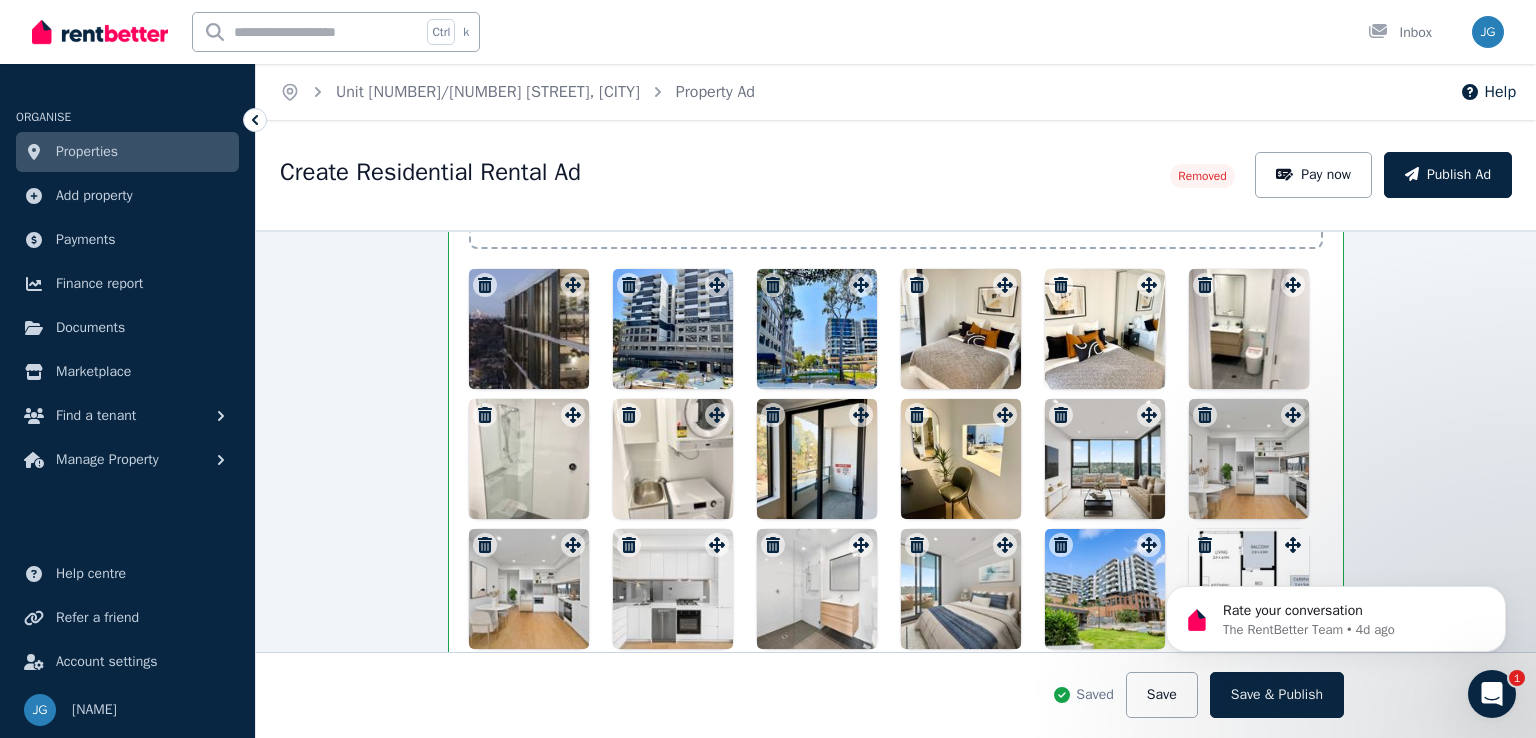 click 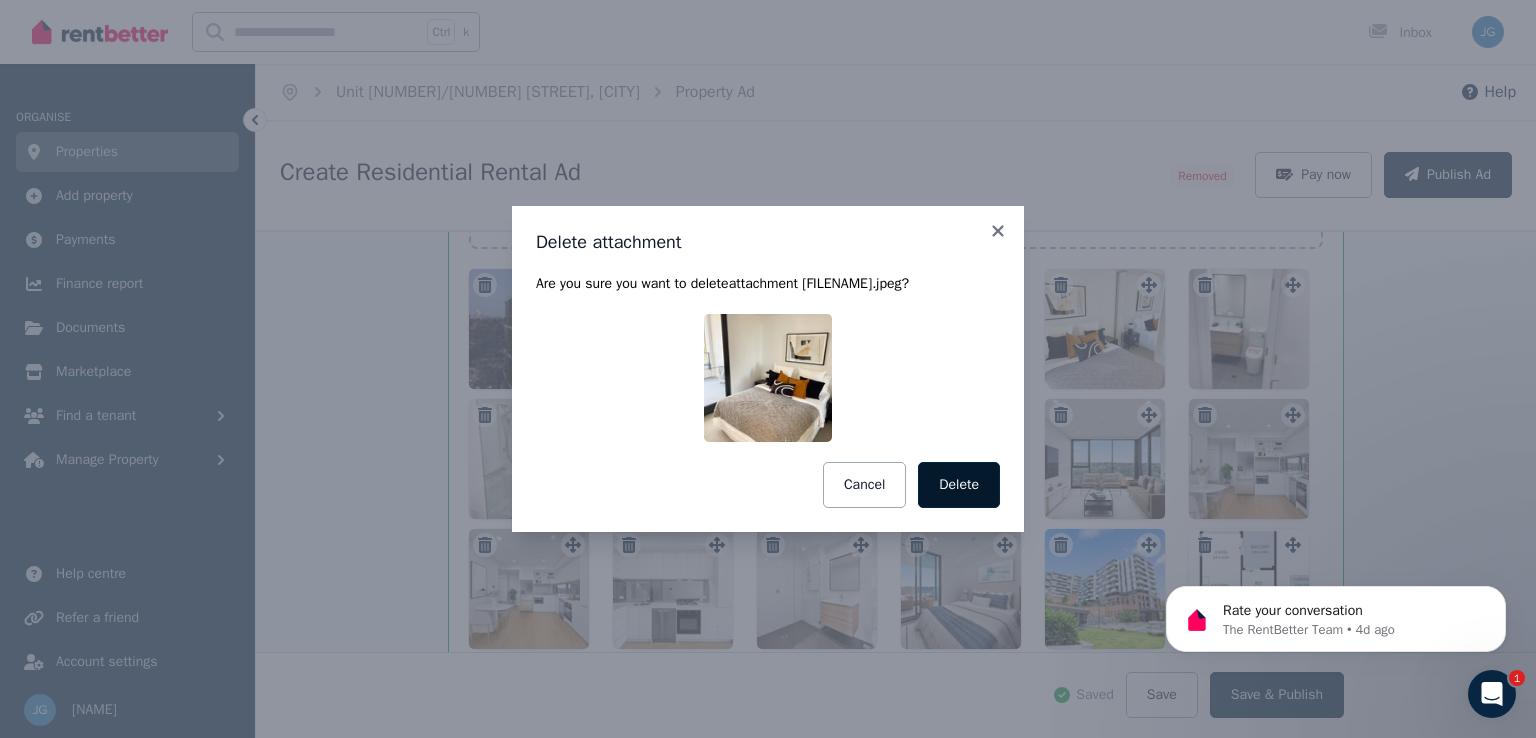 click on "Delete" at bounding box center (959, 485) 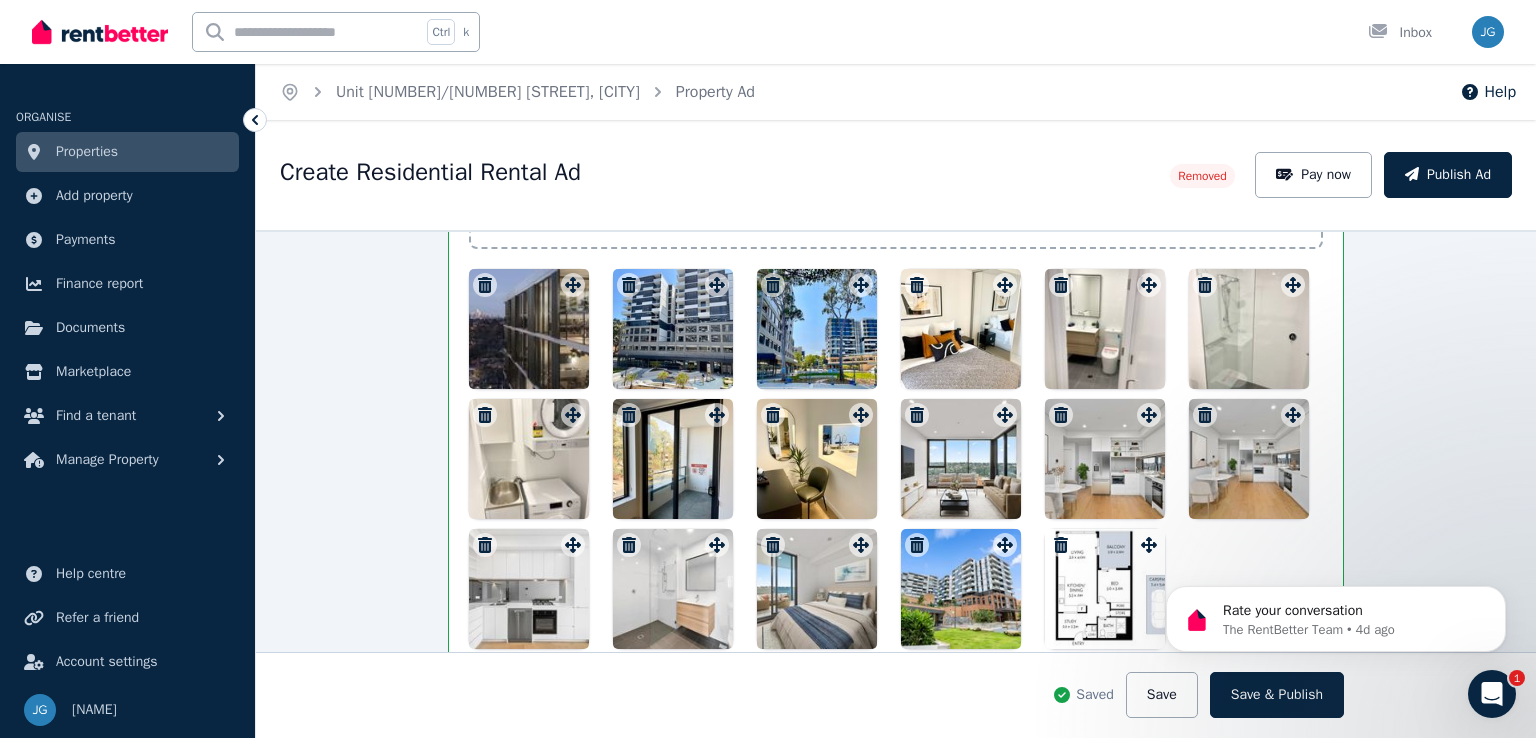 click 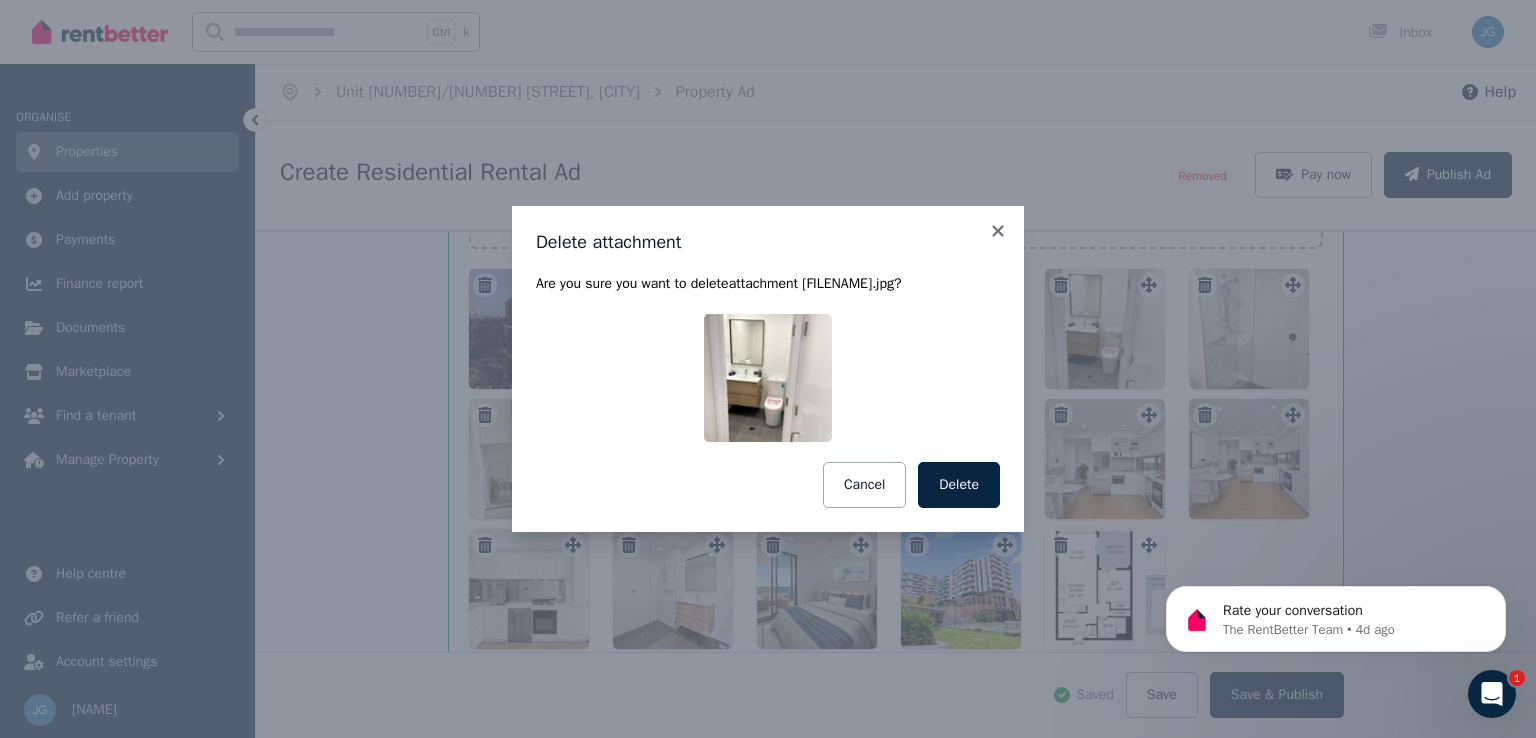 click on "Delete attachment Are you sure you want to delete  attachment   [FILENAME].jpg ? Cancel Delete" at bounding box center [768, 369] 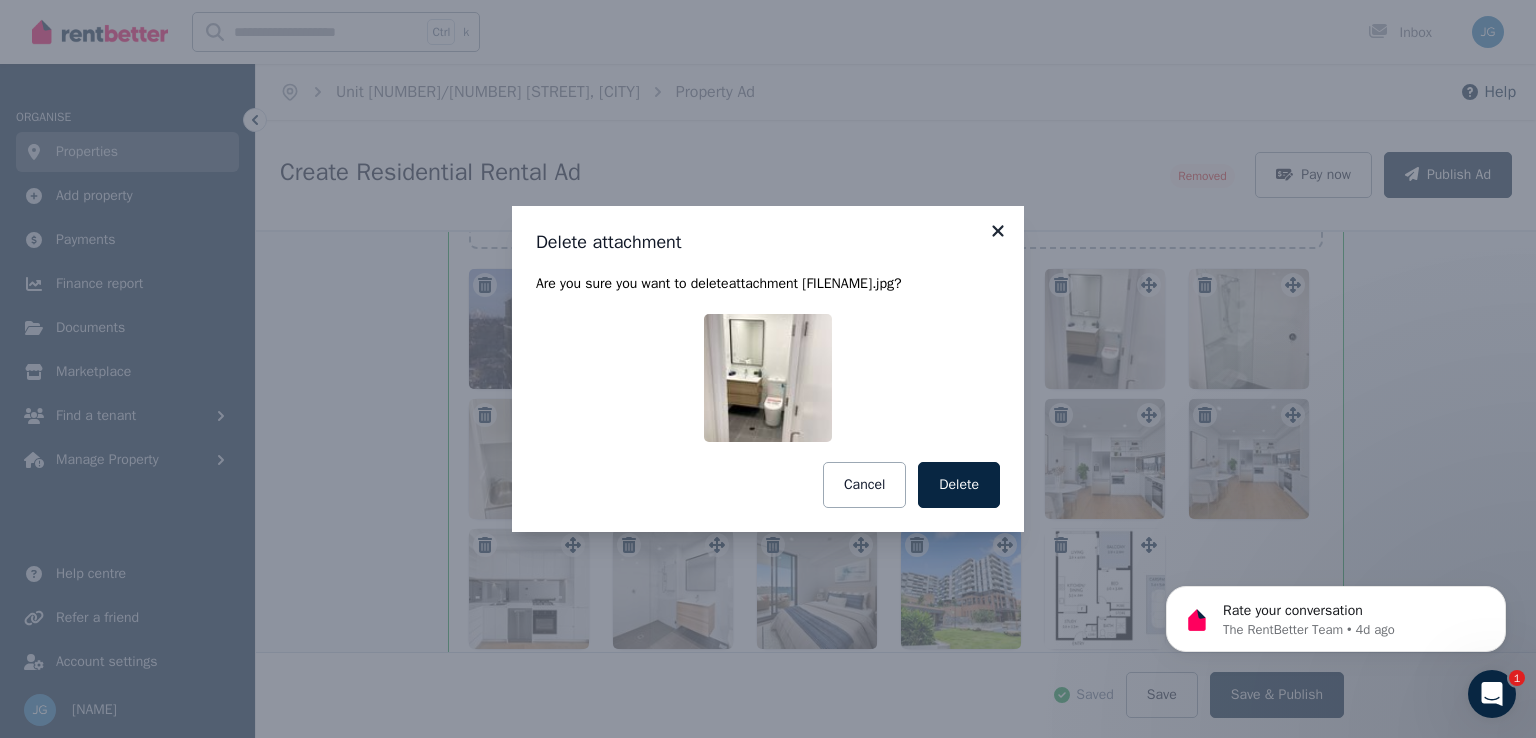 click 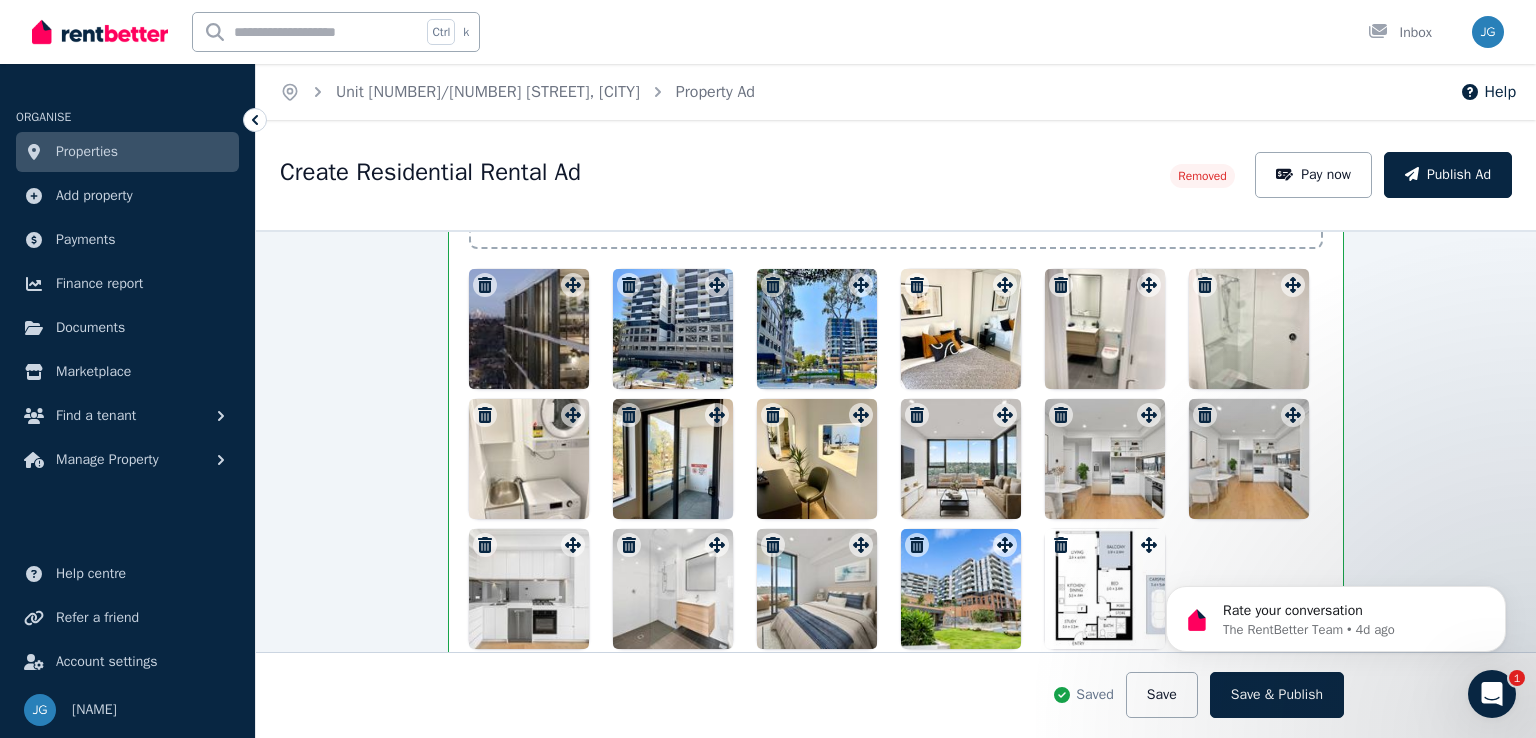 click 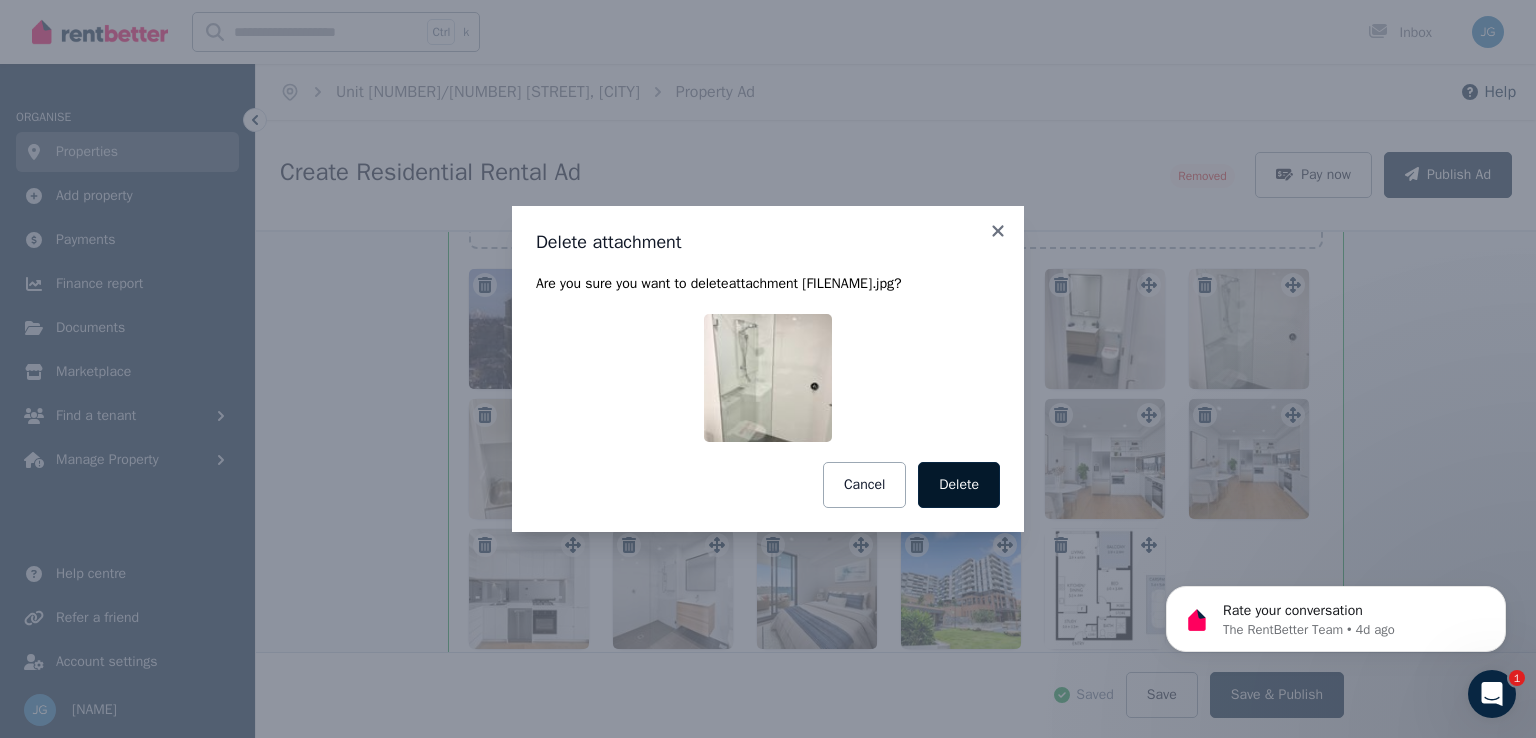 click on "Delete" at bounding box center [959, 485] 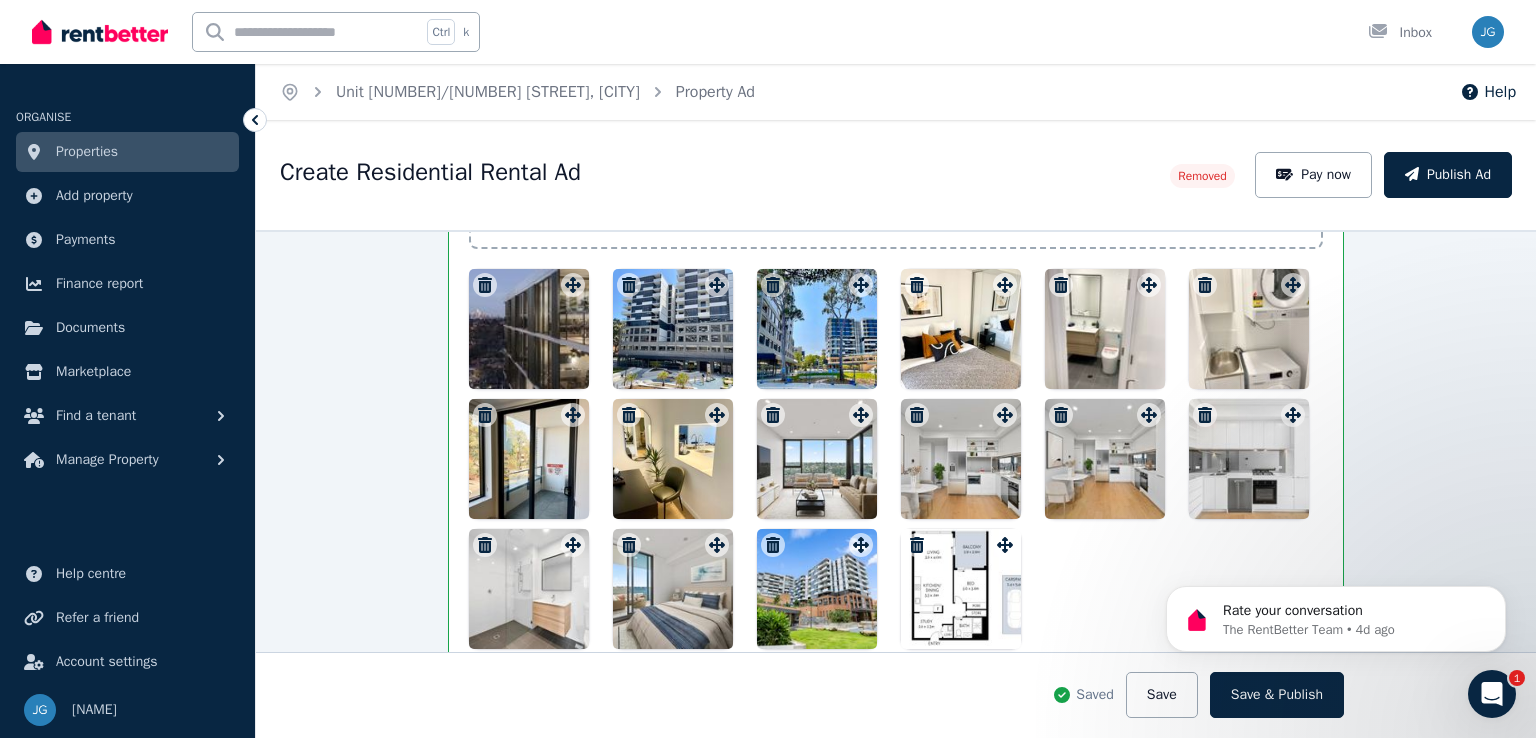 click 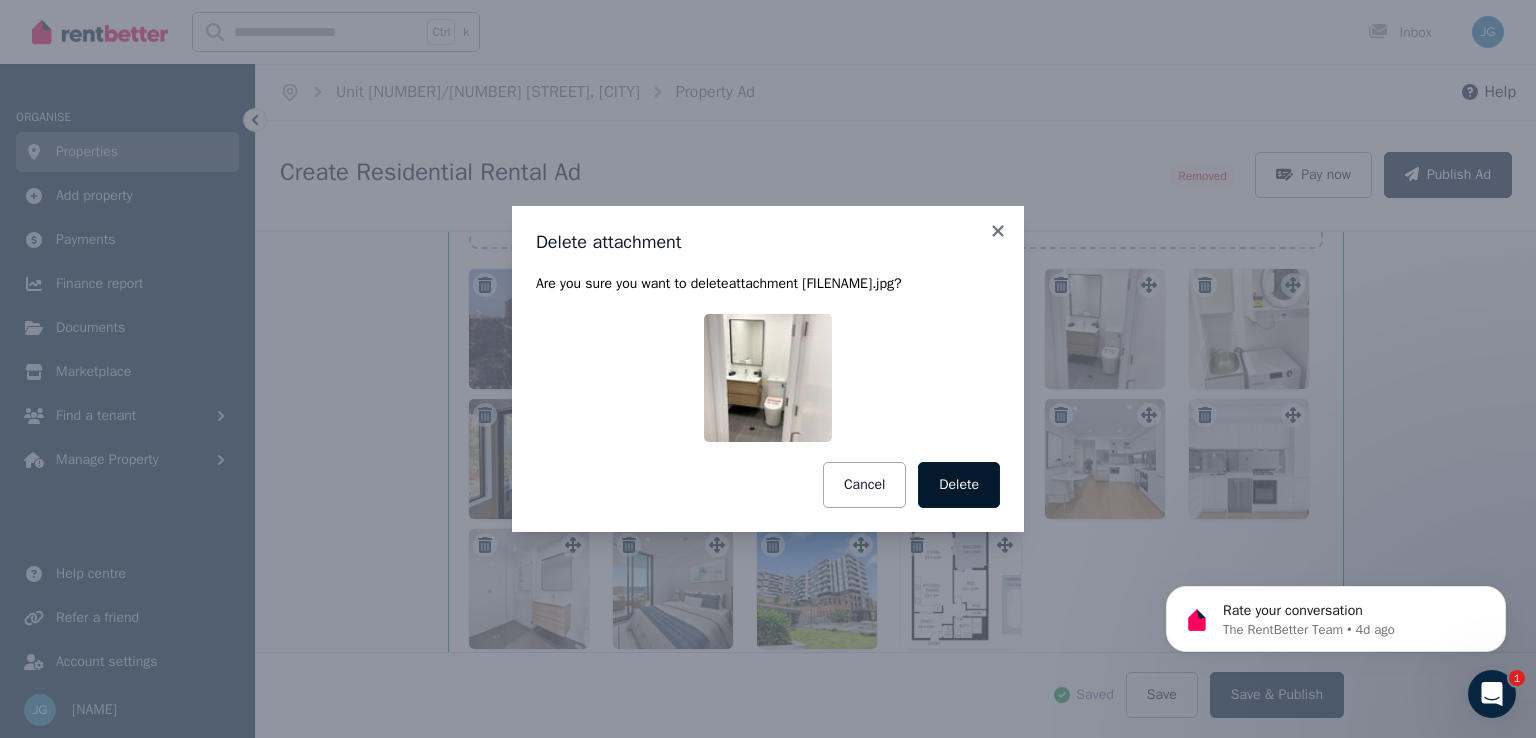 click on "Delete" at bounding box center [959, 485] 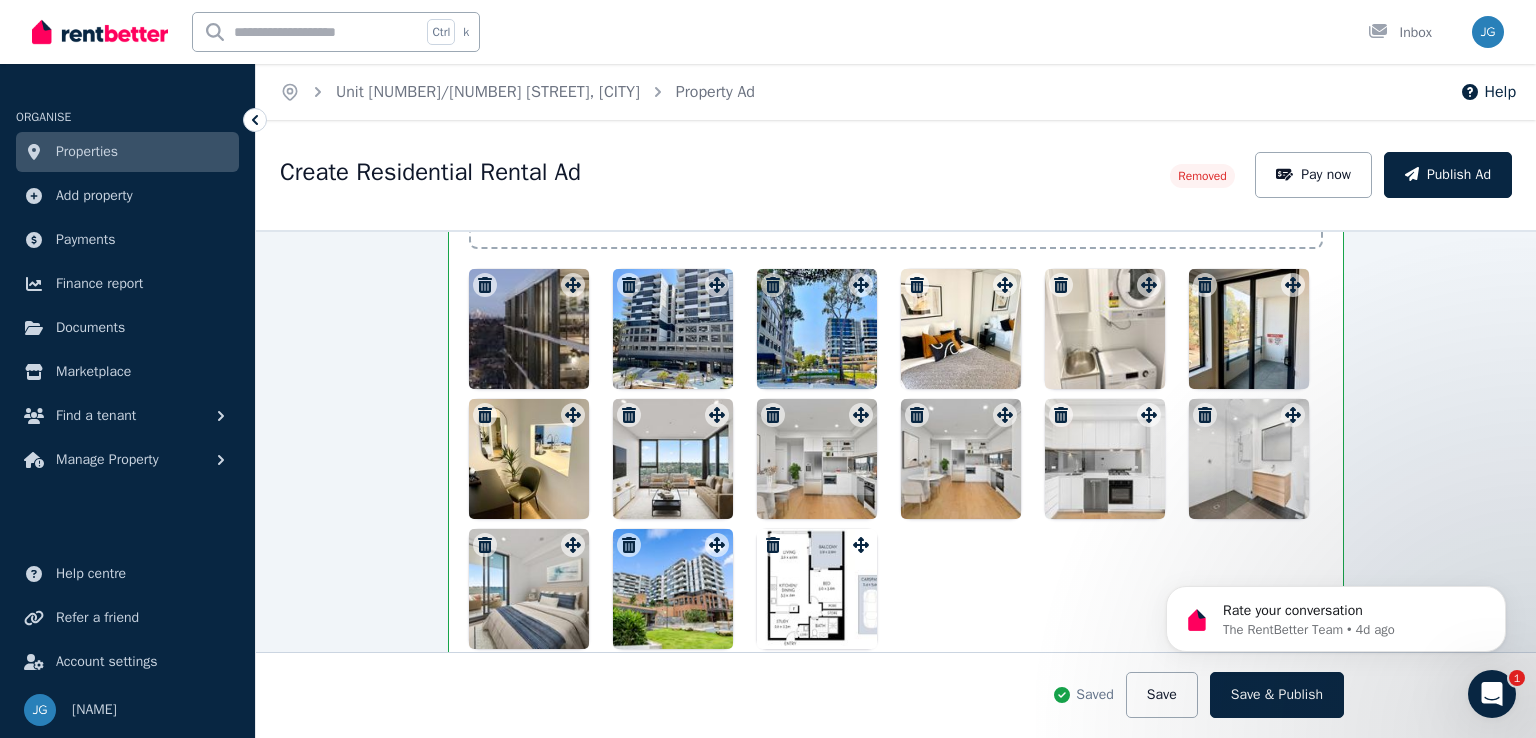 click 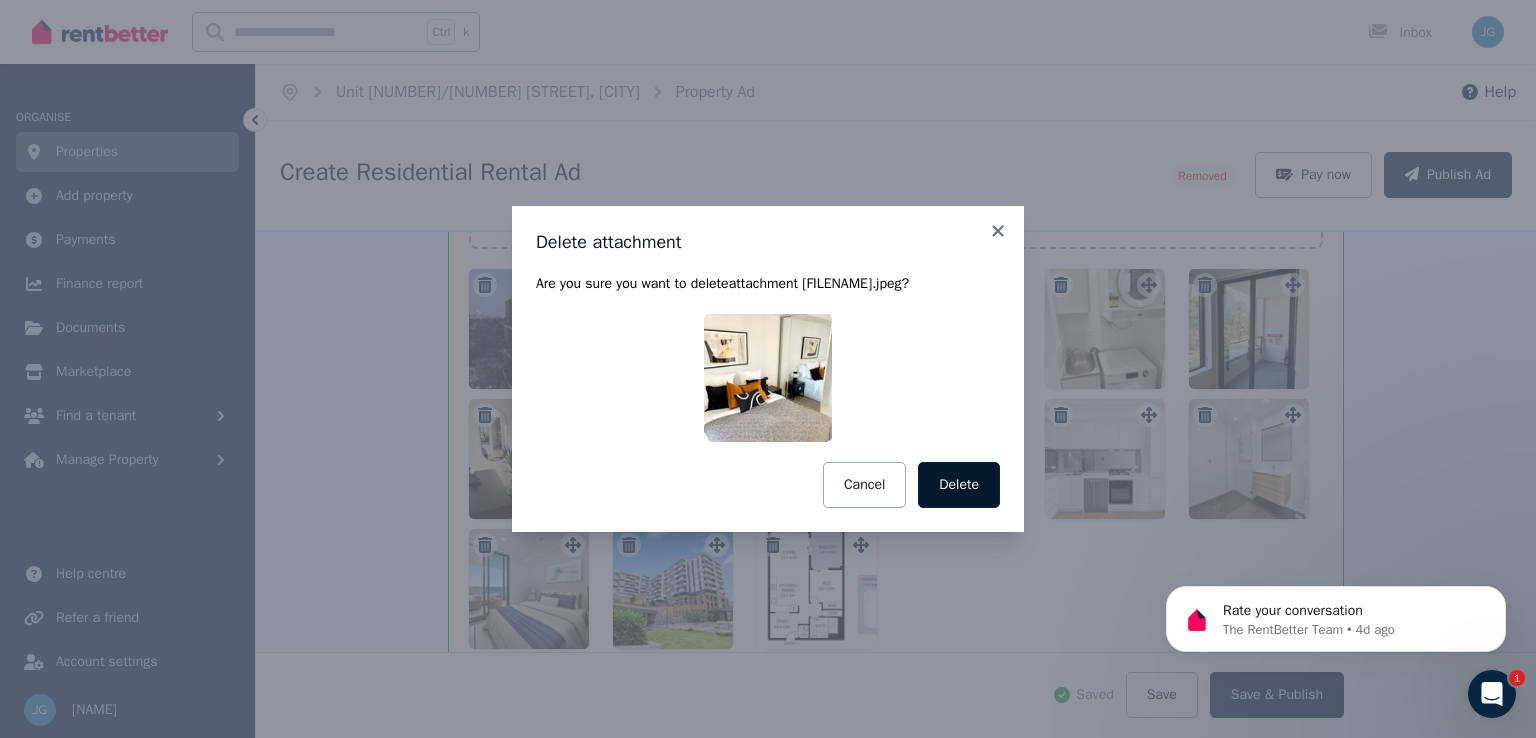 click on "Delete" at bounding box center [959, 485] 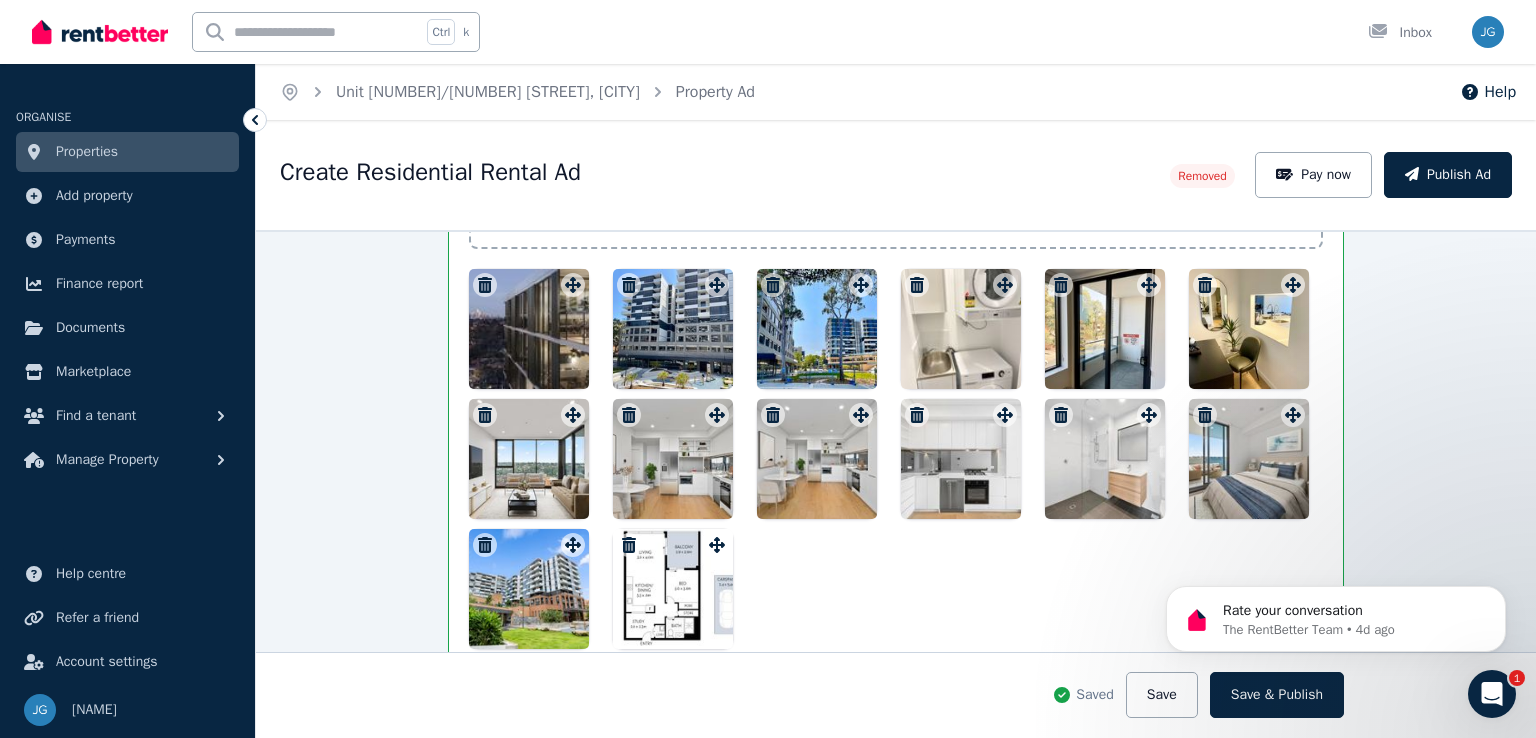 drag, startPoint x: 528, startPoint y: 440, endPoint x: 596, endPoint y: 361, distance: 104.23531 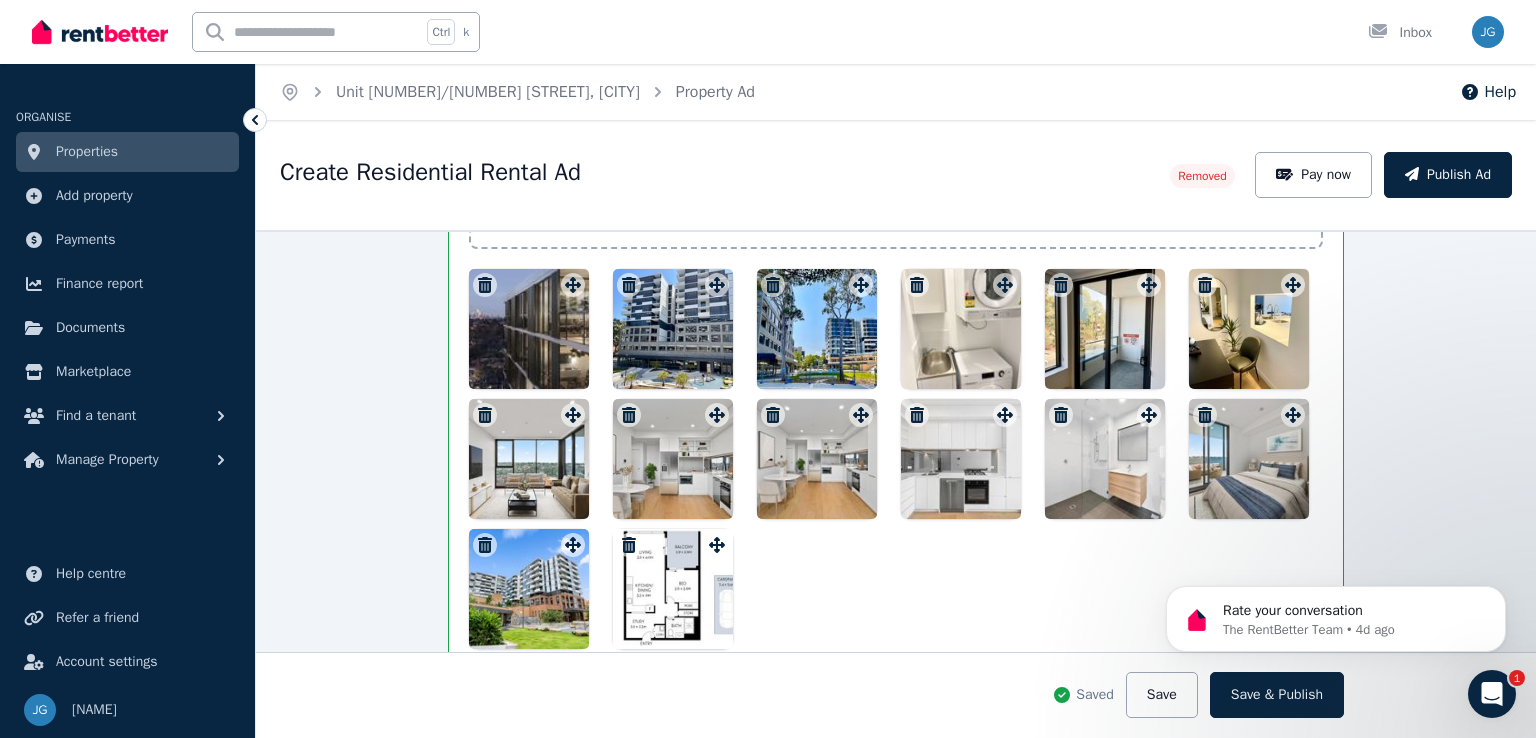 click at bounding box center (896, 459) 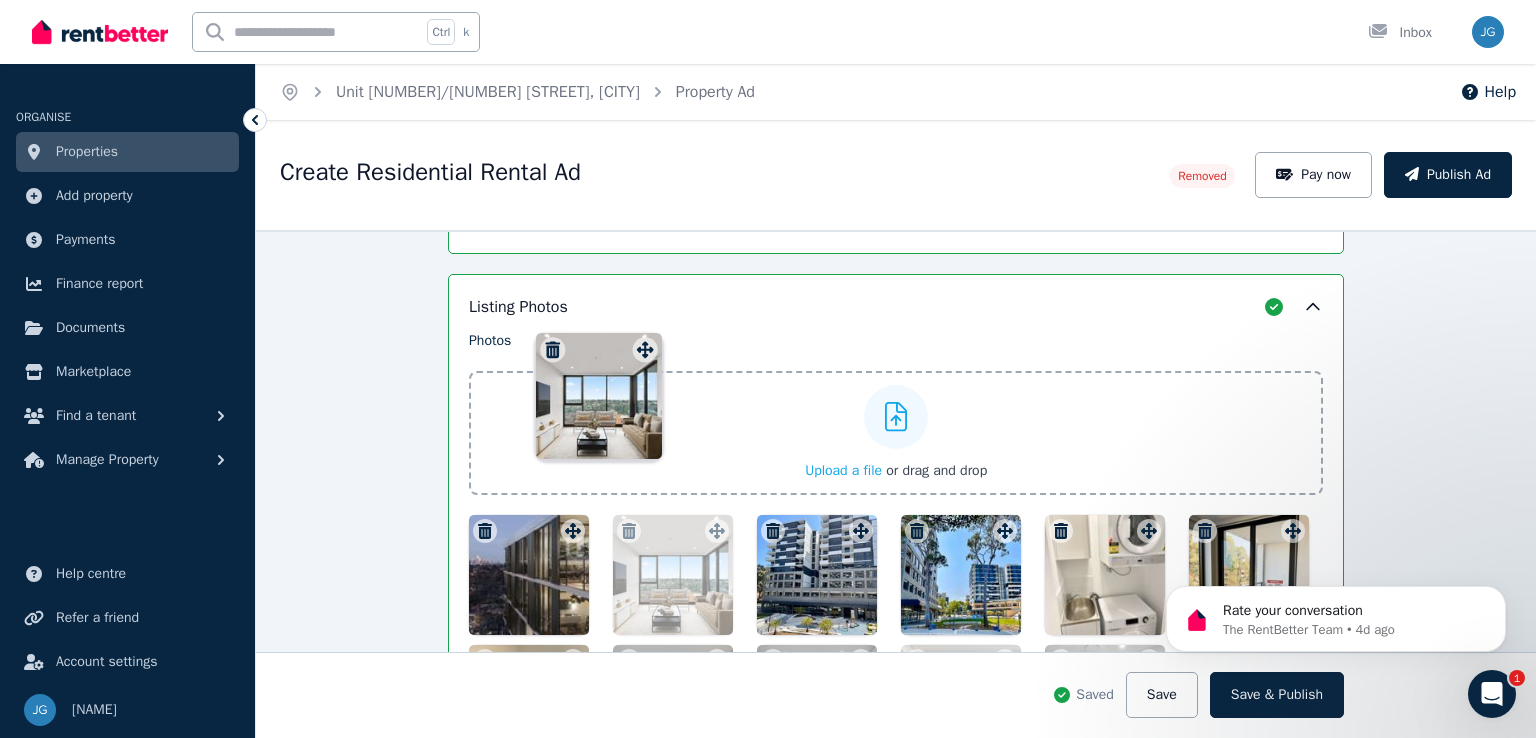 scroll, scrollTop: 1990, scrollLeft: 0, axis: vertical 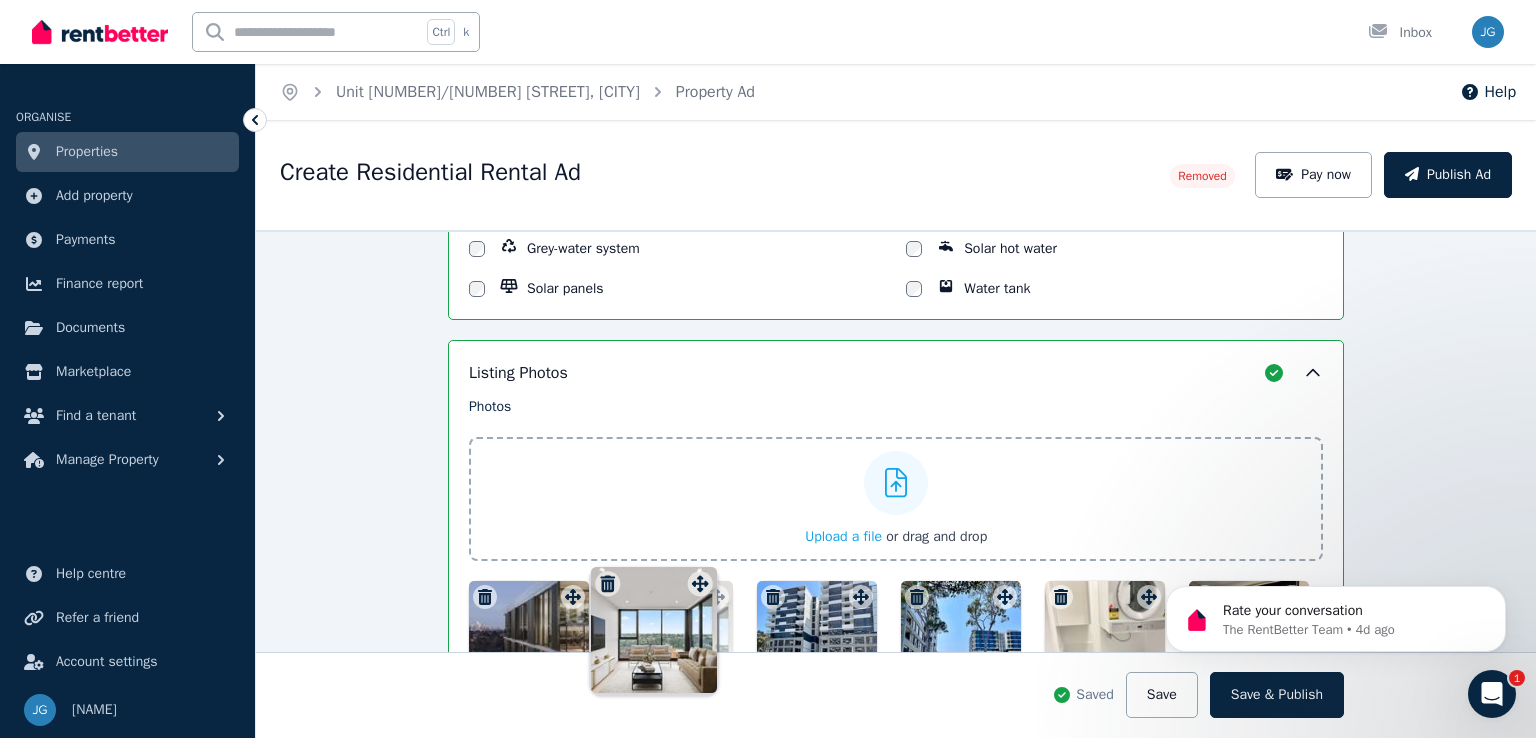 drag, startPoint x: 560, startPoint y: 409, endPoint x: 693, endPoint y: 568, distance: 207.29207 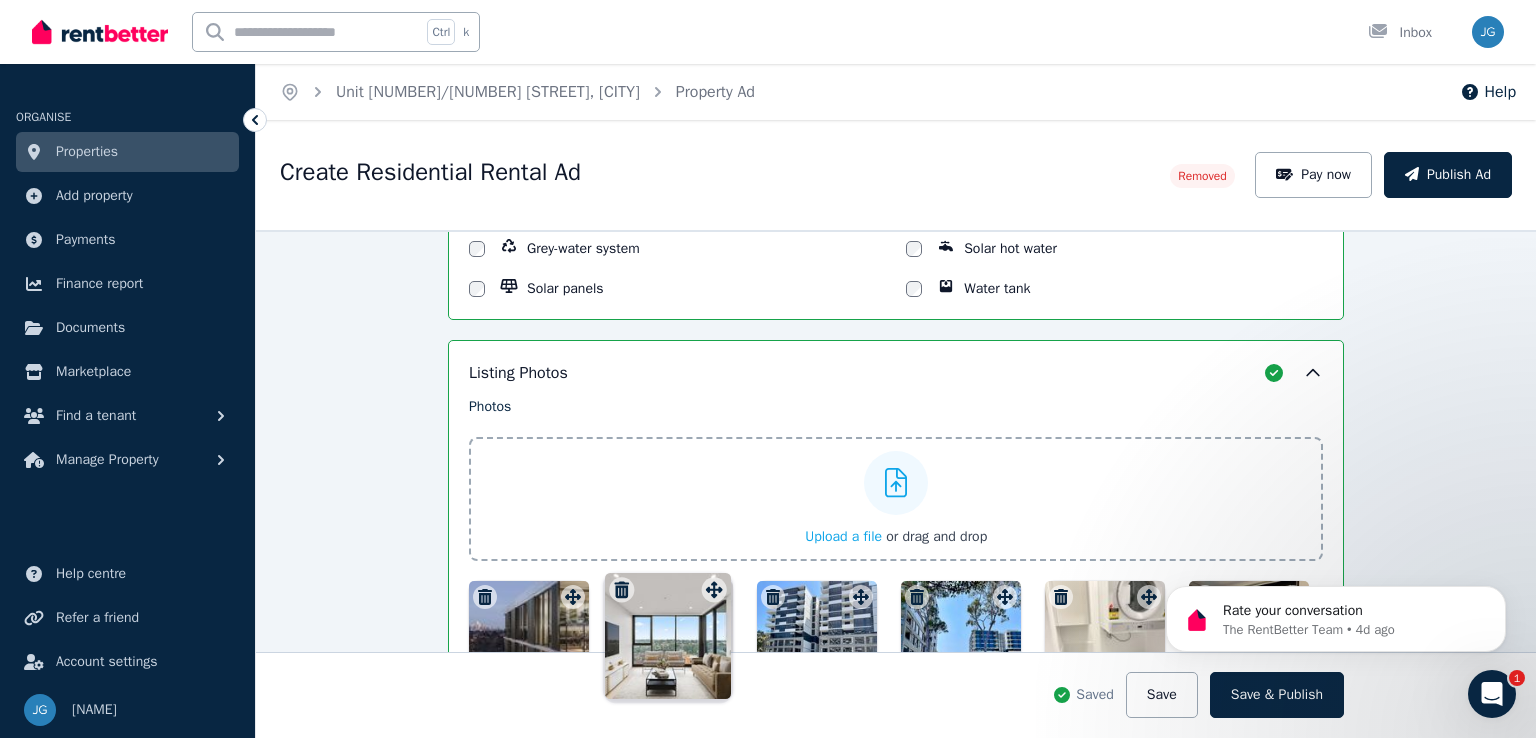 click on "Photos Upload a file   or drag and drop Uploaded   " IMG_4328.jpg " Uploaded   " IMG_4329.jpg " Uploaded   " IMG_4330.jpg " Uploaded   " IMG_4331.jpg " Uploaded   " IMG_4332.jpg " Uploaded   " IMG_4333.jpg " Uploaded   " IMG_4334.jpg " Uploaded   " IMG_4335.jpg "
To pick up a draggable item, press the space bar.
While dragging, use the arrow keys to move the item.
Press space again to drop the item in its new position, or press escape to cancel.
Draggable item [UUID] was moved over droppable area [UUID]." at bounding box center [896, 679] 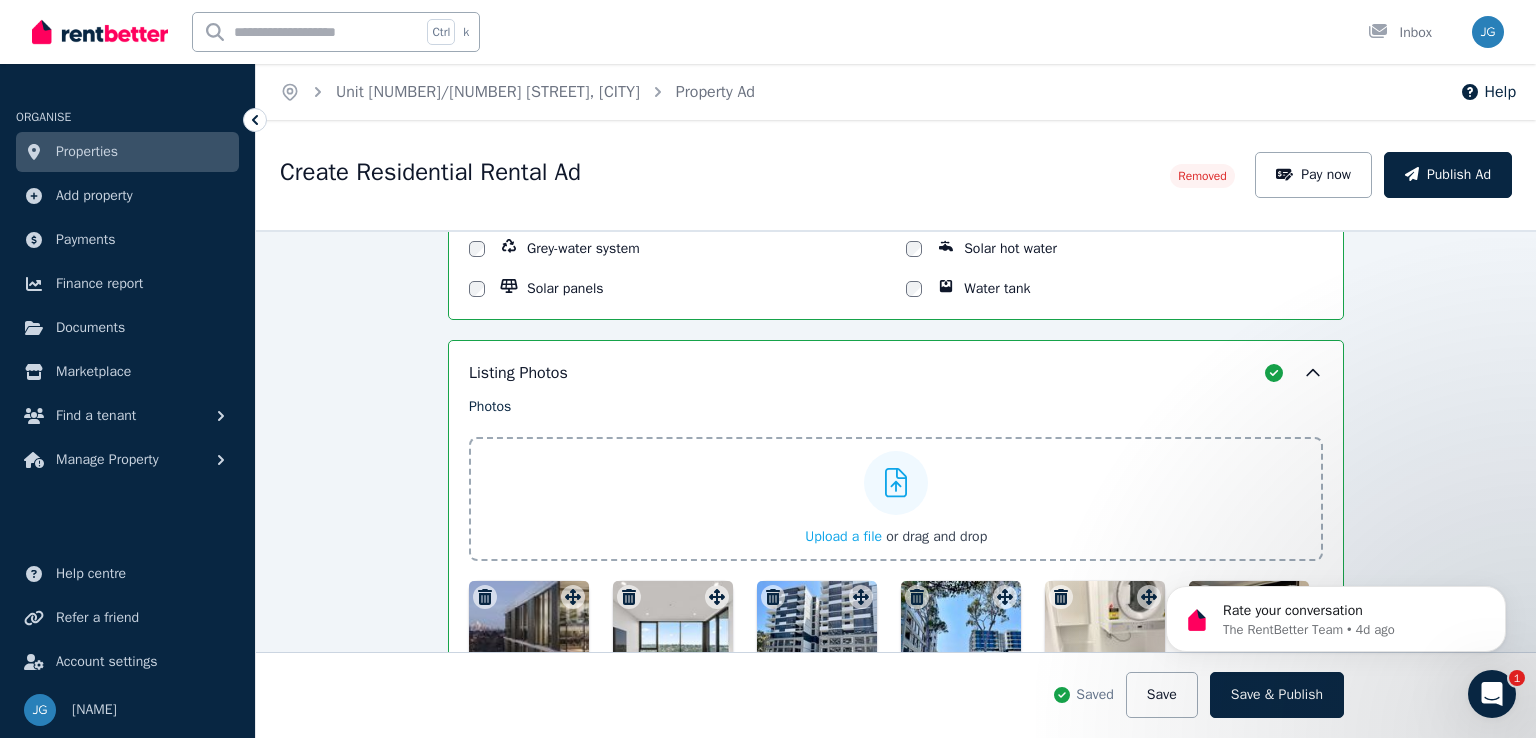 scroll, scrollTop: 2167, scrollLeft: 0, axis: vertical 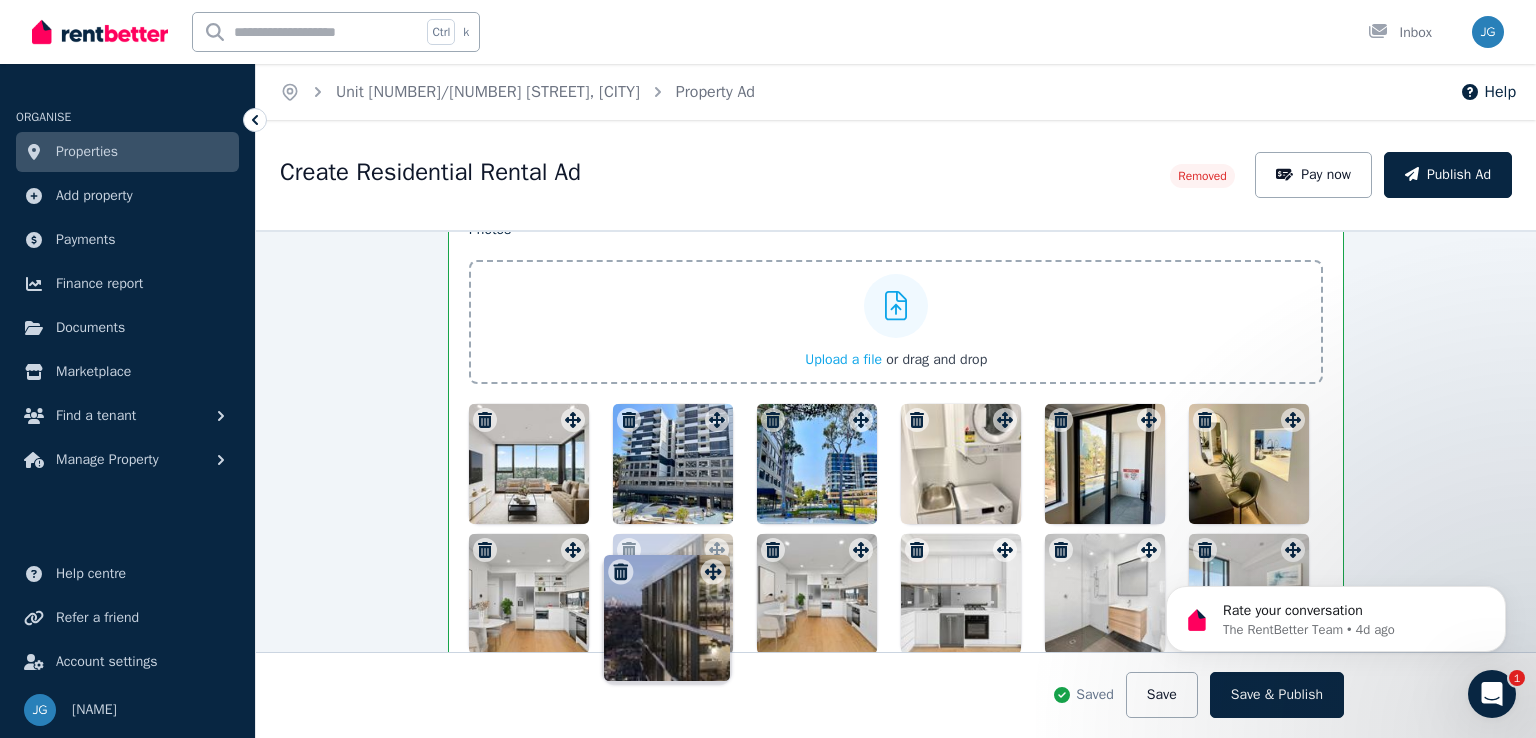 drag, startPoint x: 564, startPoint y: 417, endPoint x: 710, endPoint y: 560, distance: 204.36487 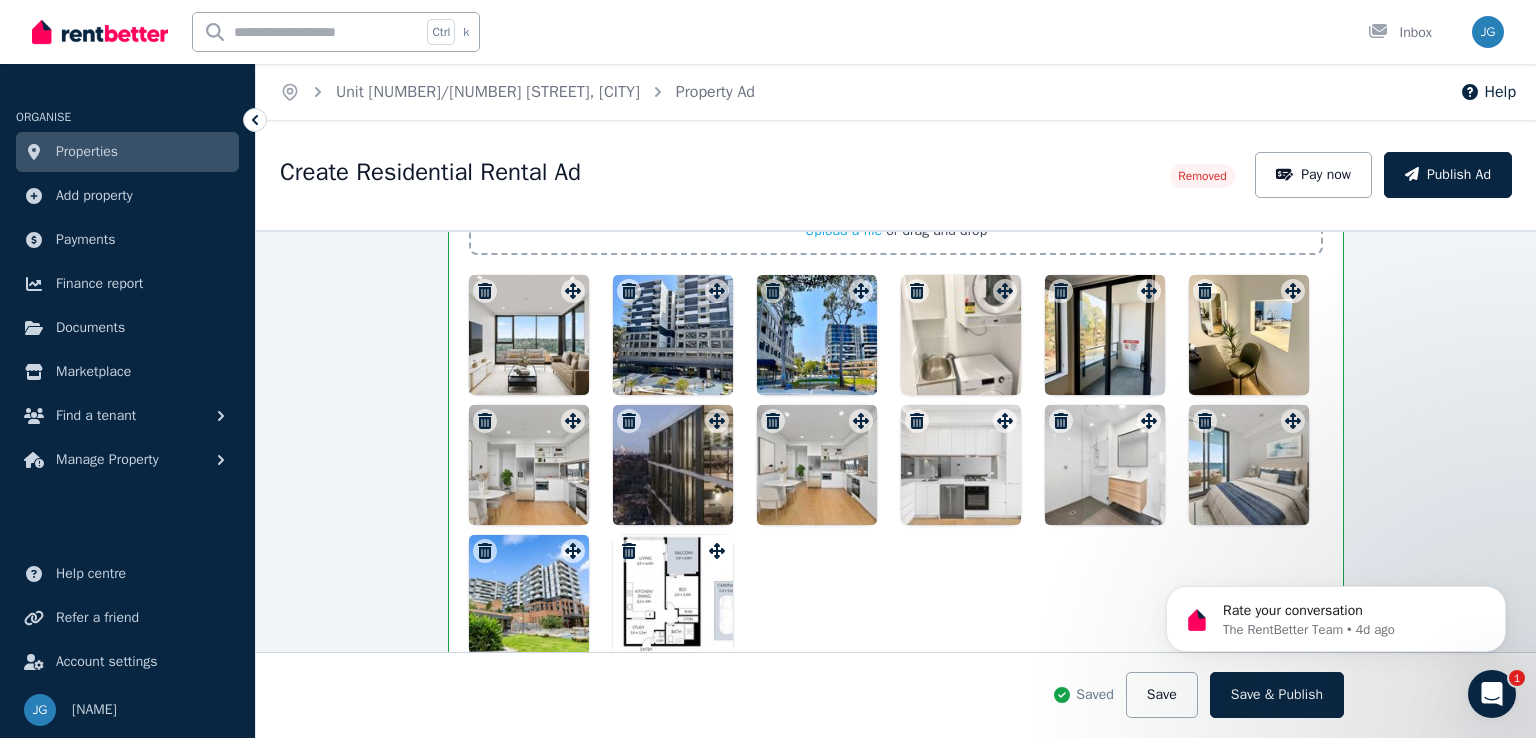 scroll, scrollTop: 2295, scrollLeft: 0, axis: vertical 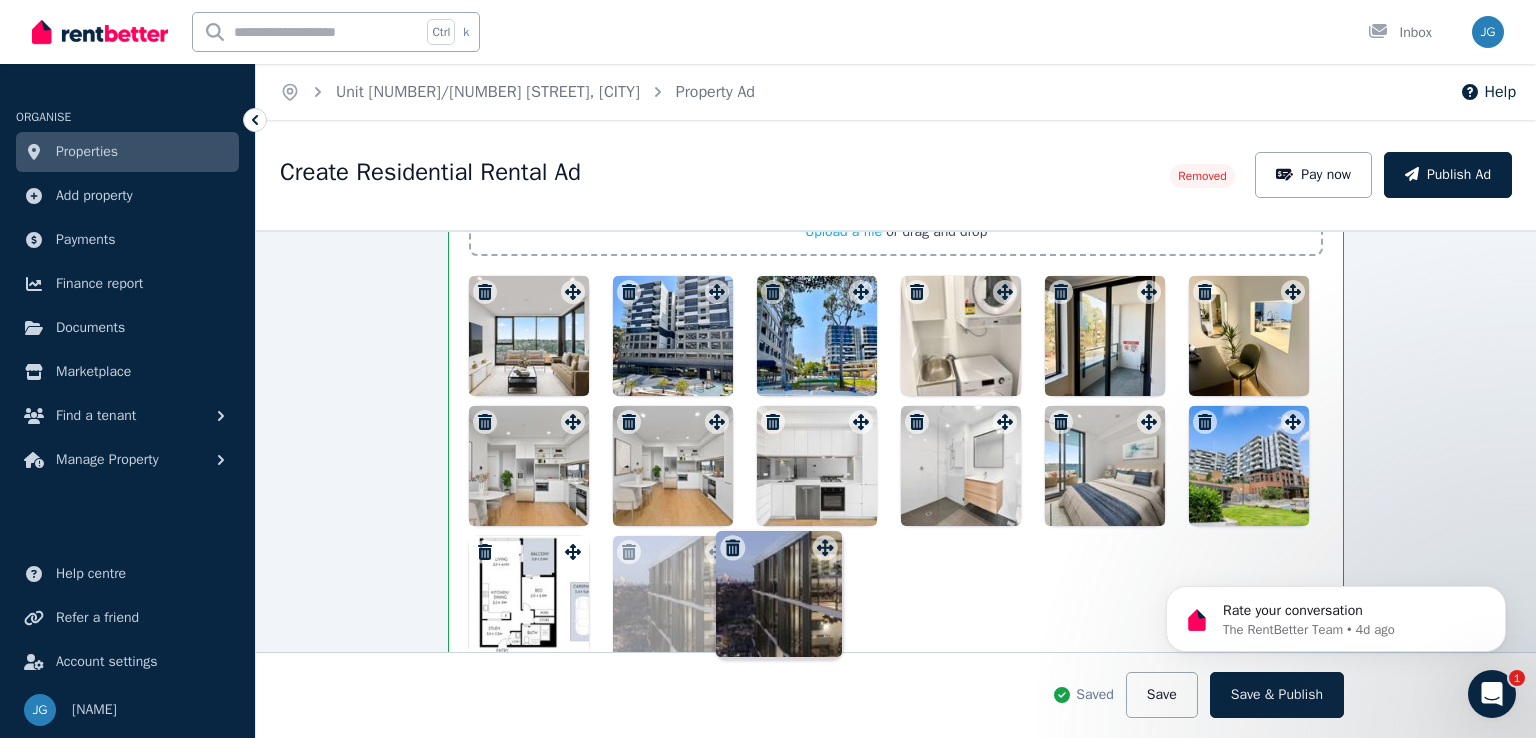drag, startPoint x: 706, startPoint y: 409, endPoint x: 820, endPoint y: 525, distance: 162.6407 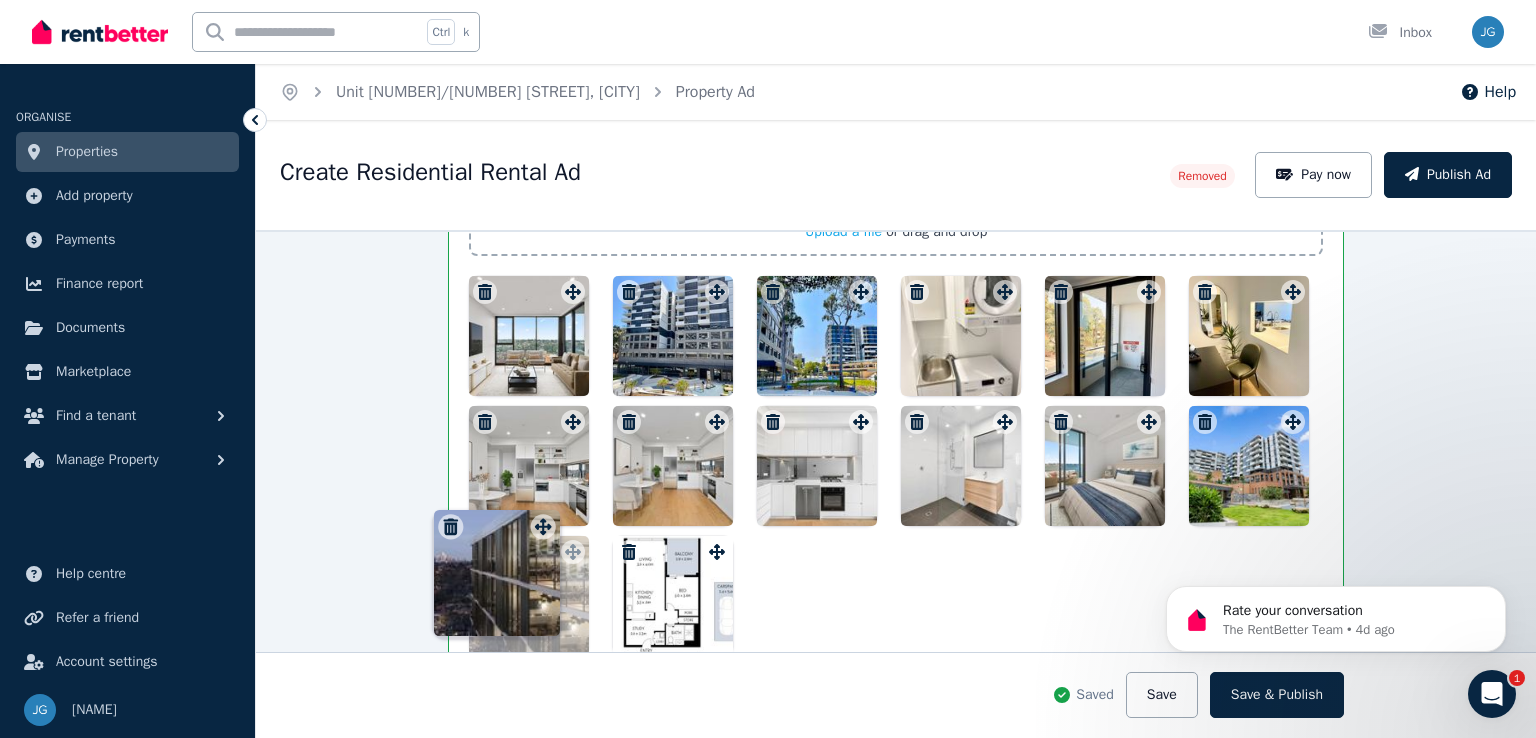 drag, startPoint x: 700, startPoint y: 540, endPoint x: 534, endPoint y: 506, distance: 169.44615 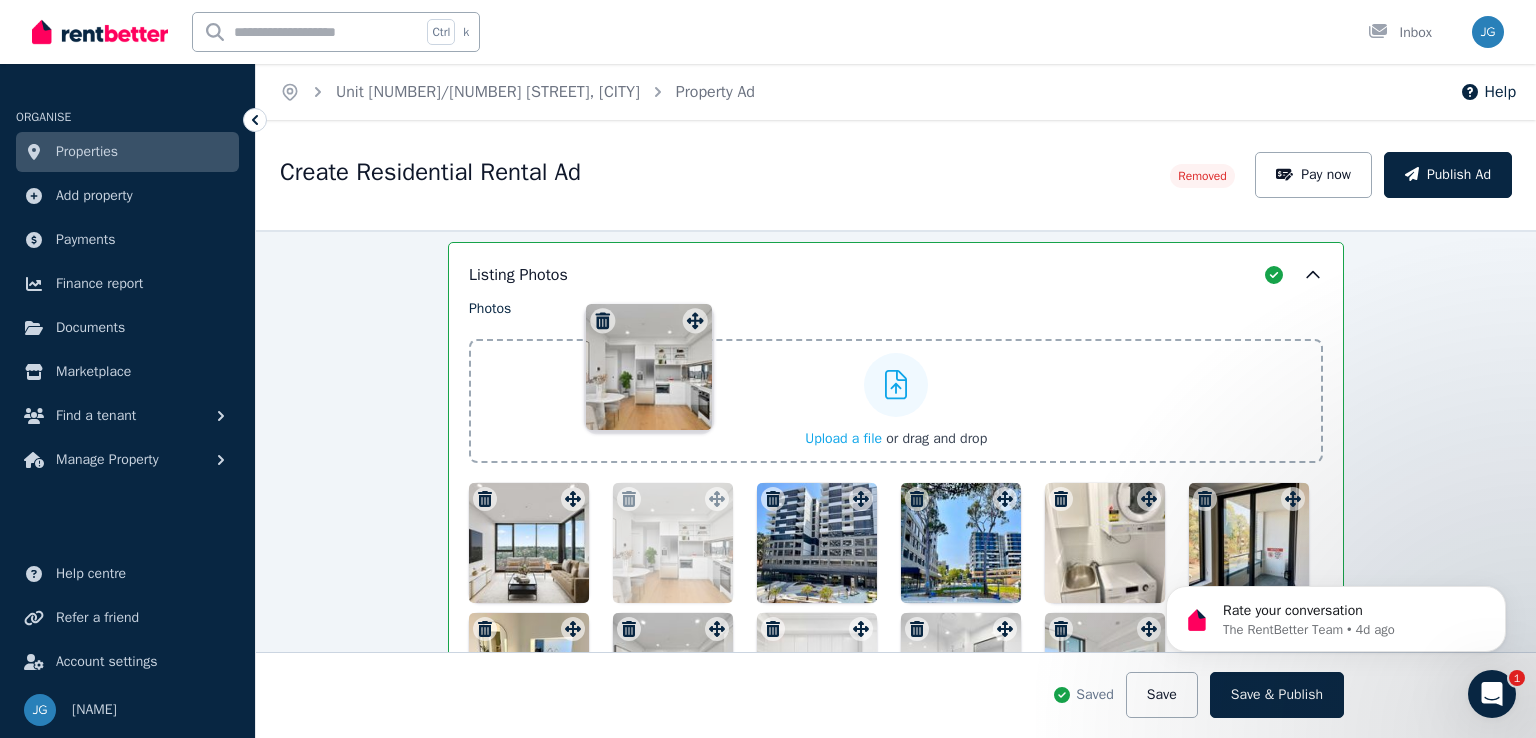 scroll, scrollTop: 2074, scrollLeft: 0, axis: vertical 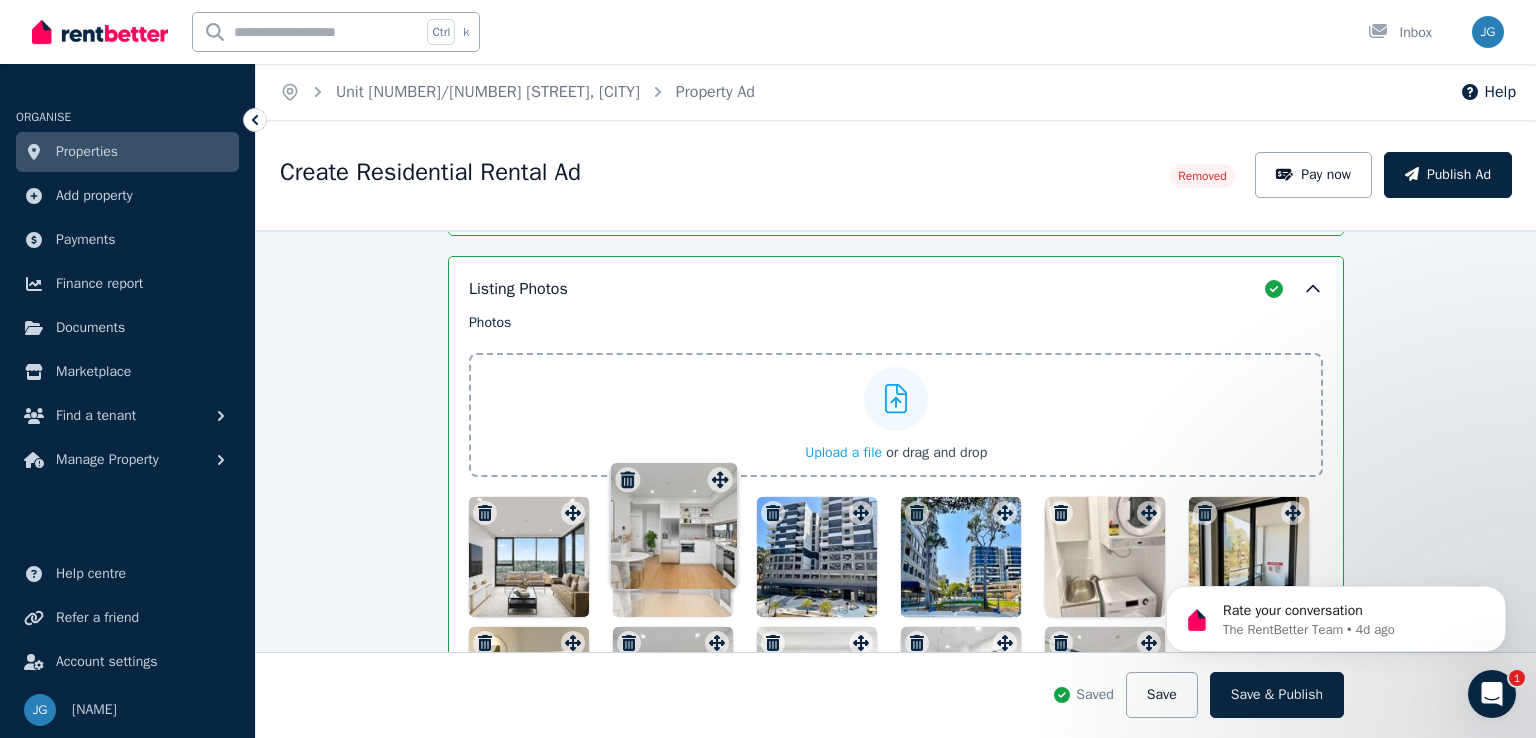 drag, startPoint x: 568, startPoint y: 413, endPoint x: 721, endPoint y: 461, distance: 160.35274 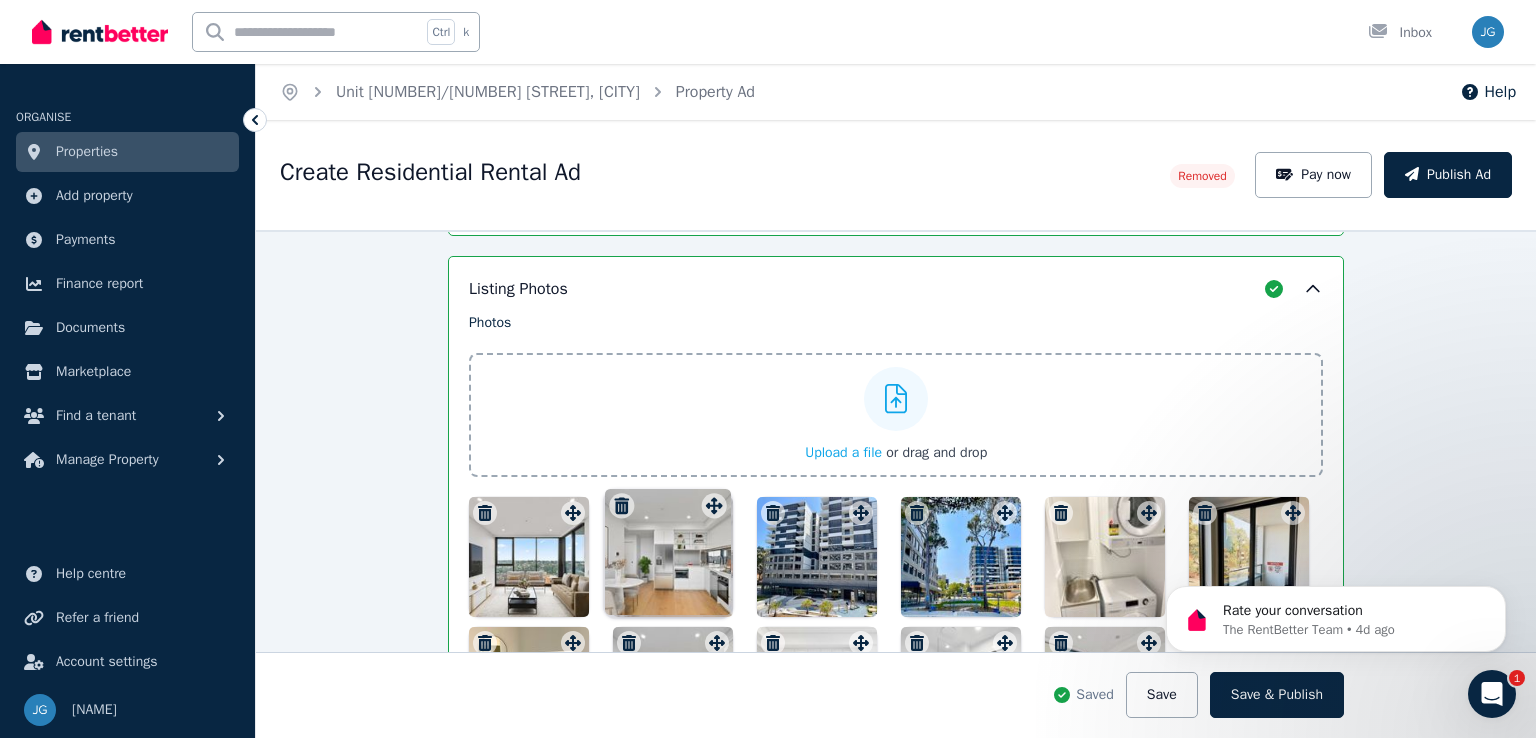 click on "Photos Upload a file   or drag and drop Uploaded   " IMG_4328.jpg " Uploaded   " IMG_4329.jpg " Uploaded   " IMG_4330.jpg " Uploaded   " IMG_4331.jpg " Uploaded   " IMG_4332.jpg " Uploaded   " IMG_4333.jpg " Uploaded   " IMG_4334.jpg " Uploaded   " IMG_4335.jpg "
To pick up a draggable item, press the space bar.
While dragging, use the arrow keys to move the item.
Press space again to drop the item in its new position, or press escape to cancel.
Draggable item [UUID] was moved over droppable area [UUID]." at bounding box center [896, 595] 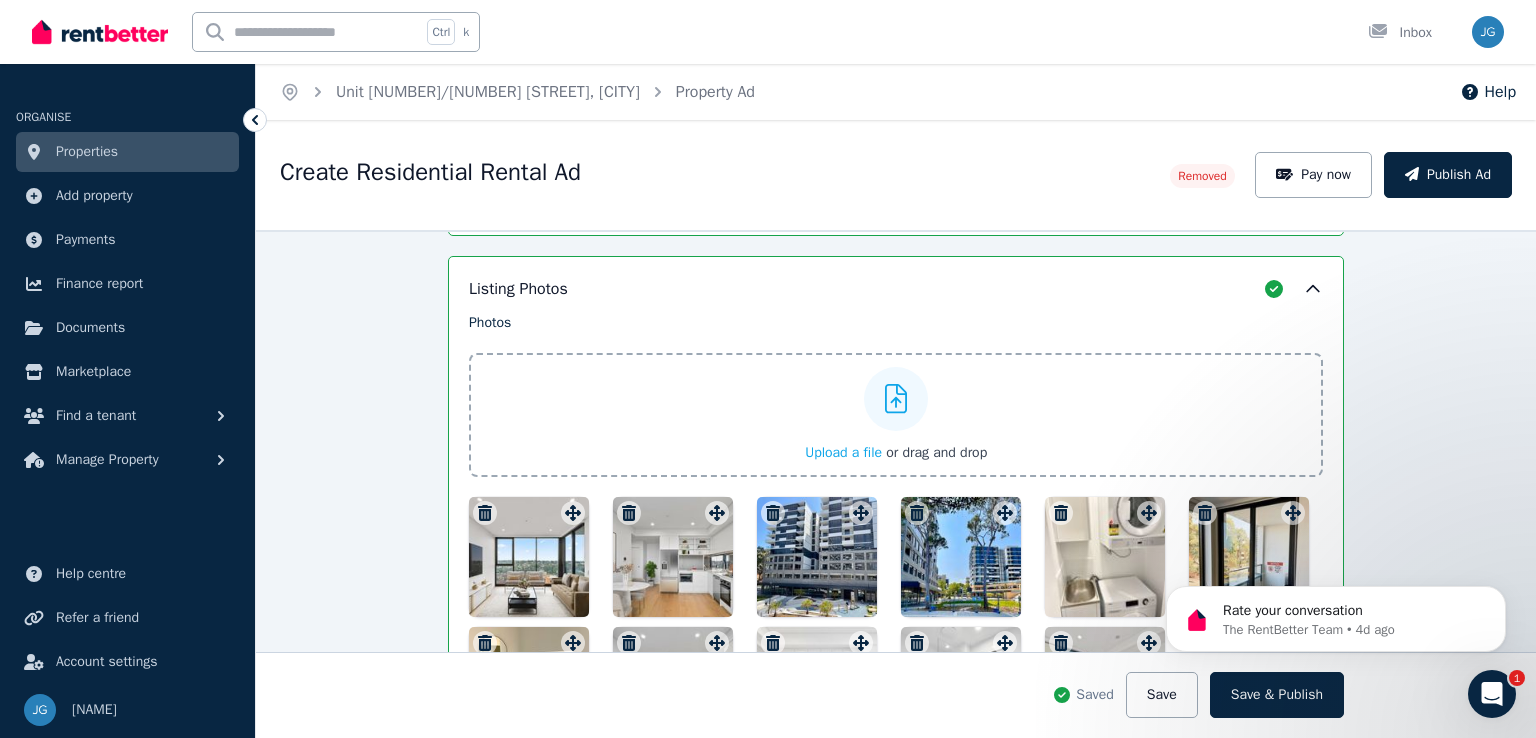 scroll, scrollTop: 2209, scrollLeft: 0, axis: vertical 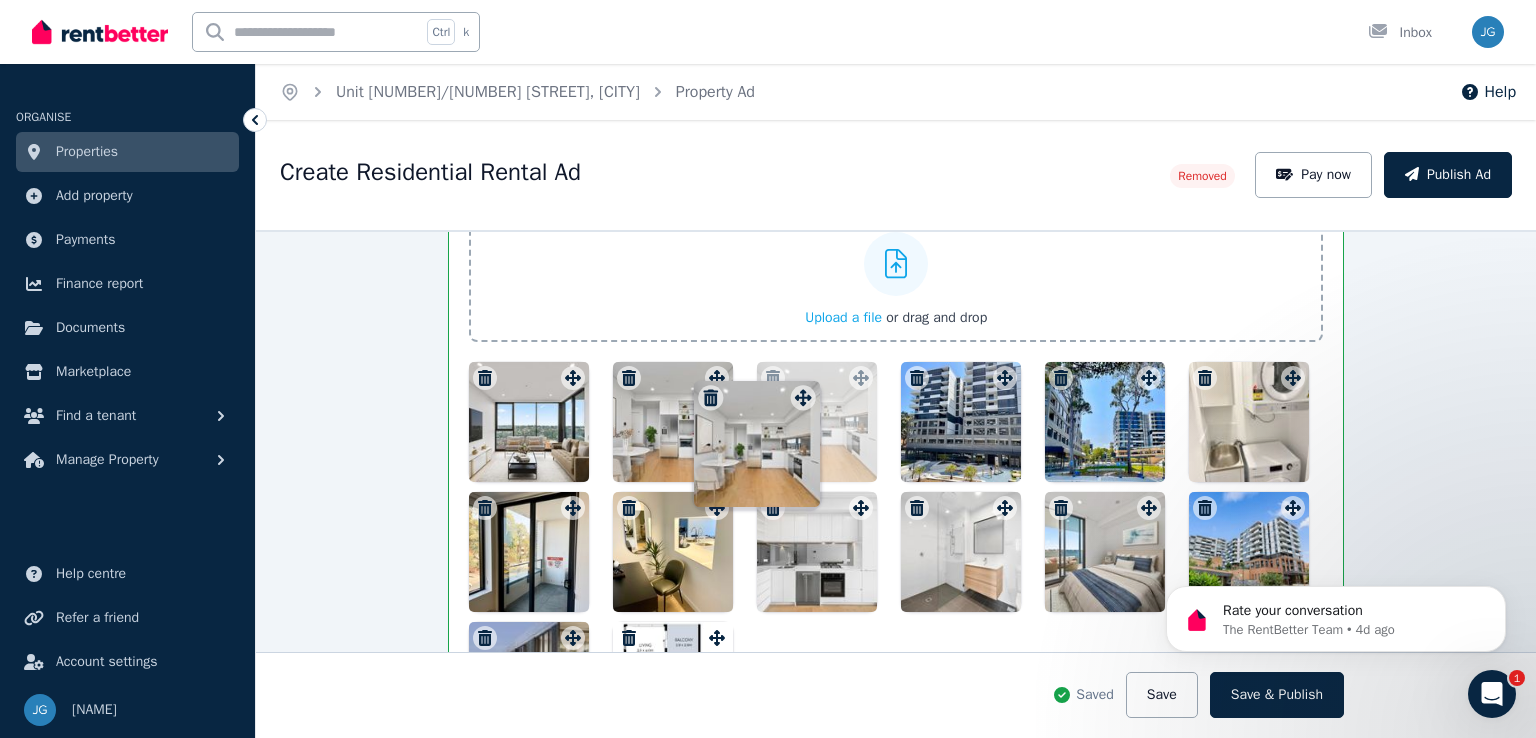 drag, startPoint x: 713, startPoint y: 505, endPoint x: 805, endPoint y: 385, distance: 151.20847 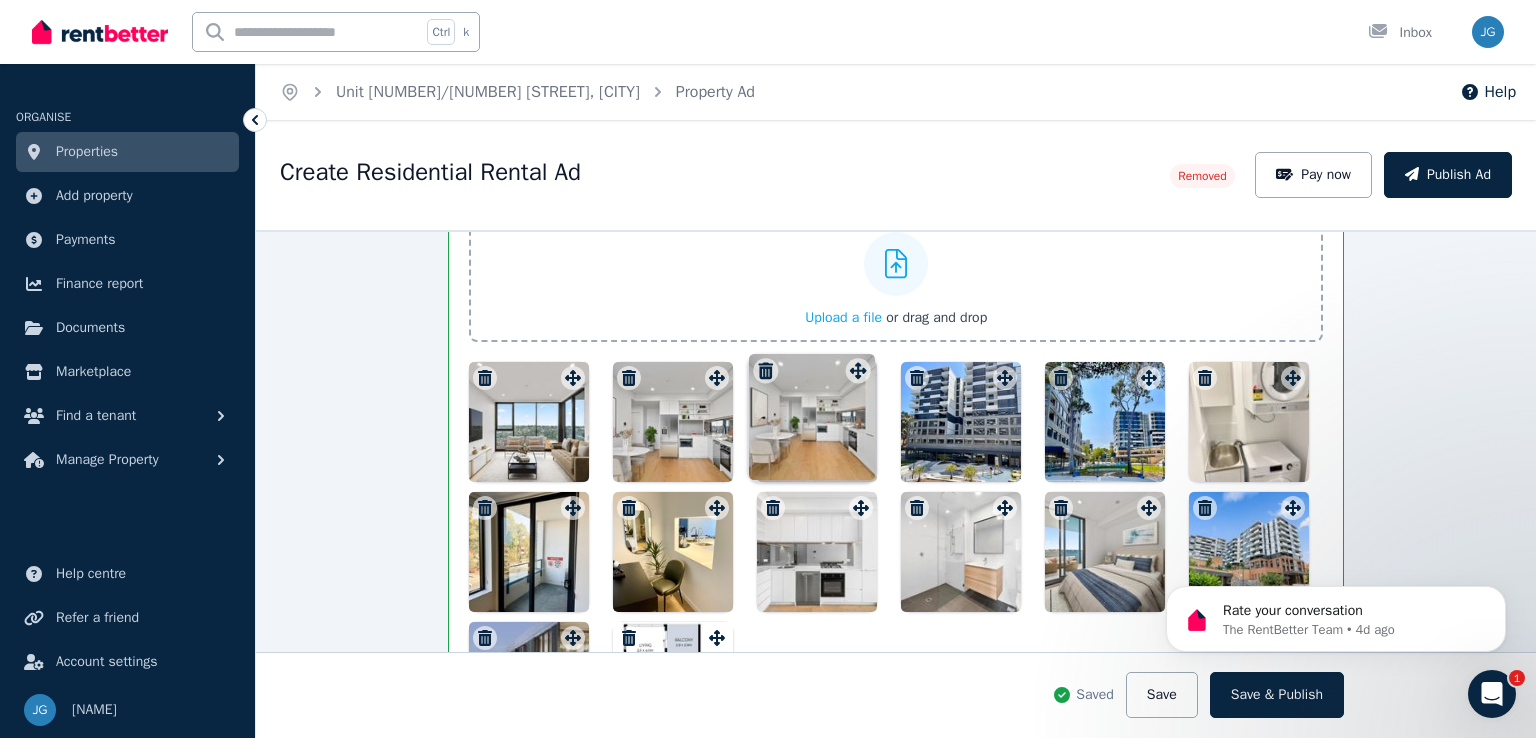 click on "Photos Upload a file   or drag and drop Uploaded   " IMG_4328.jpg " Uploaded   " IMG_4329.jpg " Uploaded   " IMG_4330.jpg " Uploaded   " IMG_4331.jpg " Uploaded   " IMG_4332.jpg " Uploaded   " IMG_4333.jpg " Uploaded   " IMG_4334.jpg " Uploaded   " IMG_4335.jpg "
To pick up a draggable item, press the space bar.
While dragging, use the arrow keys to move the item.
Press space again to drop the item in its new position, or press escape to cancel.
Draggable item [UUID] was moved over droppable area [UUID]." at bounding box center [896, 460] 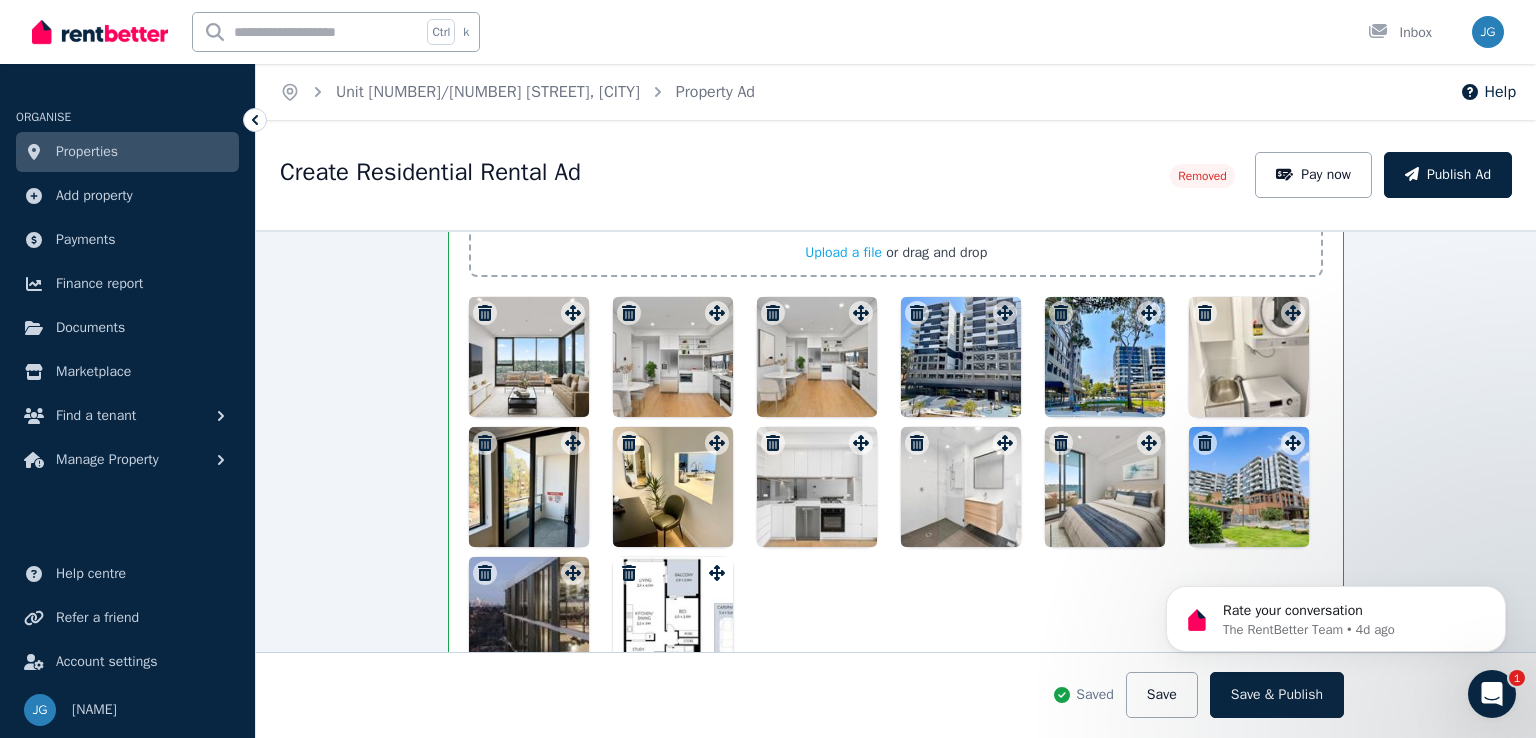 scroll, scrollTop: 2282, scrollLeft: 0, axis: vertical 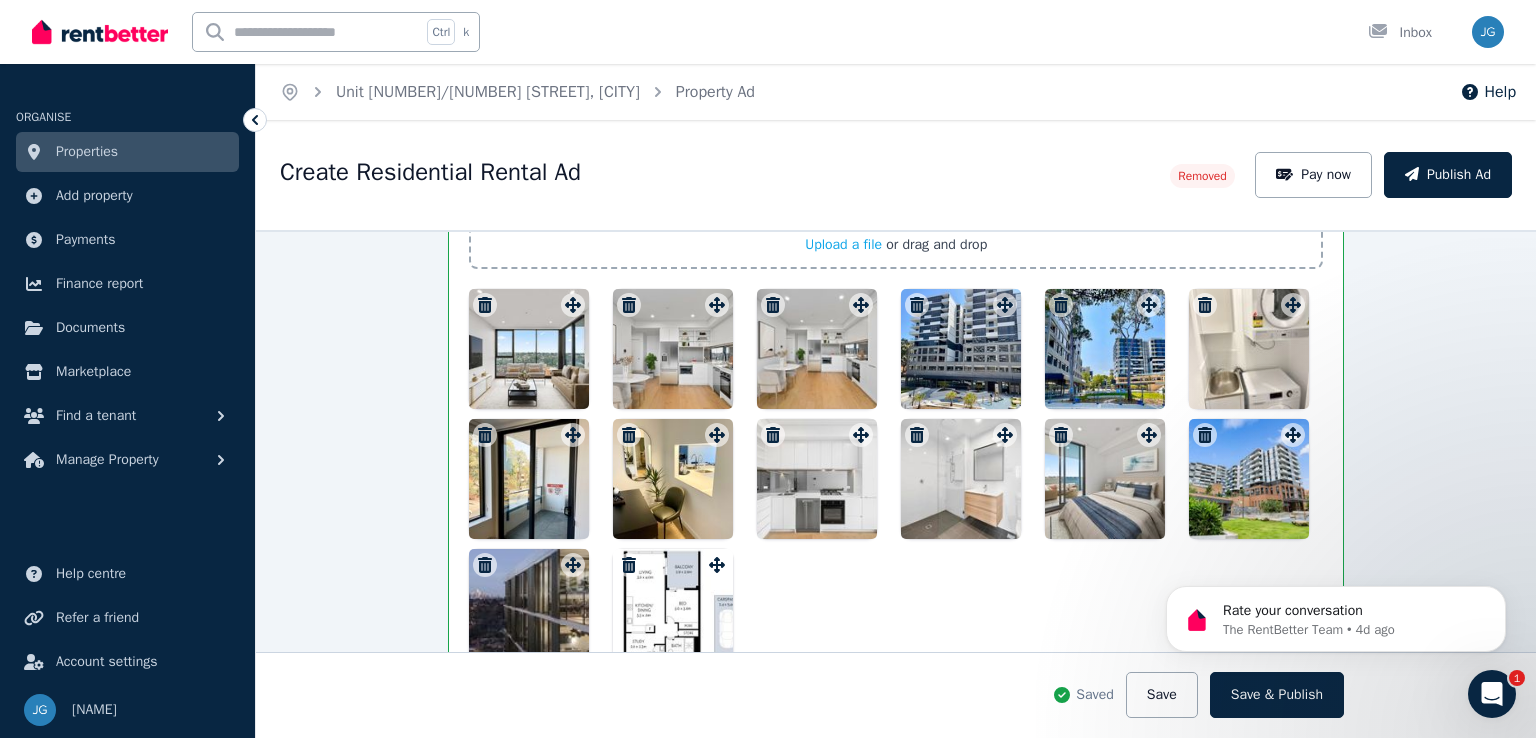 drag, startPoint x: 764, startPoint y: 425, endPoint x: 796, endPoint y: 455, distance: 43.863426 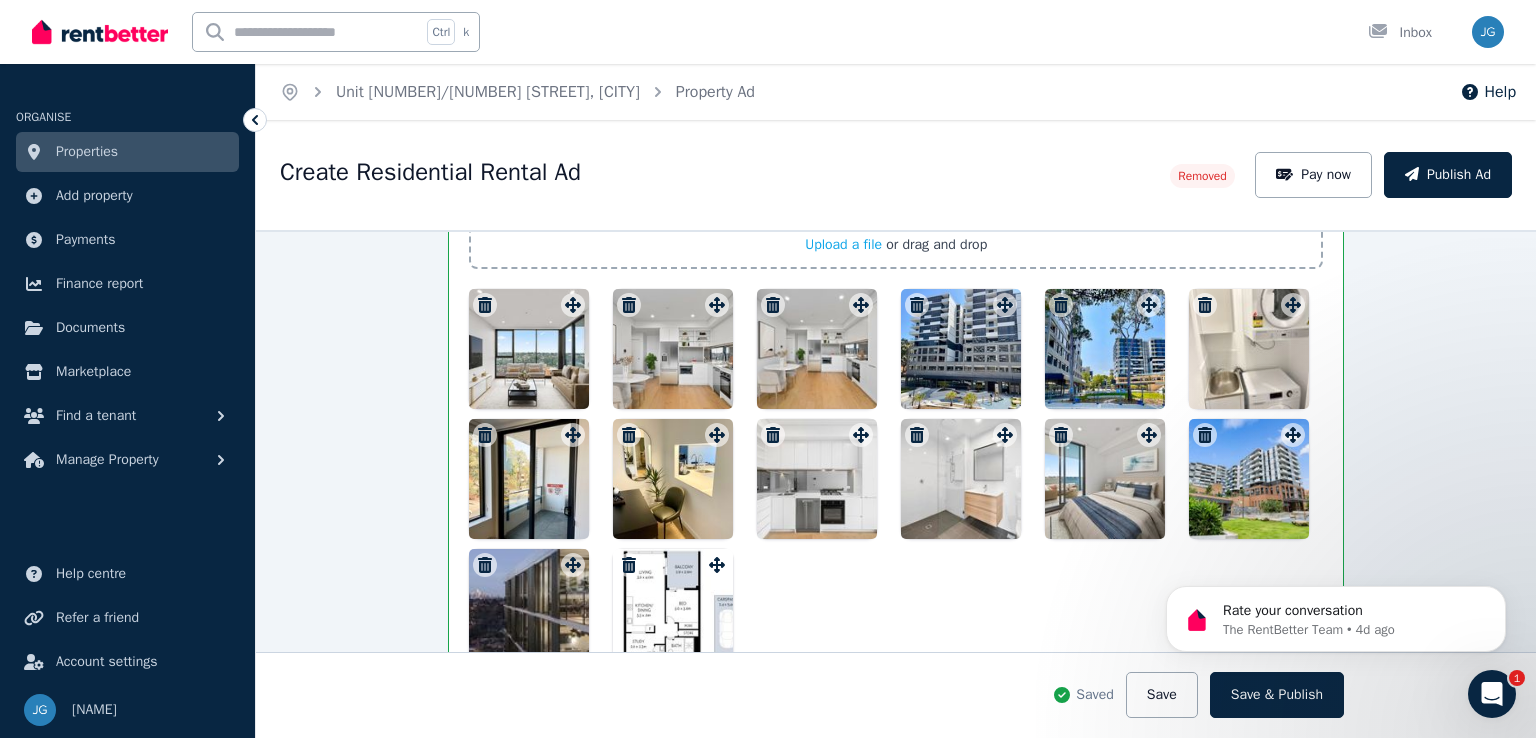 click at bounding box center [817, 479] 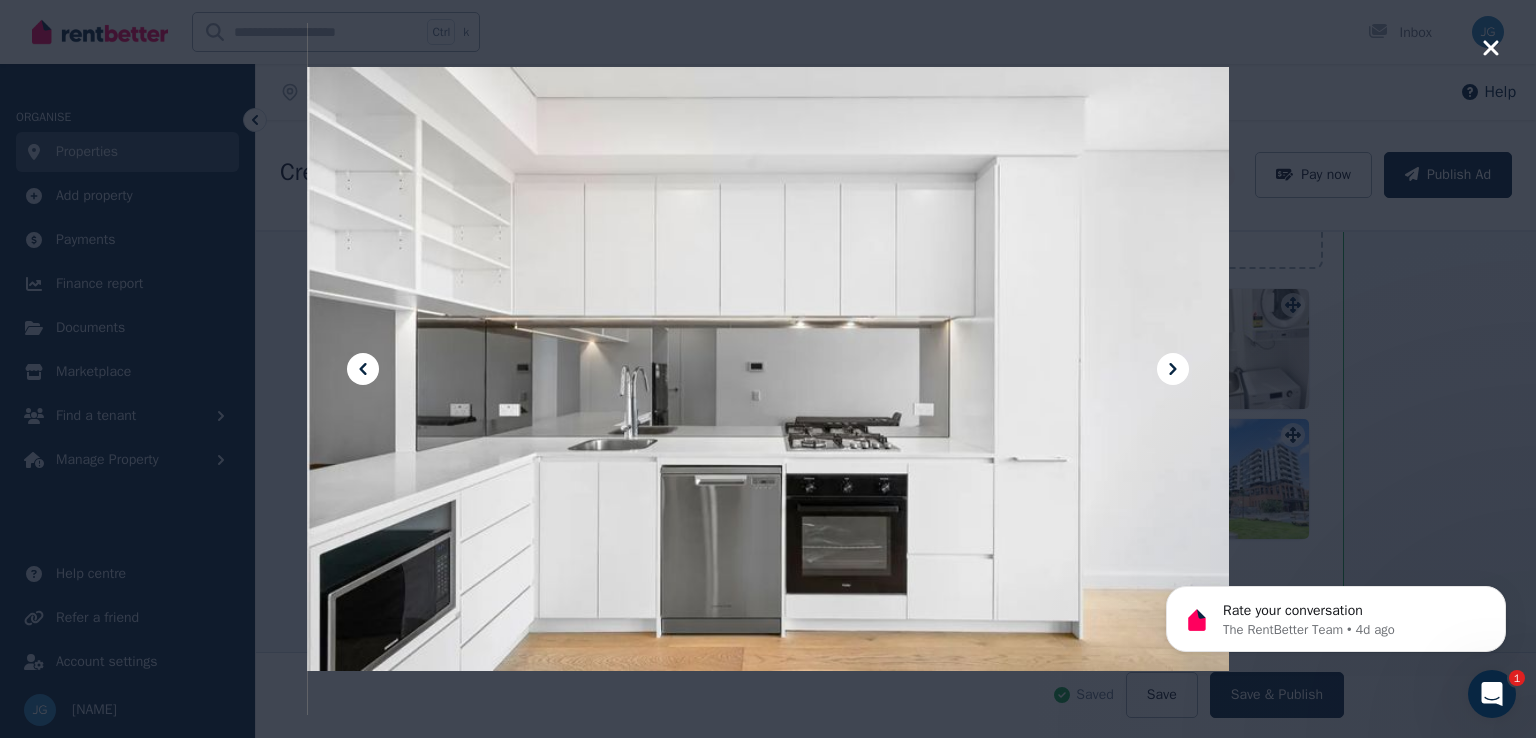 click at bounding box center (1491, 50) 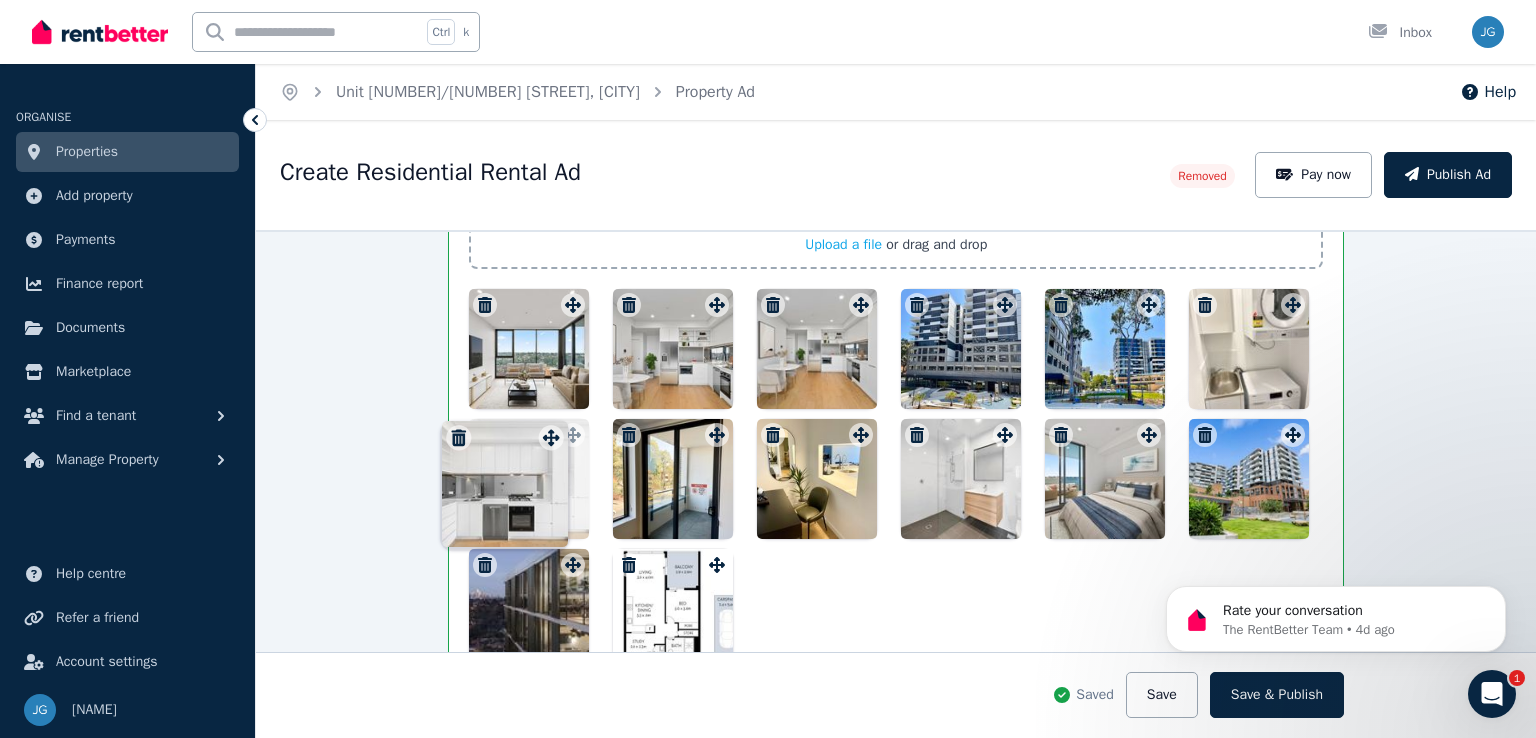 drag, startPoint x: 856, startPoint y: 429, endPoint x: 552, endPoint y: 422, distance: 304.08057 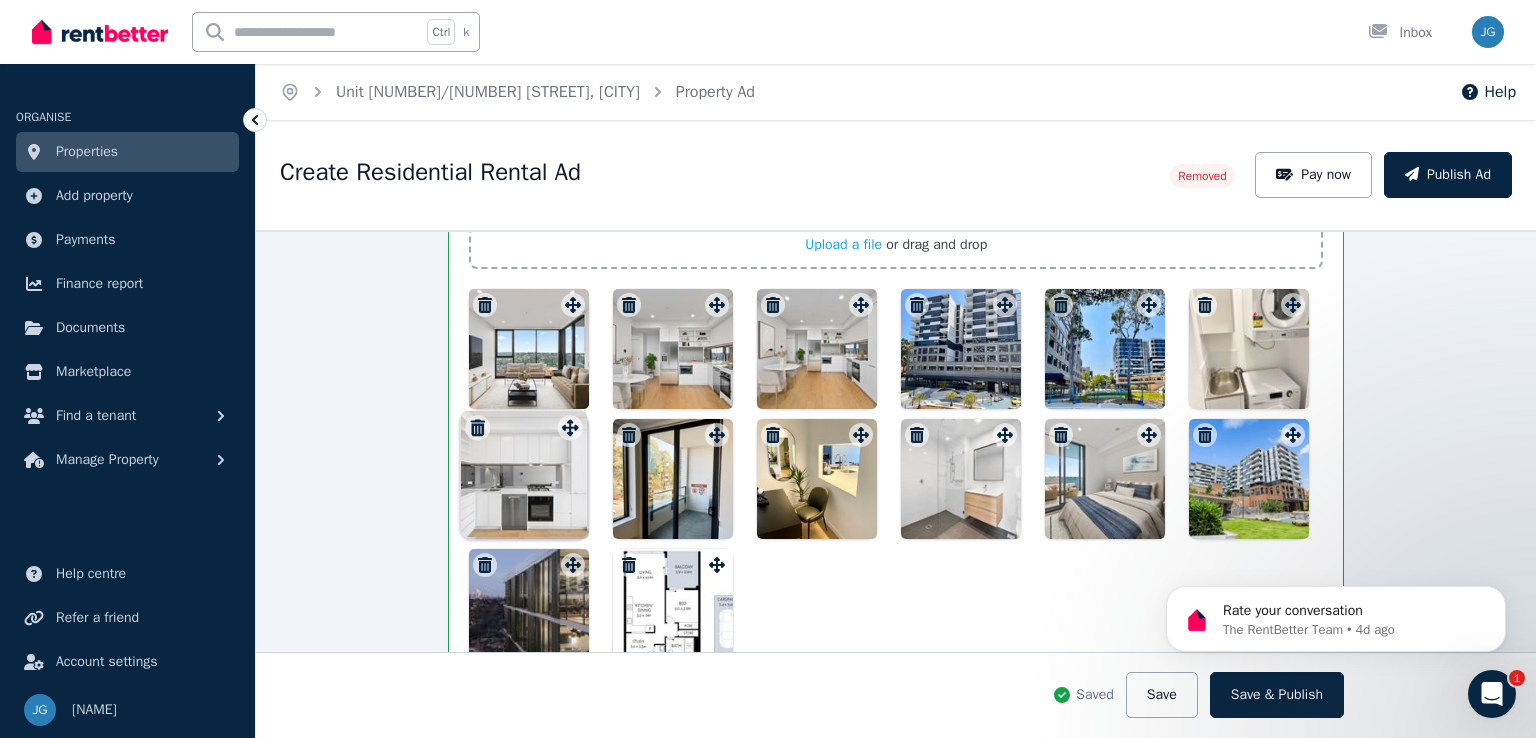 click on "Photos Upload a file   or drag and drop Uploaded   " IMG_4328.jpg " Uploaded   " IMG_4329.jpg " Uploaded   " IMG_4330.jpg " Uploaded   " IMG_4331.jpg " Uploaded   " IMG_4332.jpg " Uploaded   " IMG_4333.jpg " Uploaded   " IMG_4334.jpg " Uploaded   " IMG_4335.jpg "
To pick up a draggable item, press the space bar.
While dragging, use the arrow keys to move the item.
Press space again to drop the item in its new position, or press escape to cancel.
Draggable item [UUID] was moved over droppable area [UUID]." at bounding box center [896, 387] 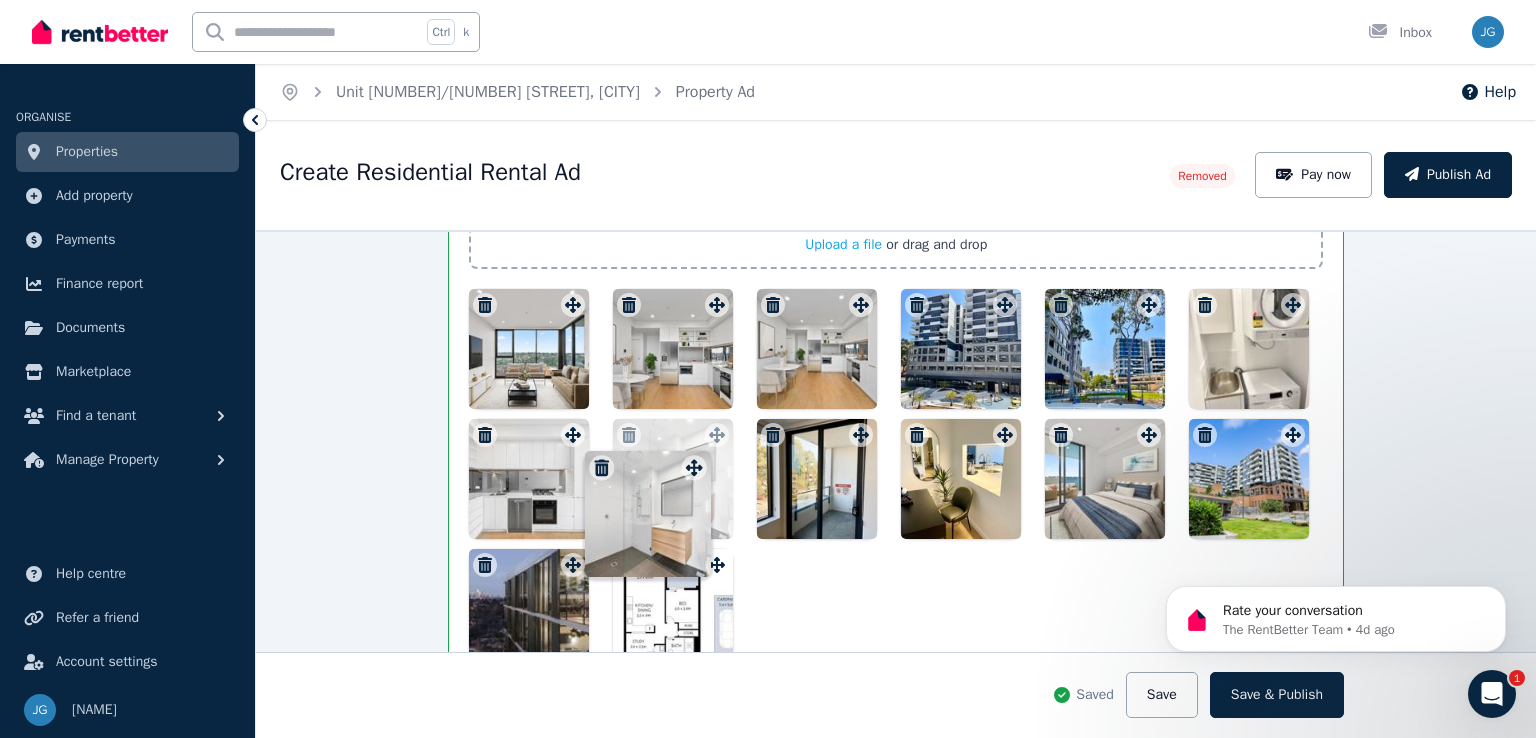 drag, startPoint x: 993, startPoint y: 426, endPoint x: 689, endPoint y: 447, distance: 304.72446 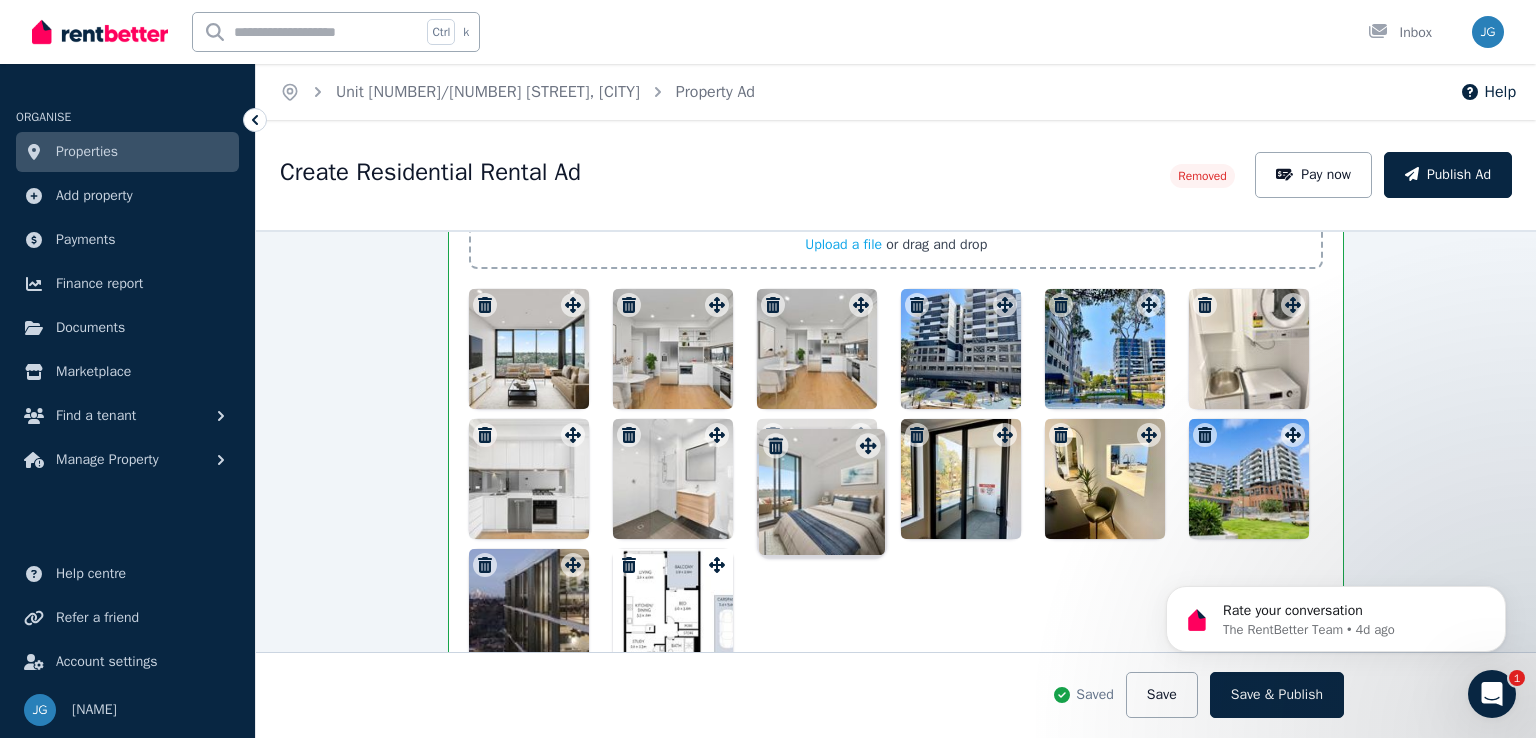 drag, startPoint x: 1138, startPoint y: 429, endPoint x: 863, endPoint y: 430, distance: 275.00183 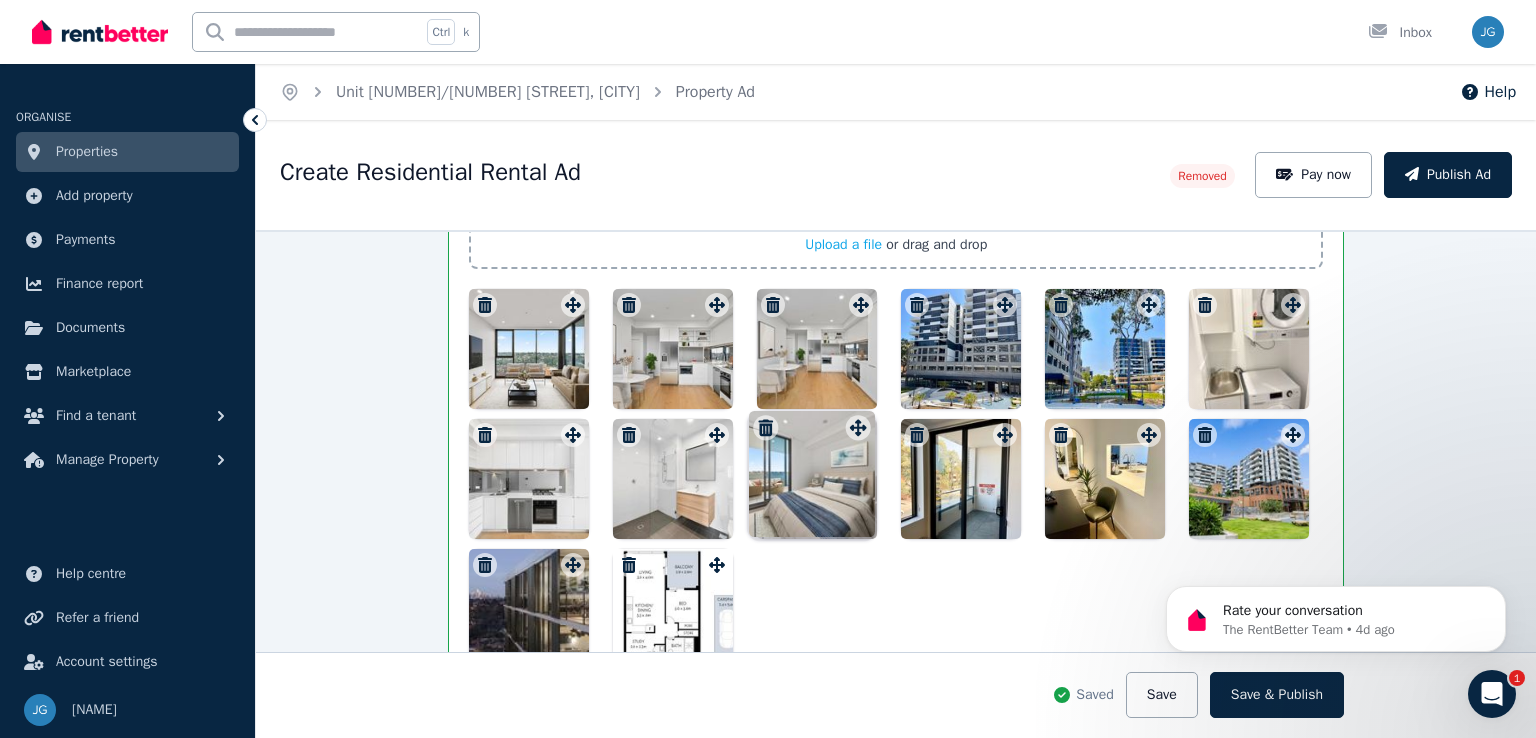 click on "Photos Upload a file   or drag and drop Uploaded   " IMG_4328.jpg " Uploaded   " IMG_4329.jpg " Uploaded   " IMG_4330.jpg " Uploaded   " IMG_4331.jpg " Uploaded   " IMG_4332.jpg " Uploaded   " IMG_4333.jpg " Uploaded   " IMG_4334.jpg " Uploaded   " IMG_4335.jpg "
To pick up a draggable item, press the space bar.
While dragging, use the arrow keys to move the item.
Press space again to drop the item in its new position, or press escape to cancel.
Draggable item [UUID] was moved over droppable area [UUID]." at bounding box center [896, 387] 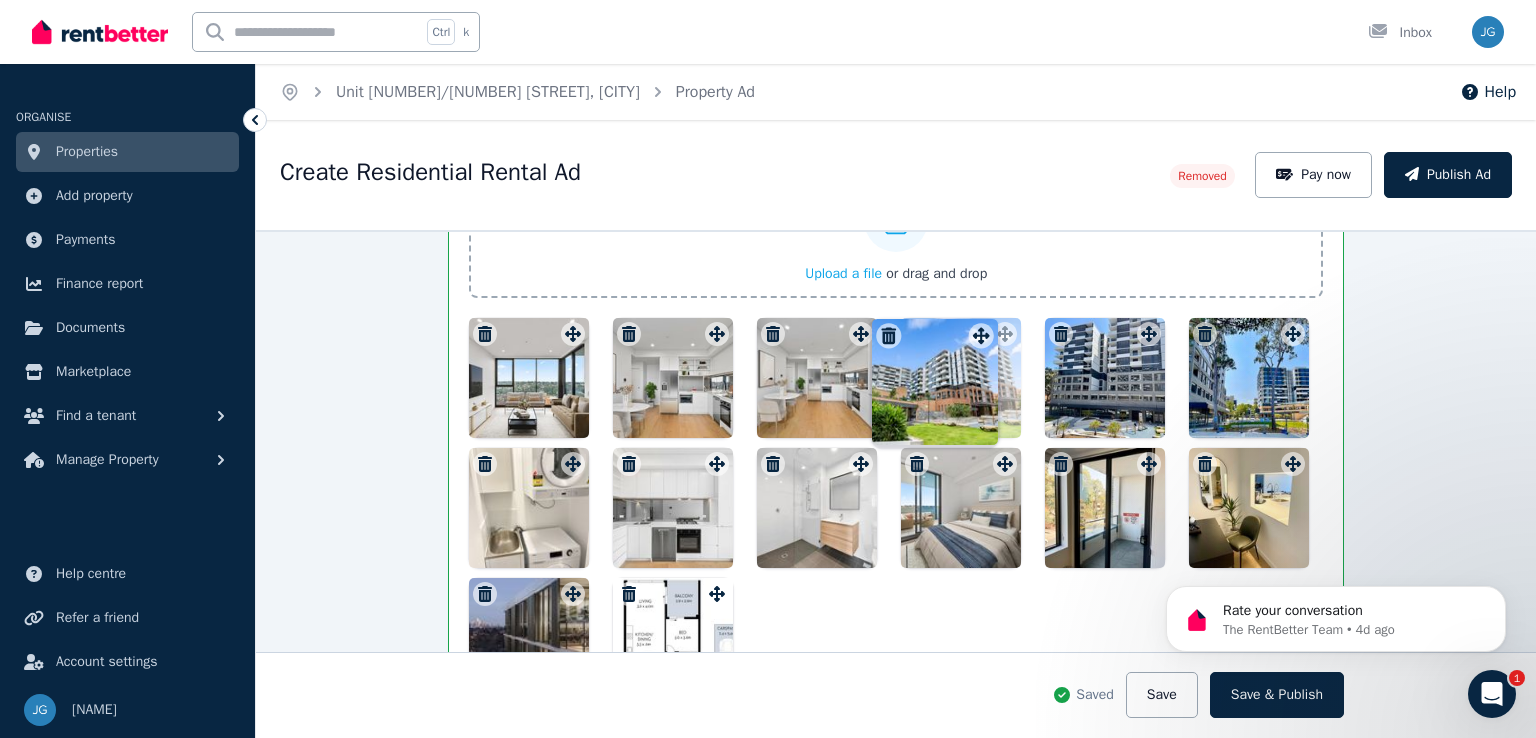 drag, startPoint x: 1288, startPoint y: 428, endPoint x: 982, endPoint y: 317, distance: 325.51038 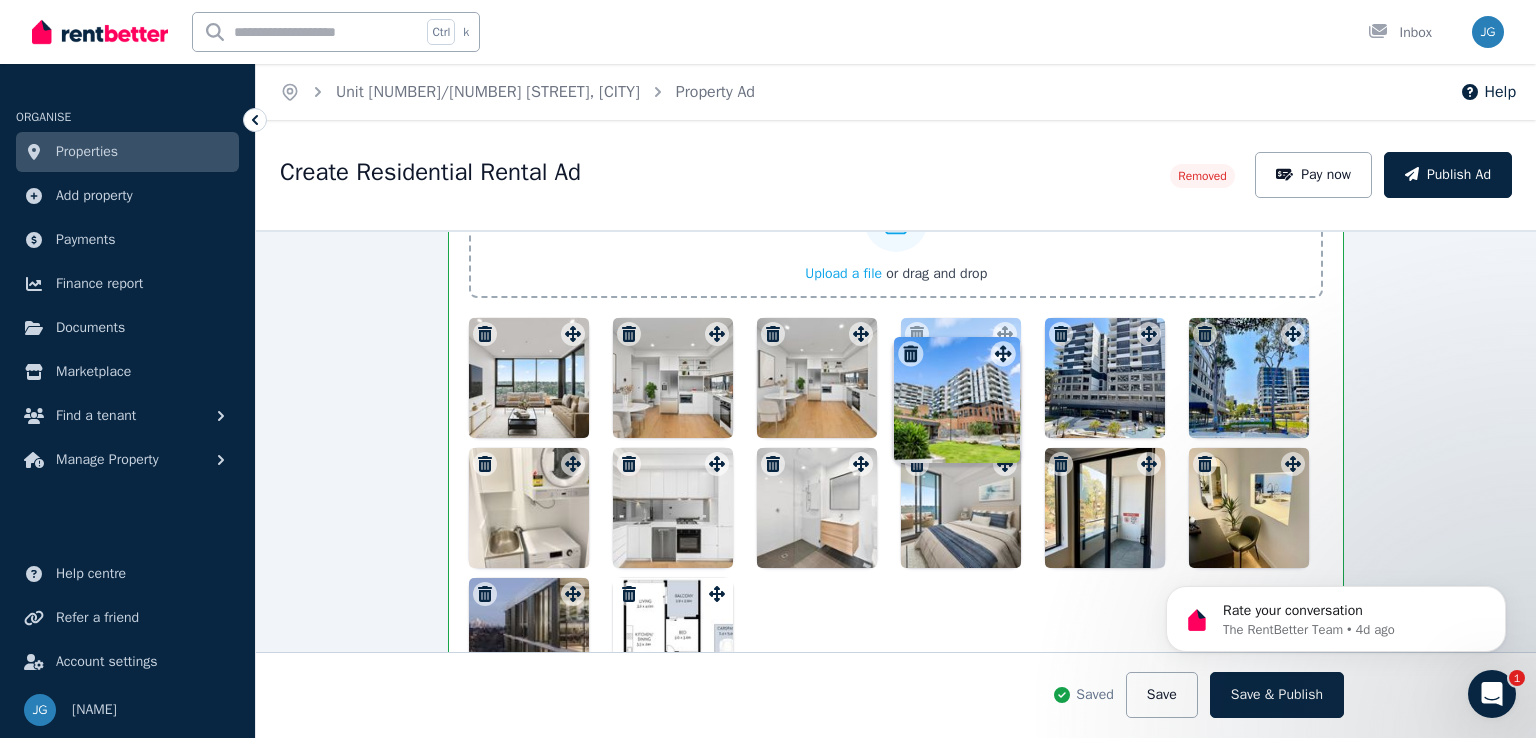 click on "Photos Upload a file   or drag and drop Uploaded   " IMG_4328.jpg " Uploaded   " IMG_4329.jpg " Uploaded   " IMG_4330.jpg " Uploaded   " IMG_4331.jpg " Uploaded   " IMG_4332.jpg " Uploaded   " IMG_4333.jpg " Uploaded   " IMG_4334.jpg " Uploaded   " IMG_4335.jpg "
To pick up a draggable item, press the space bar.
While dragging, use the arrow keys to move the item.
Press space again to drop the item in its new position, or press escape to cancel.
Draggable item [UUID] was moved over droppable area [UUID]." at bounding box center [896, 416] 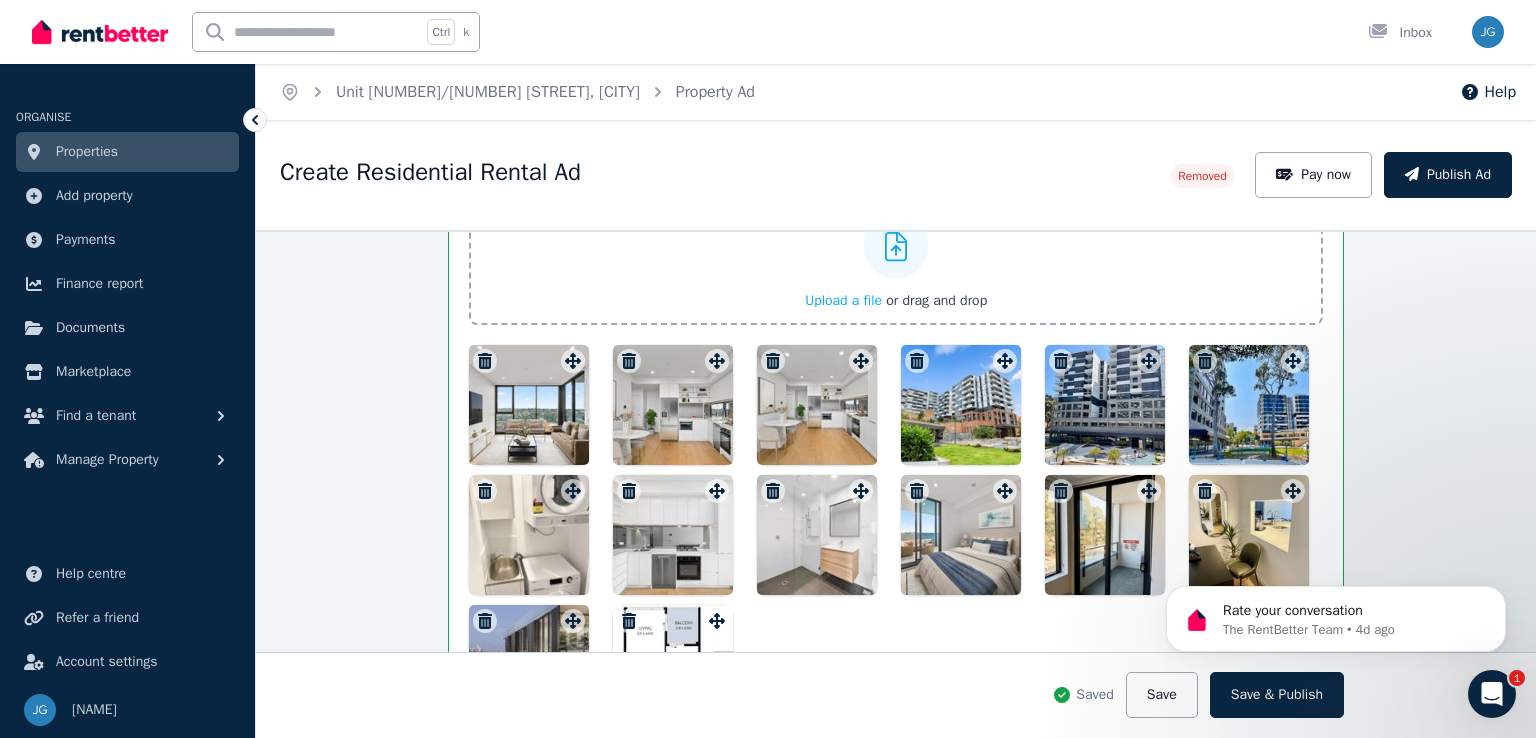 scroll, scrollTop: 2330, scrollLeft: 0, axis: vertical 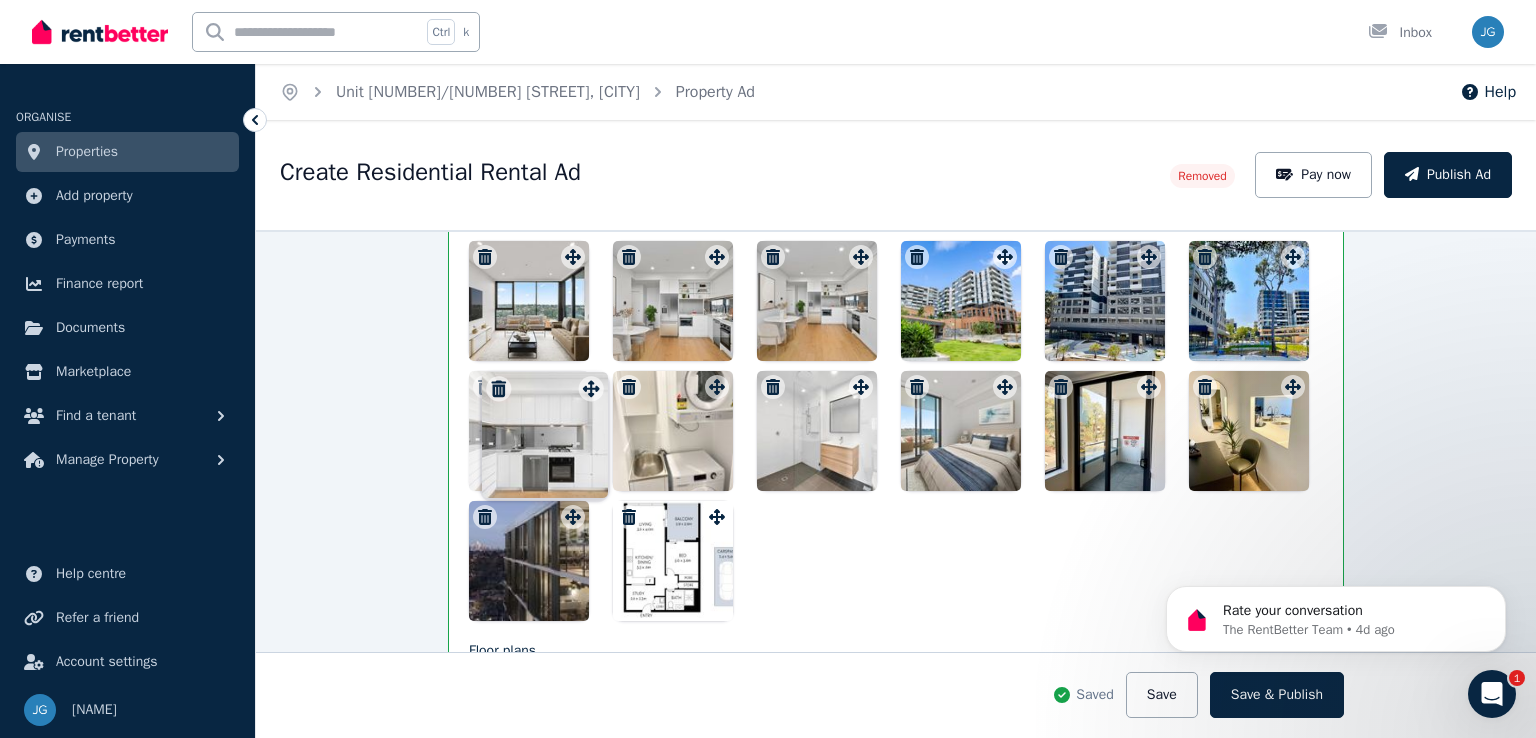 drag, startPoint x: 708, startPoint y: 382, endPoint x: 588, endPoint y: 374, distance: 120.26637 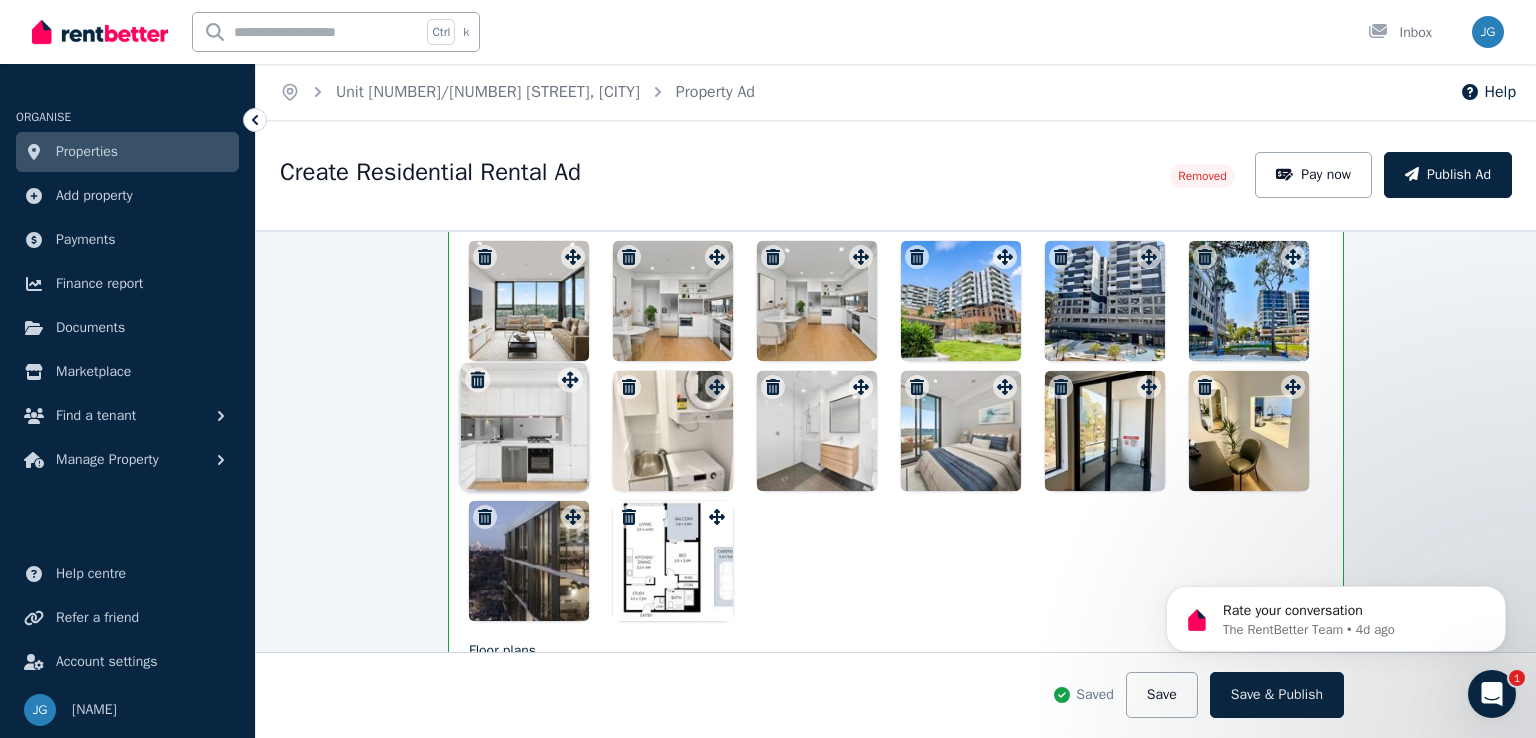 click on "Photos Upload a file   or drag and drop Uploaded   " IMG_4328.jpg " Uploaded   " IMG_4329.jpg " Uploaded   " IMG_4330.jpg " Uploaded   " IMG_4331.jpg " Uploaded   " IMG_4332.jpg " Uploaded   " IMG_4333.jpg " Uploaded   " IMG_4334.jpg " Uploaded   " IMG_4335.jpg "
To pick up a draggable item, press the space bar.
While dragging, use the arrow keys to move the item.
Press space again to drop the item in its new position, or press escape to cancel.
Draggable item [UUID] was moved over droppable area [UUID]." at bounding box center [896, 339] 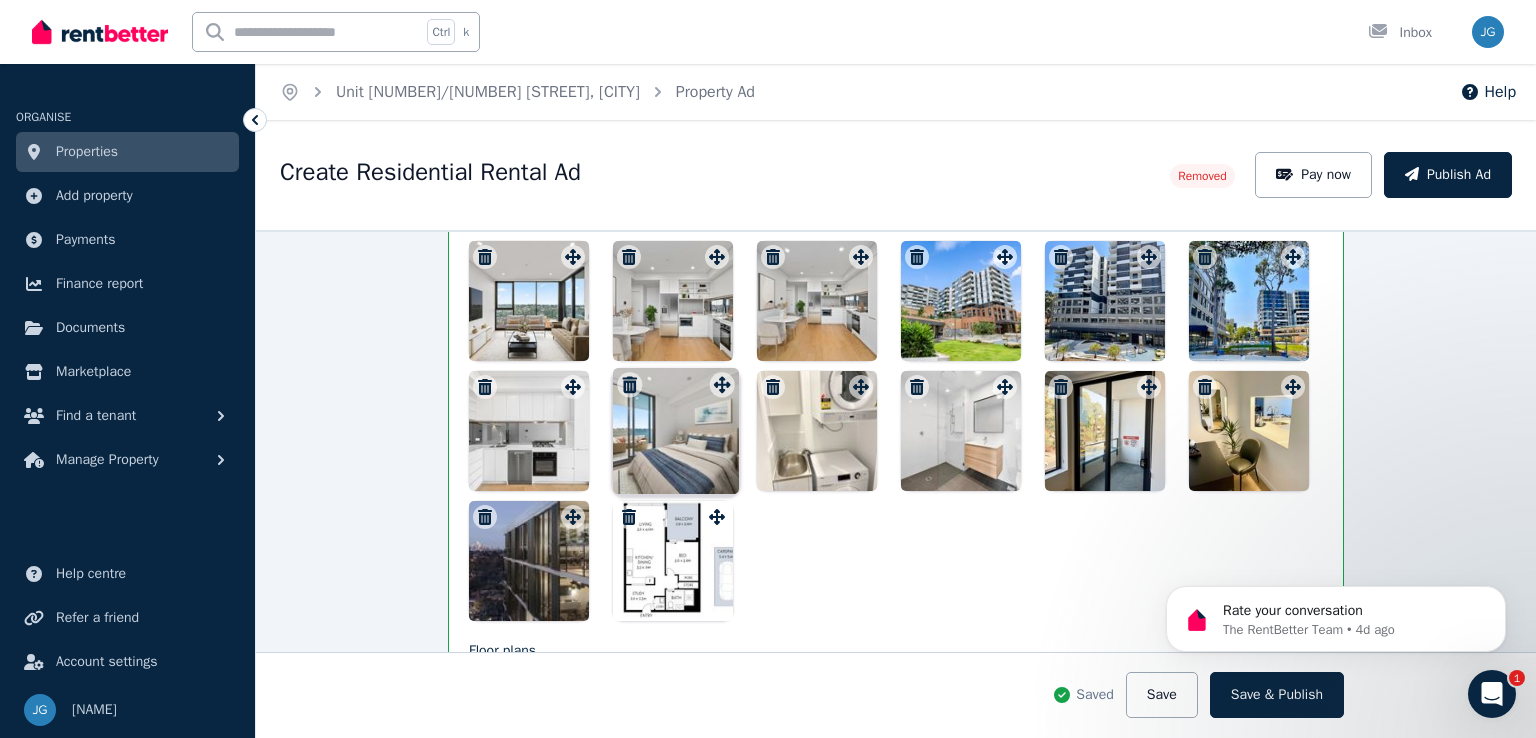 drag, startPoint x: 998, startPoint y: 375, endPoint x: 720, endPoint y: 363, distance: 278.25888 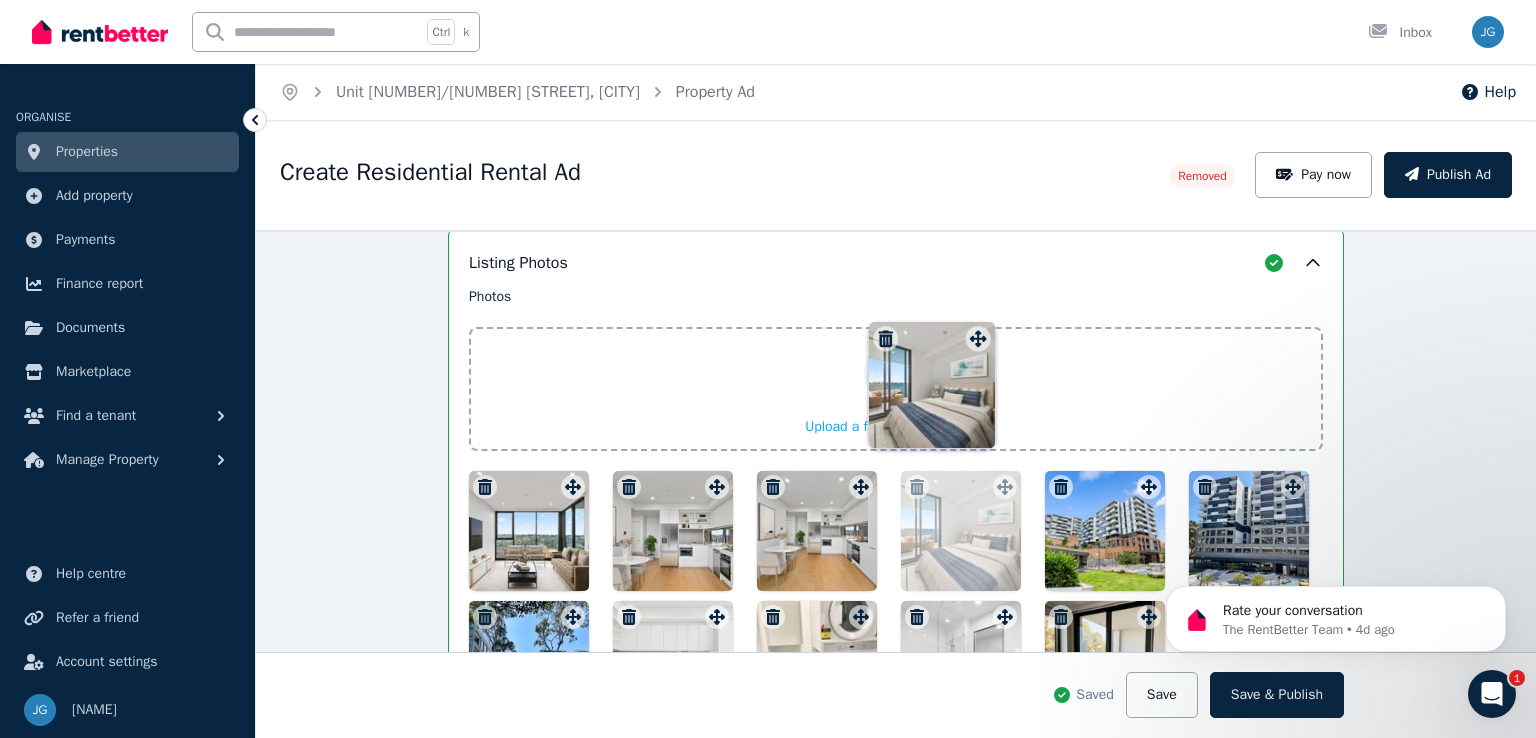 scroll, scrollTop: 2093, scrollLeft: 0, axis: vertical 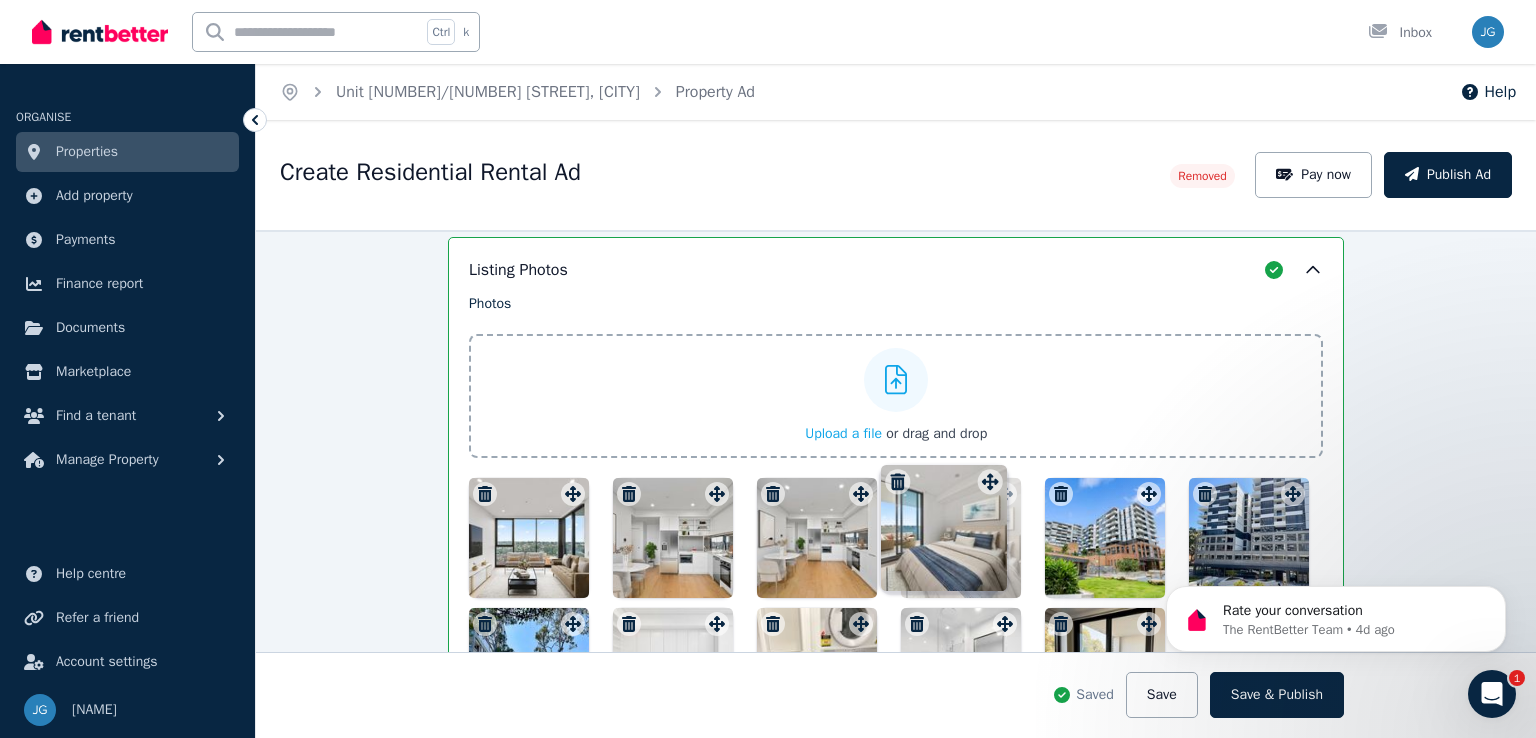 drag, startPoint x: 713, startPoint y: 377, endPoint x: 995, endPoint y: 461, distance: 294.24478 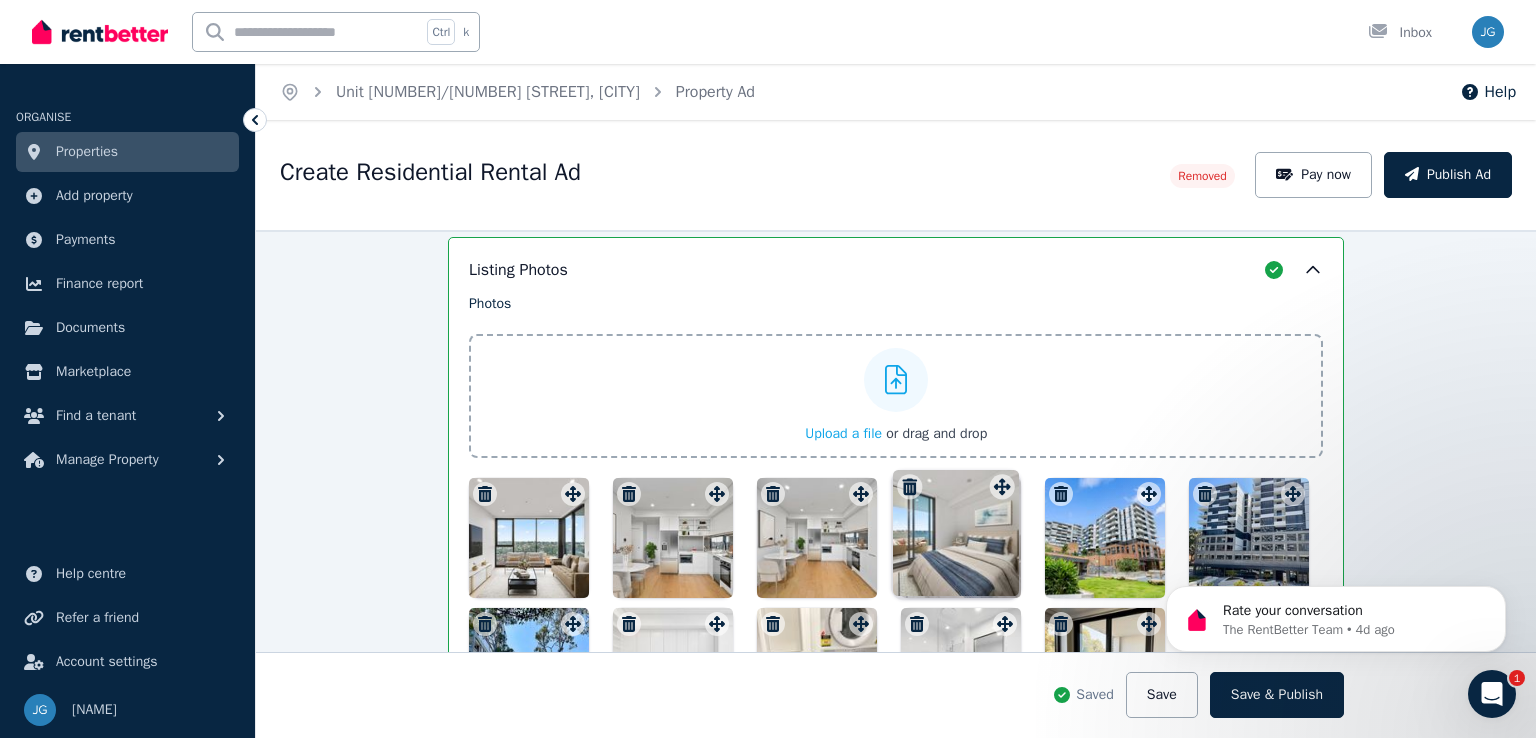 click on "Photos Upload a file   or drag and drop Uploaded   " IMG_4328.jpg " Uploaded   " IMG_4329.jpg " Uploaded   " IMG_4330.jpg " Uploaded   " IMG_4331.jpg " Uploaded   " IMG_4332.jpg " Uploaded   " IMG_4333.jpg " Uploaded   " IMG_4334.jpg " Uploaded   " IMG_4335.jpg "
To pick up a draggable item, press the space bar.
While dragging, use the arrow keys to move the item.
Press space again to drop the item in its new position, or press escape to cancel.
Draggable item 6a962117-2207-4996-aafe-fb5b2ea3c283 was moved over droppable area 34b4295e-f83b-4740-bff3-5d1753031461." at bounding box center (896, 576) 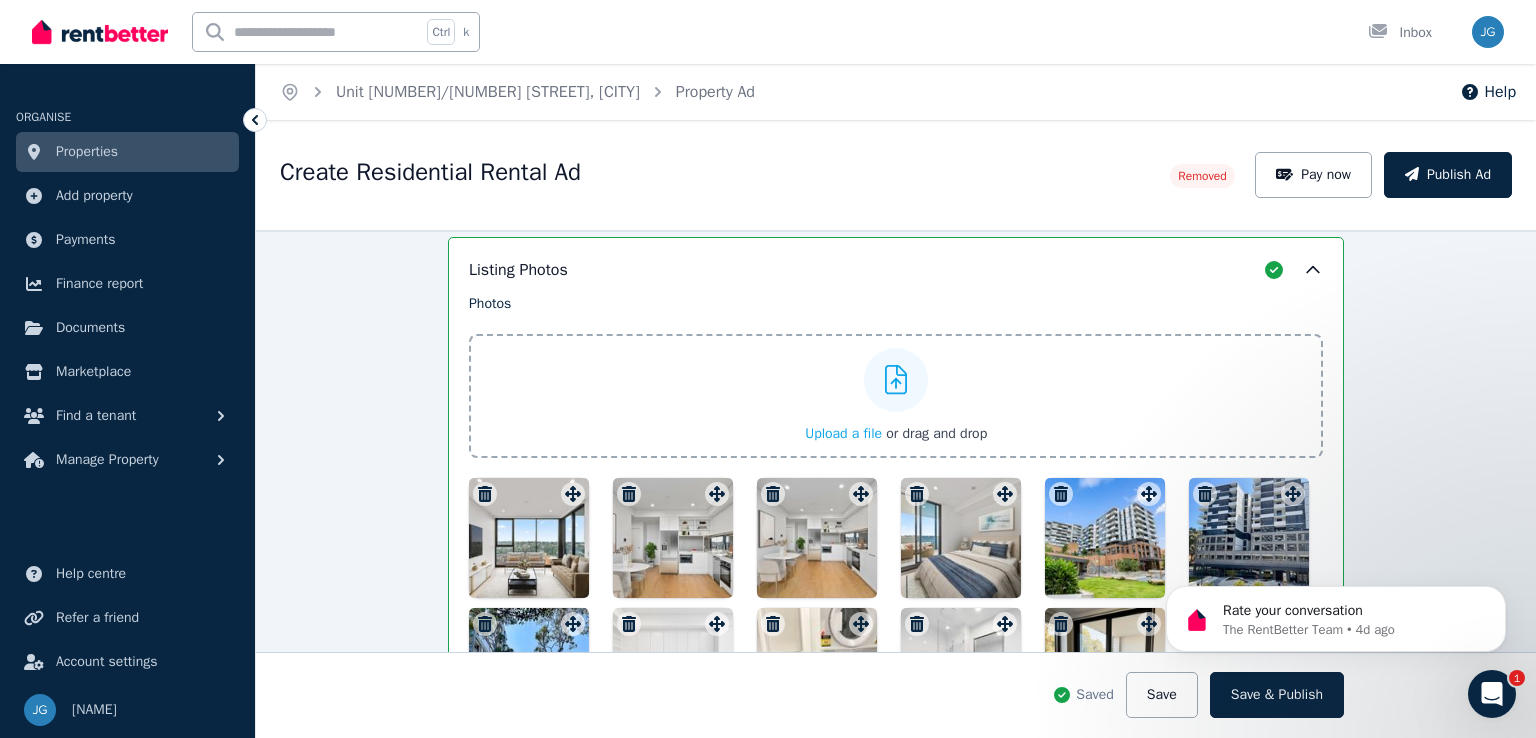 scroll, scrollTop: 2248, scrollLeft: 0, axis: vertical 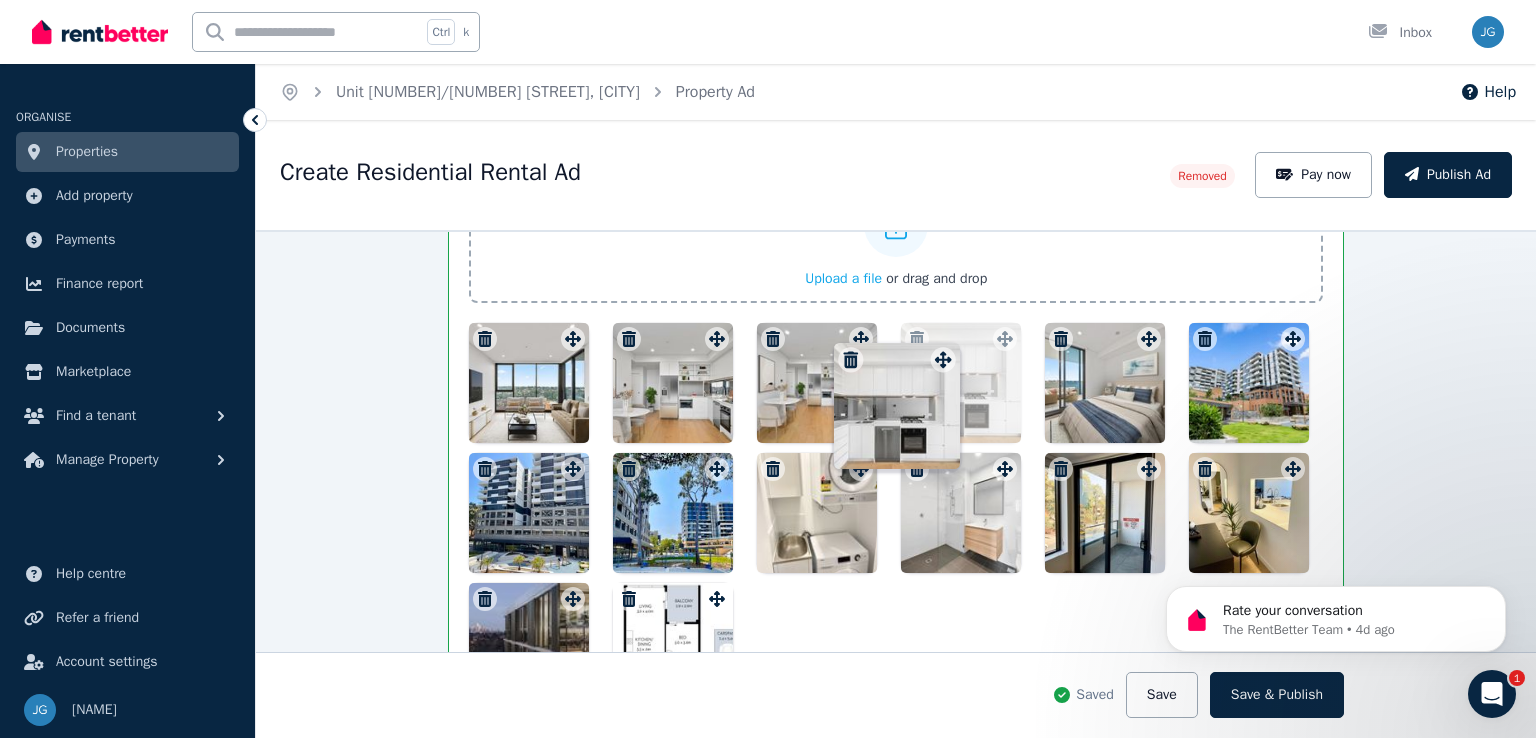 drag, startPoint x: 712, startPoint y: 465, endPoint x: 944, endPoint y: 347, distance: 260.28445 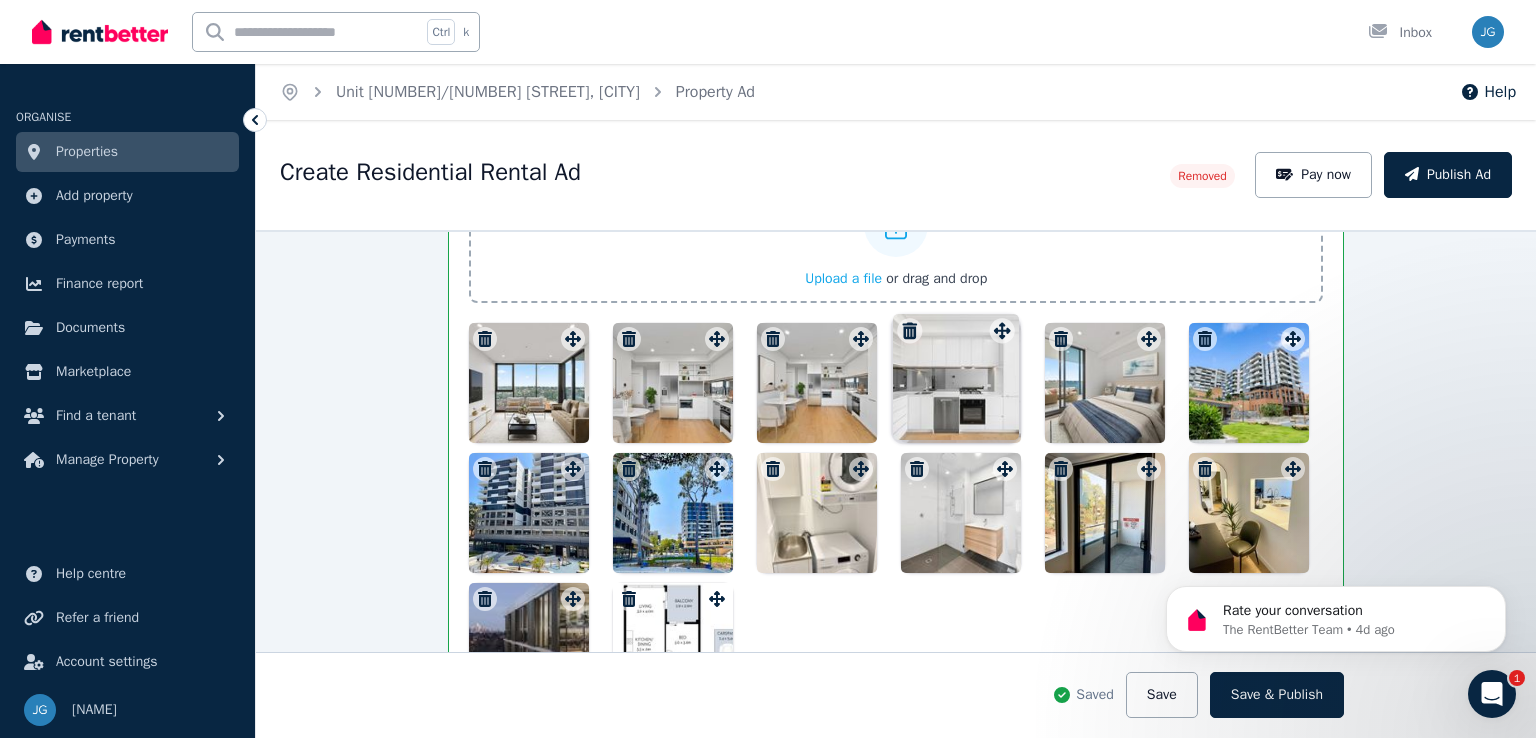 click on "Photos Upload a file   or drag and drop Uploaded   " IMG_4328.jpg " Uploaded   " IMG_4329.jpg " Uploaded   " IMG_4330.jpg " Uploaded   " IMG_4331.jpg " Uploaded   " IMG_4332.jpg " Uploaded   " IMG_4333.jpg " Uploaded   " IMG_4334.jpg " Uploaded   " IMG_4335.jpg "
To pick up a draggable item, press the space bar.
While dragging, use the arrow keys to move the item.
Press space again to drop the item in its new position, or press escape to cancel.
Draggable item [UUID] was moved over droppable area [UUID]." at bounding box center [896, 421] 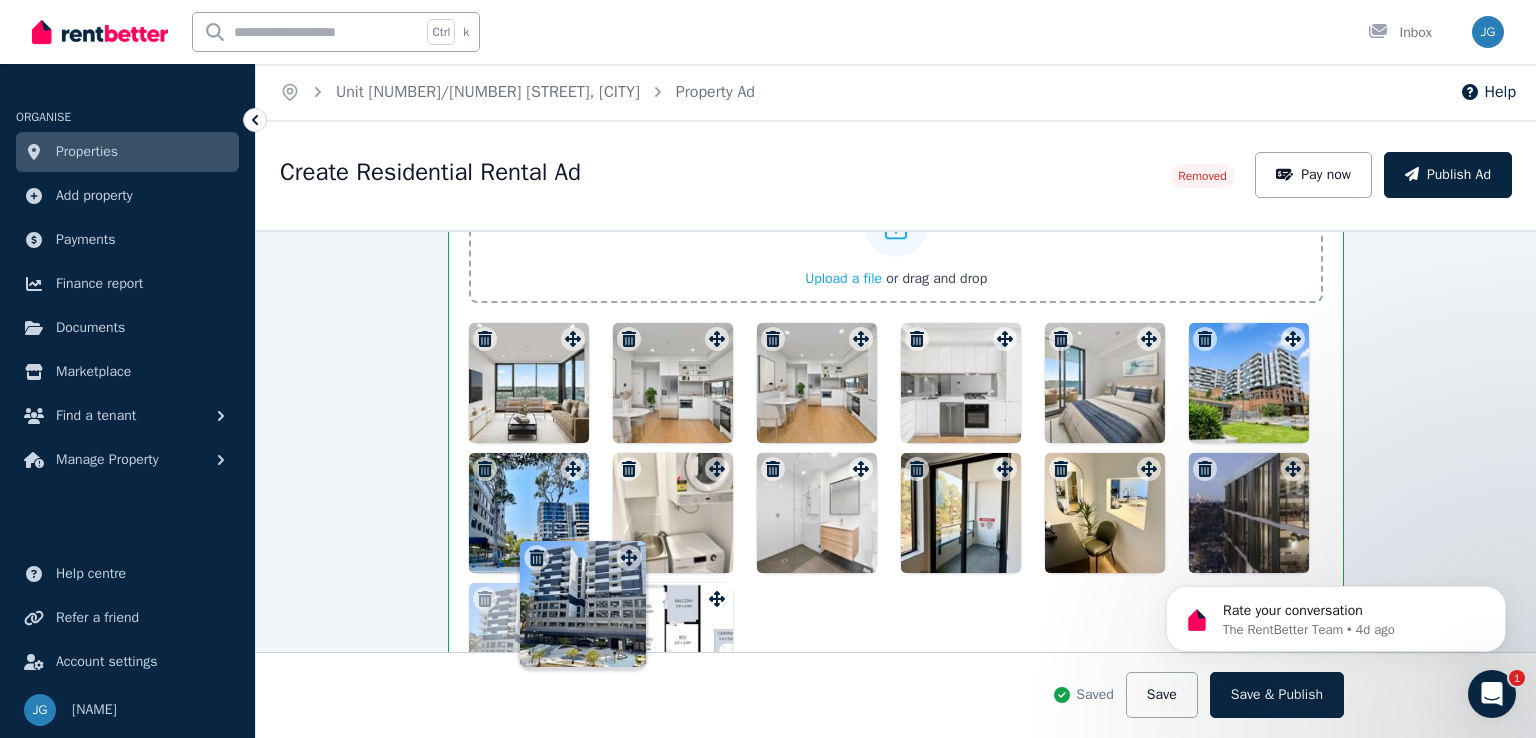 drag, startPoint x: 560, startPoint y: 469, endPoint x: 622, endPoint y: 549, distance: 101.21265 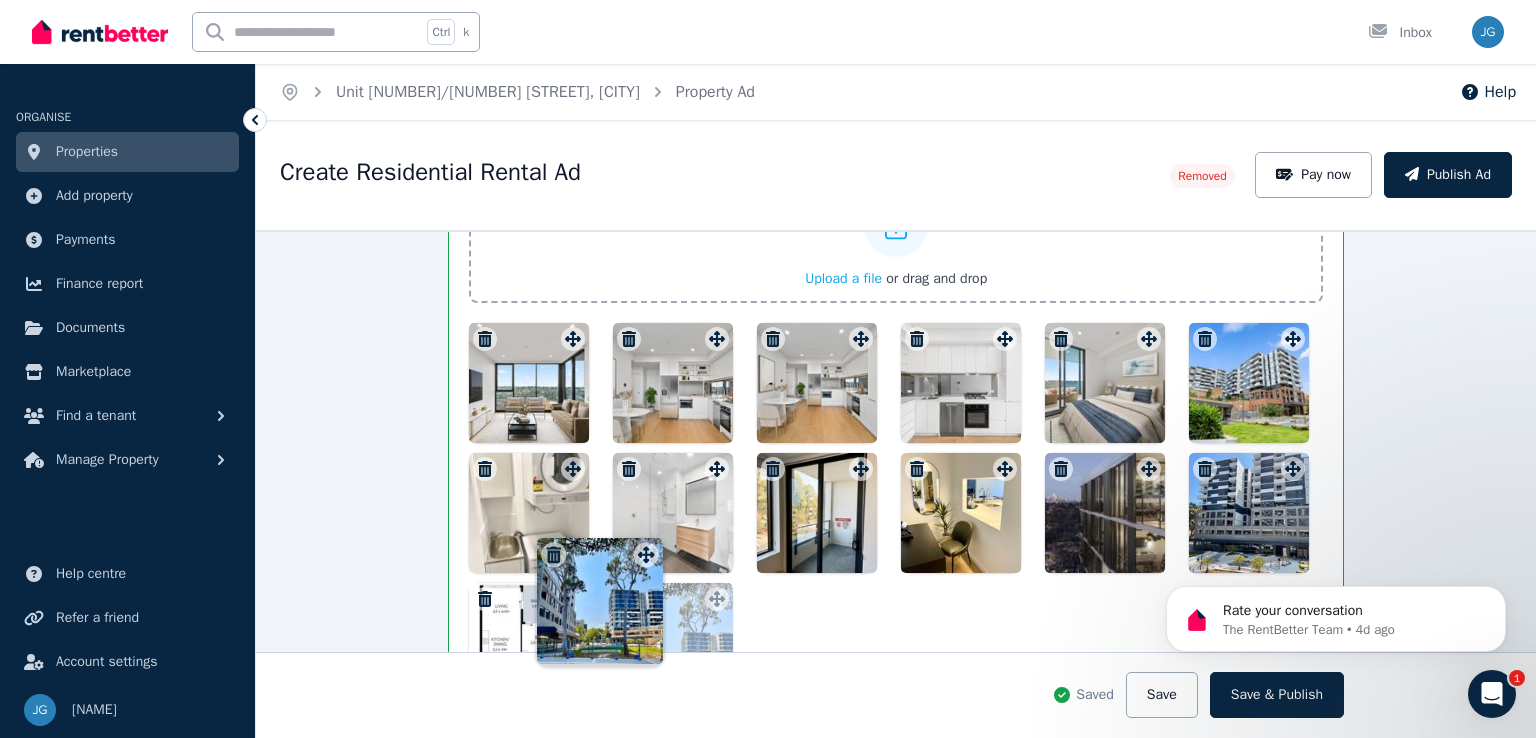 drag, startPoint x: 558, startPoint y: 460, endPoint x: 637, endPoint y: 537, distance: 110.317726 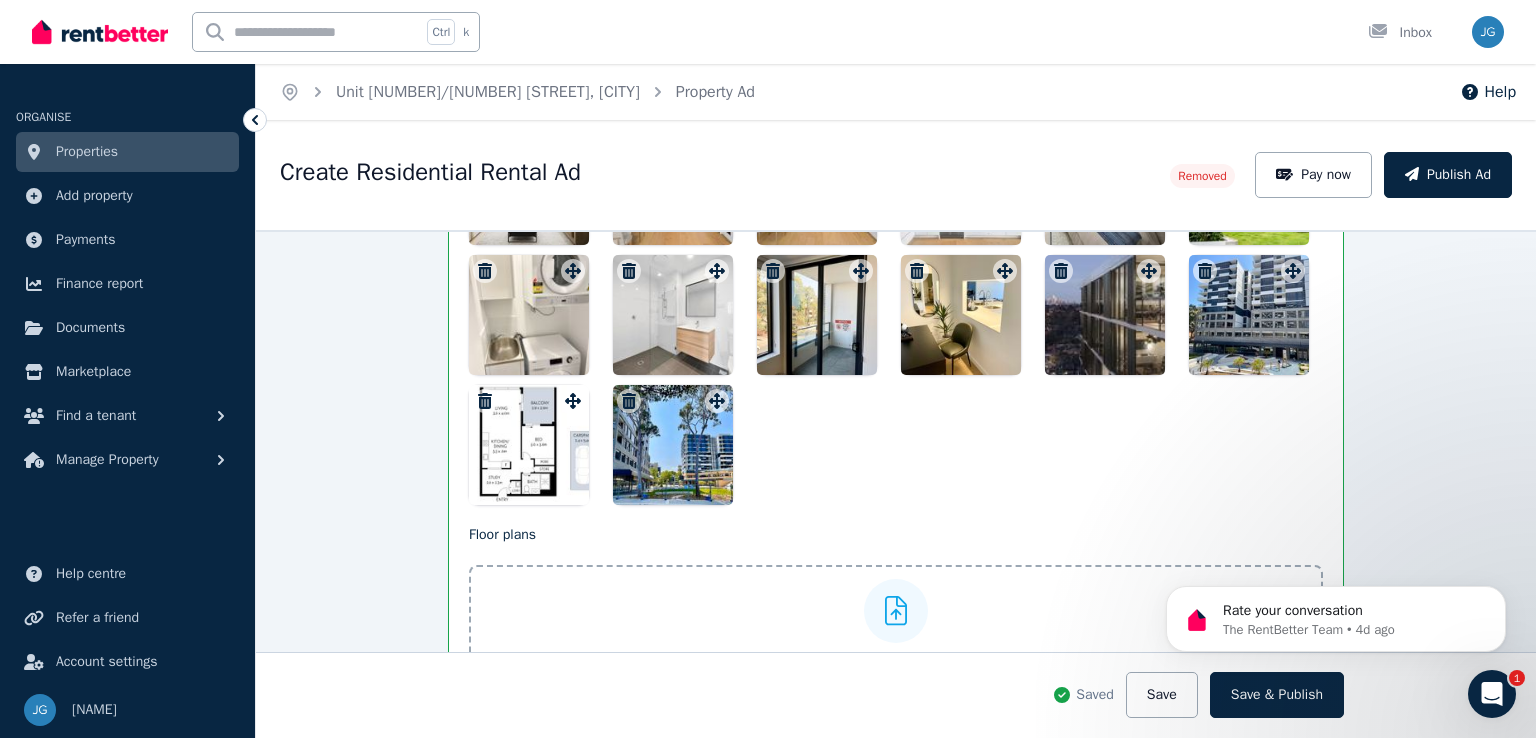 scroll, scrollTop: 2447, scrollLeft: 0, axis: vertical 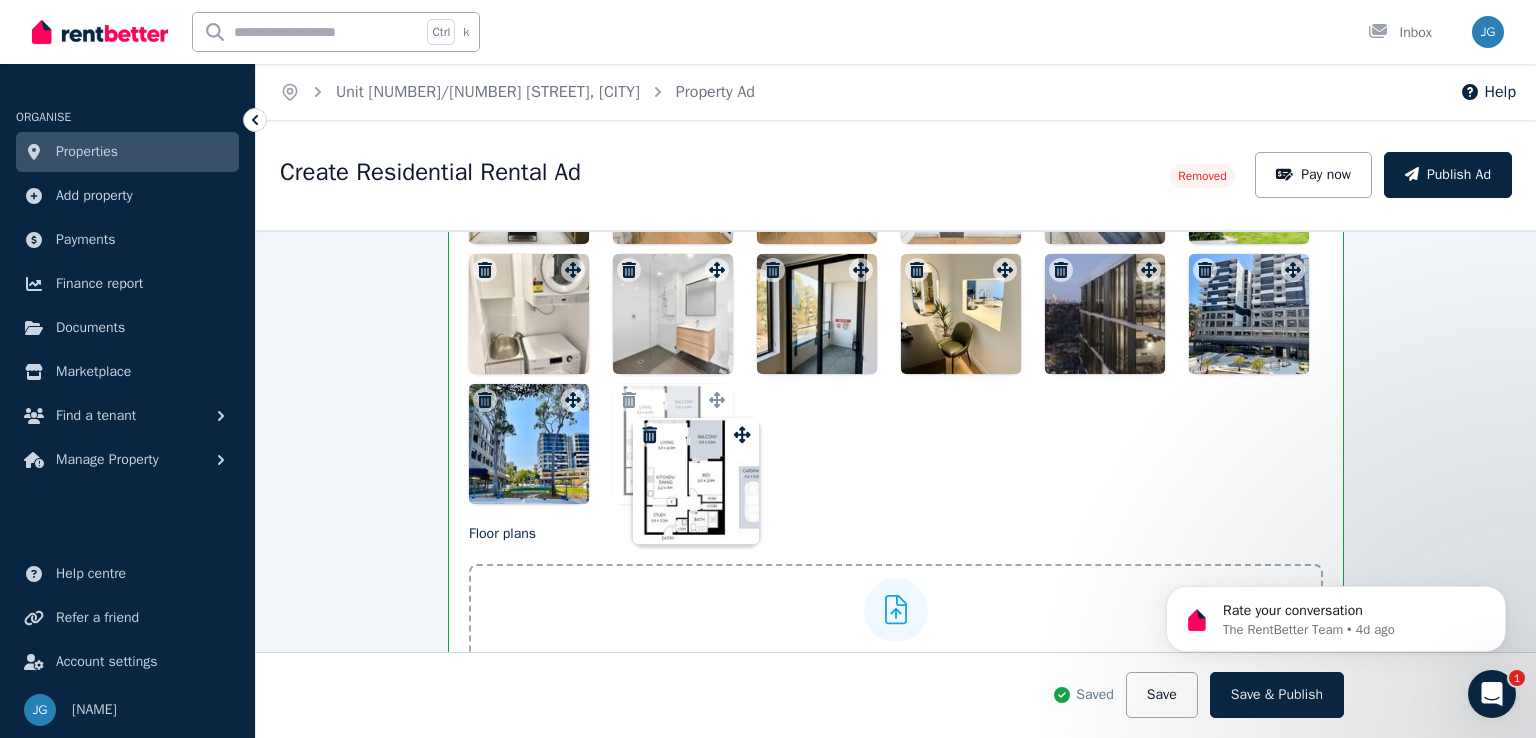 drag, startPoint x: 564, startPoint y: 403, endPoint x: 739, endPoint y: 428, distance: 176.7767 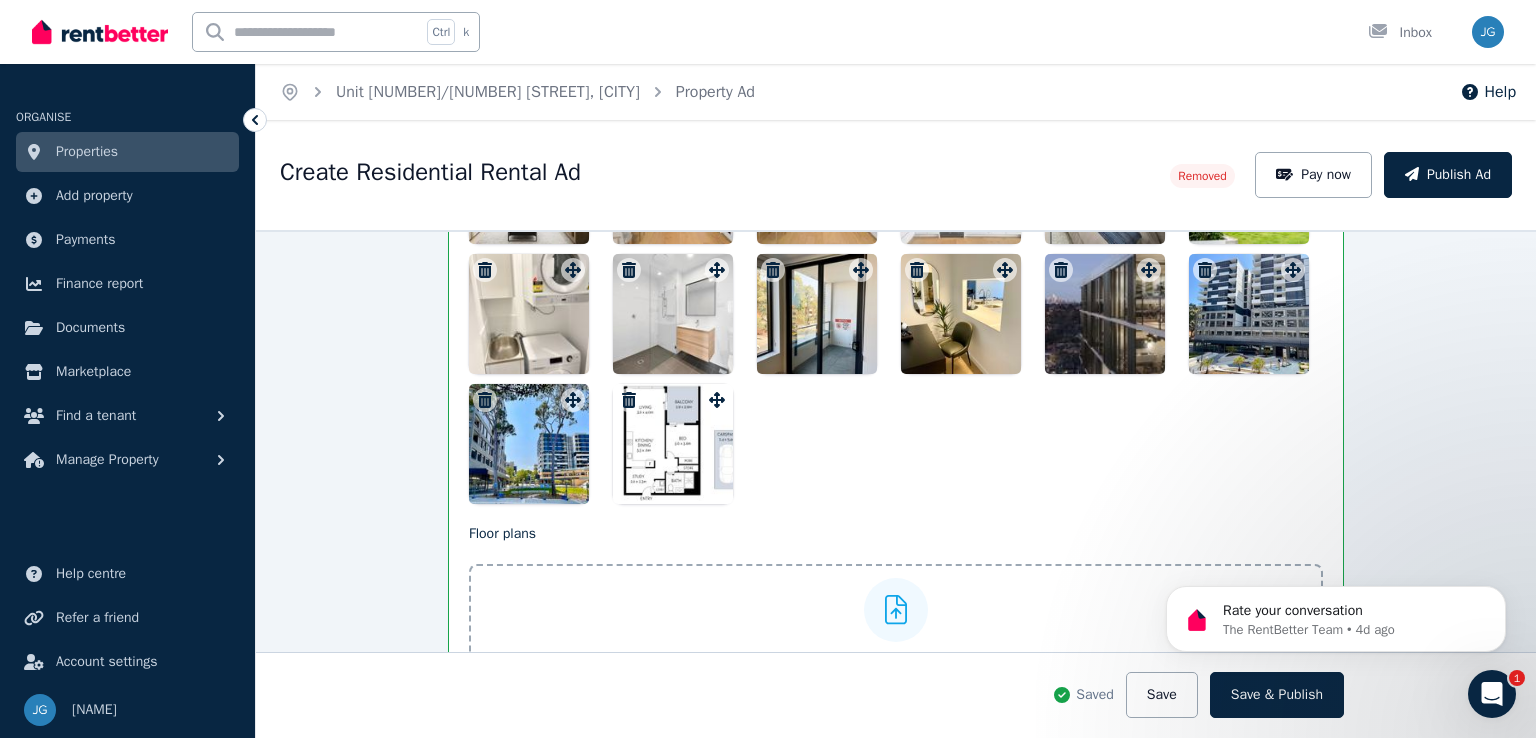 scroll, scrollTop: 2291, scrollLeft: 0, axis: vertical 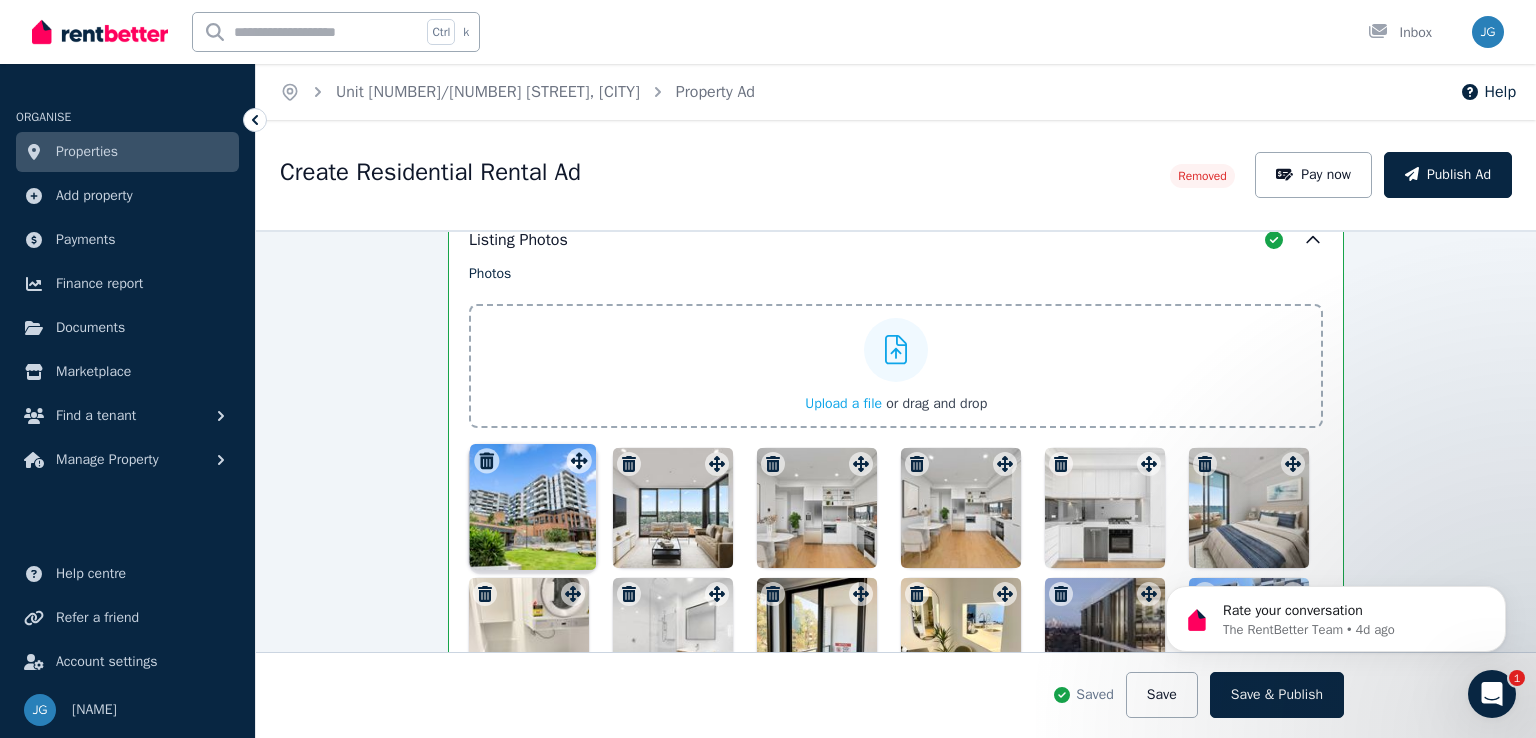 drag, startPoint x: 1286, startPoint y: 292, endPoint x: 577, endPoint y: 447, distance: 725.7451 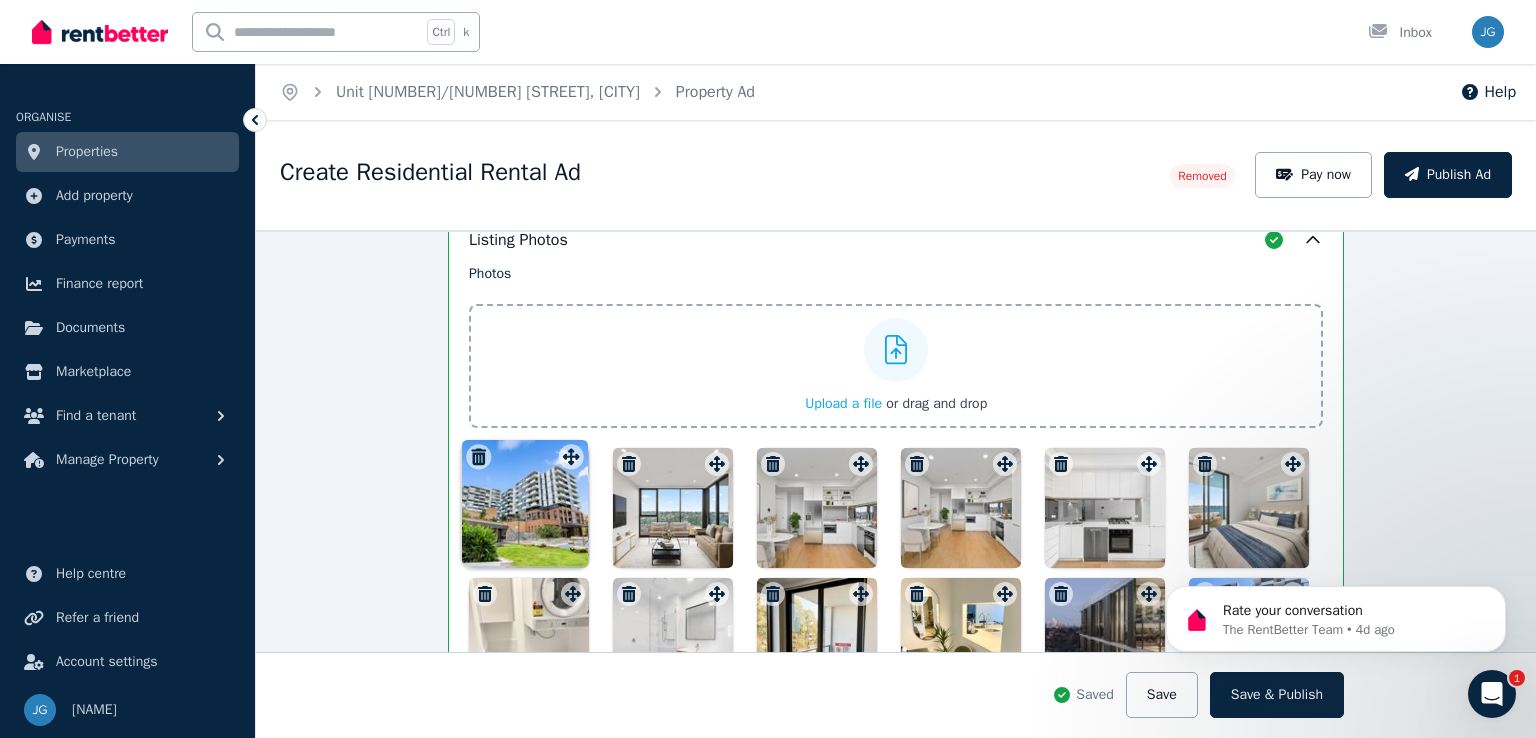 click on "Photos Upload a file   or drag and drop Uploaded   " IMG_4328.jpg " Uploaded   " IMG_4329.jpg " Uploaded   " IMG_4330.jpg " Uploaded   " IMG_4331.jpg " Uploaded   " IMG_4332.jpg " Uploaded   " IMG_4333.jpg " Uploaded   " IMG_4334.jpg " Uploaded   " IMG_4335.jpg "
To pick up a draggable item, press the space bar.
While dragging, use the arrow keys to move the item.
Press space again to drop the item in its new position, or press escape to cancel.
Draggable item 34b4295e-f83b-4740-bff3-5d1753031461 was moved over droppable area a7981334-0ae6-4773-abc4-32e72deb6202." at bounding box center [896, 546] 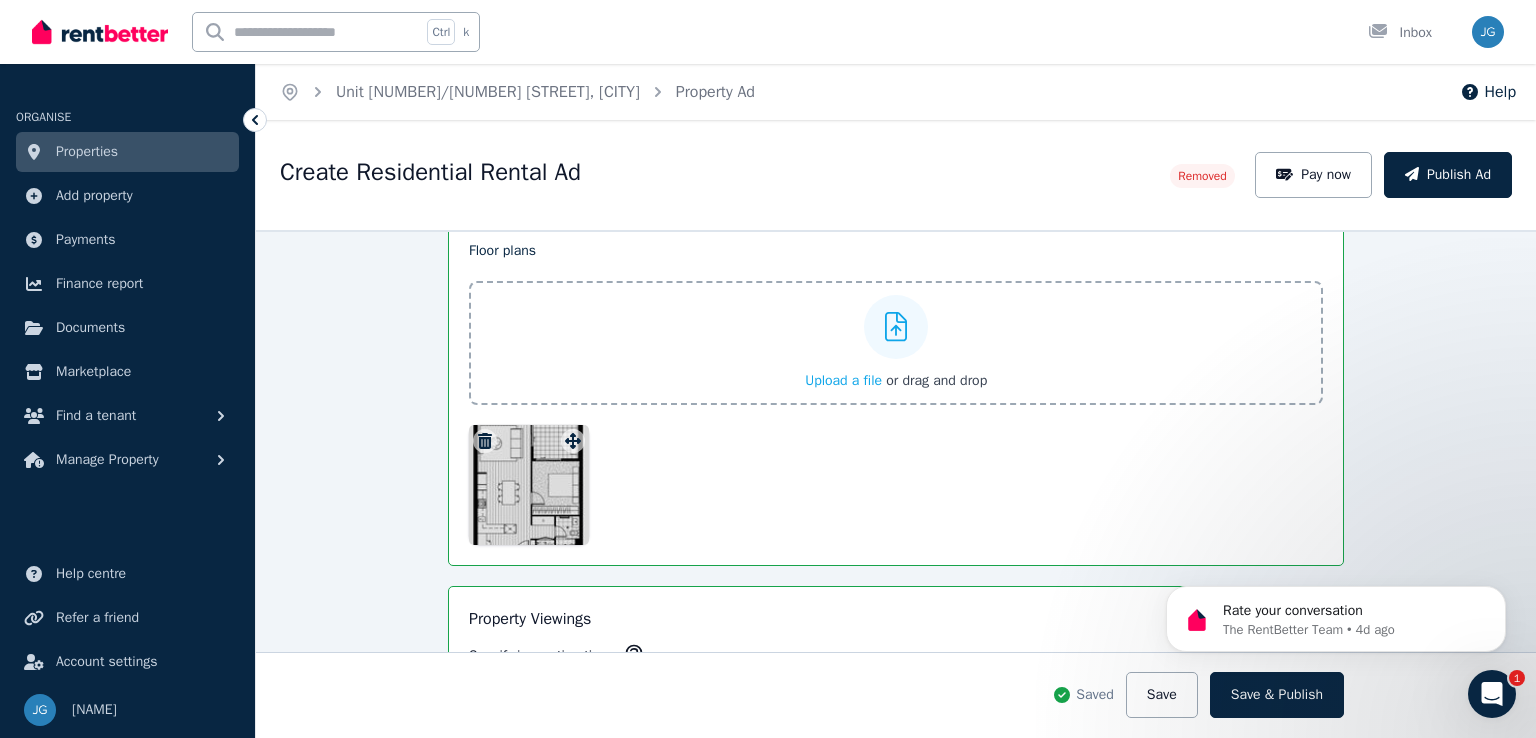 scroll, scrollTop: 2729, scrollLeft: 0, axis: vertical 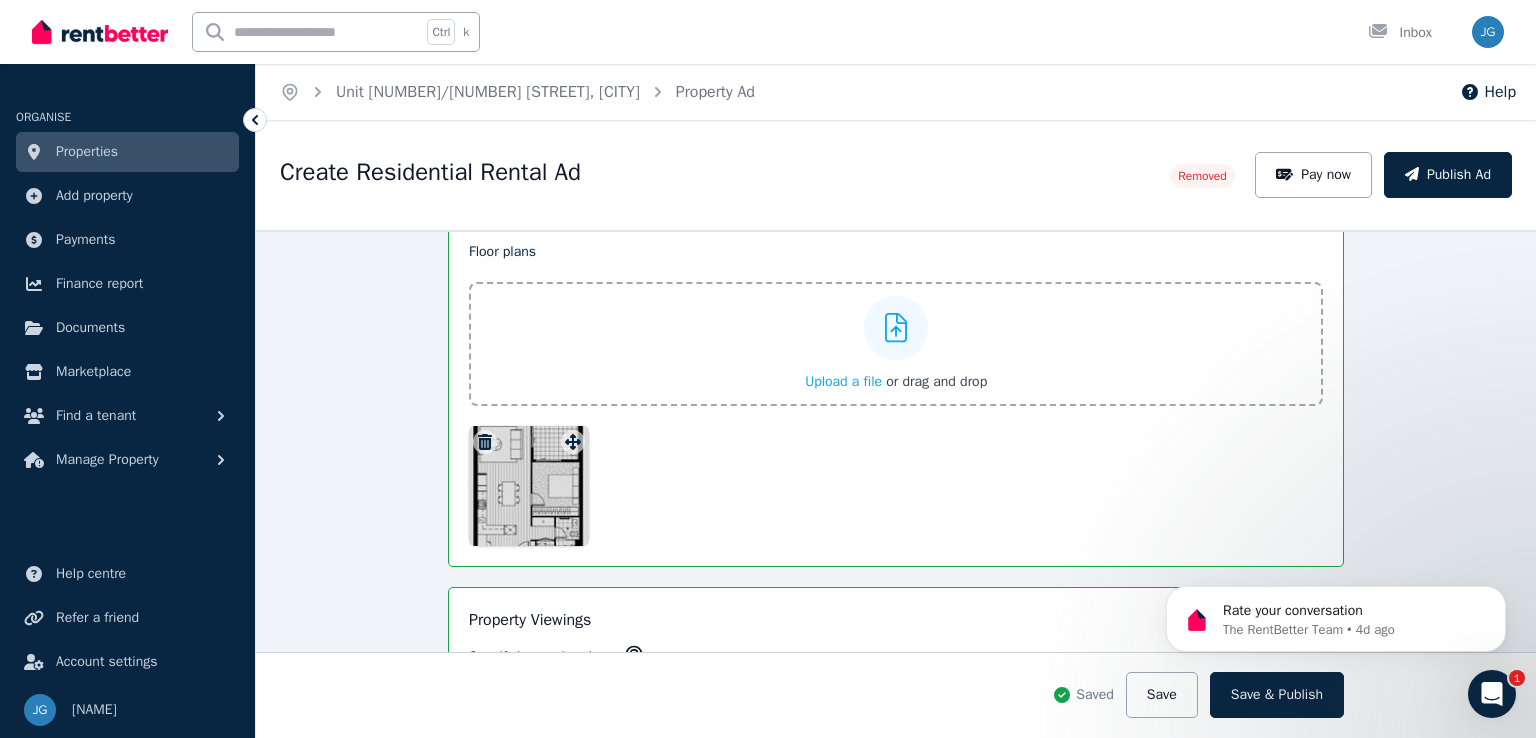 click 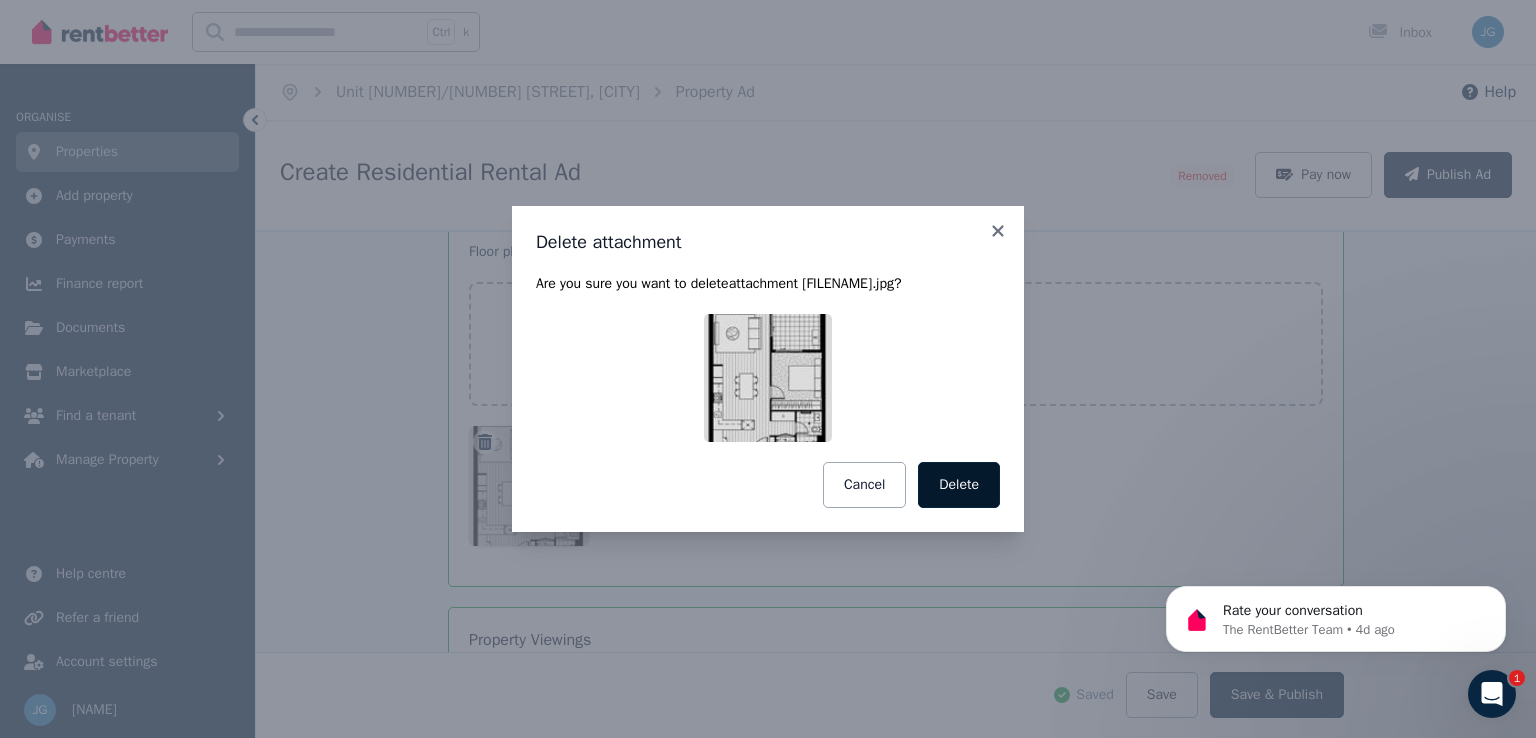 click on "Delete" at bounding box center [959, 485] 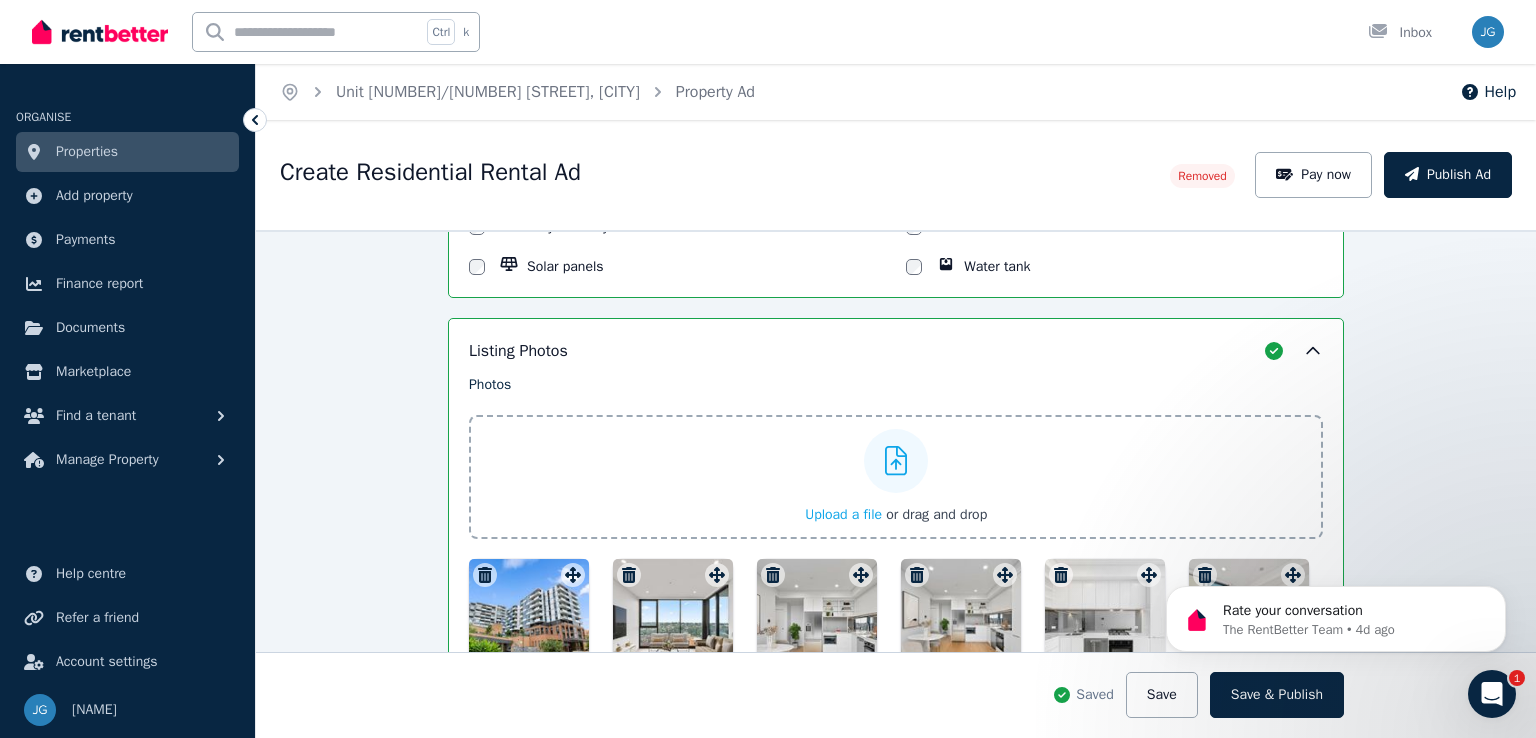 scroll, scrollTop: 2014, scrollLeft: 0, axis: vertical 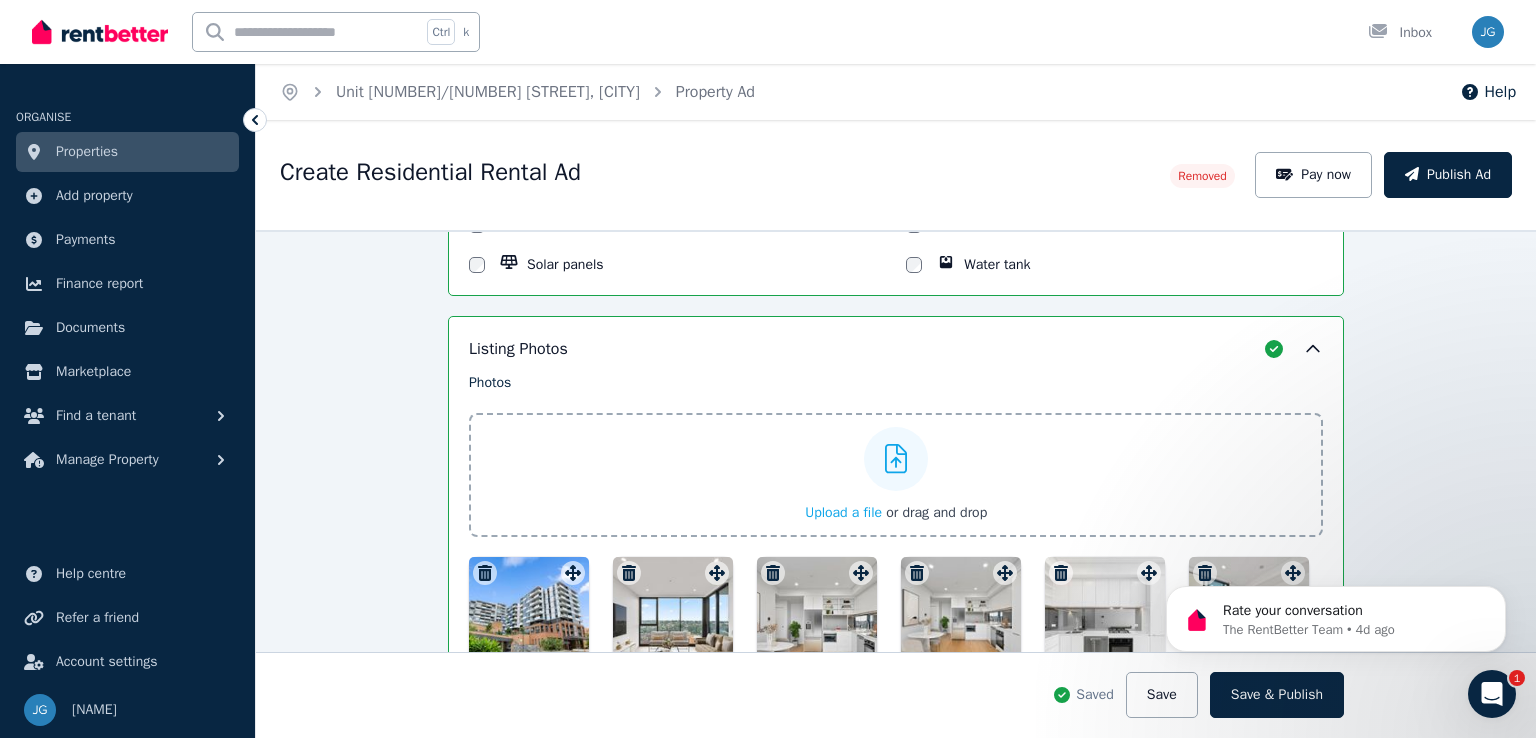 click on "Listing Photos" at bounding box center [518, 349] 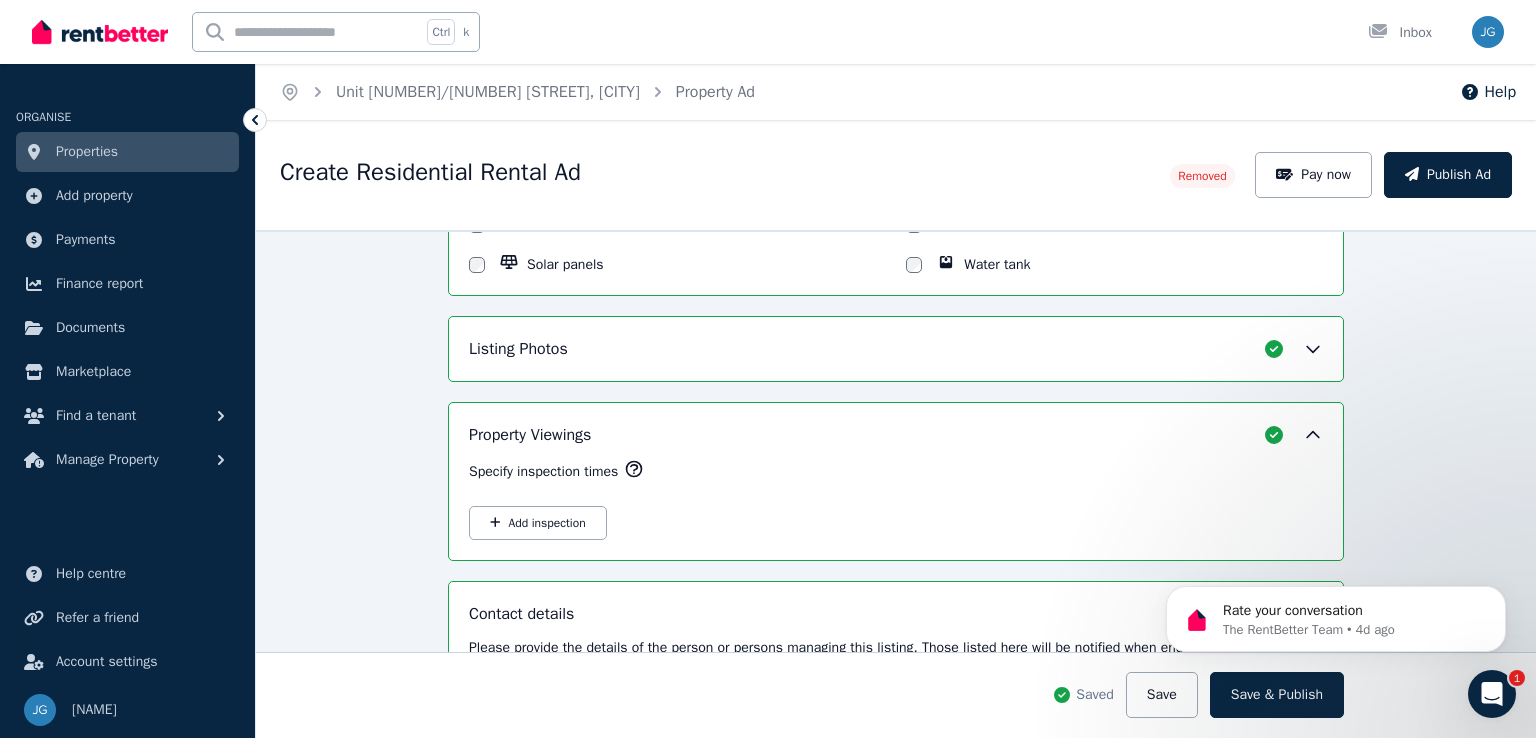 click on "Listing Photos" at bounding box center [518, 349] 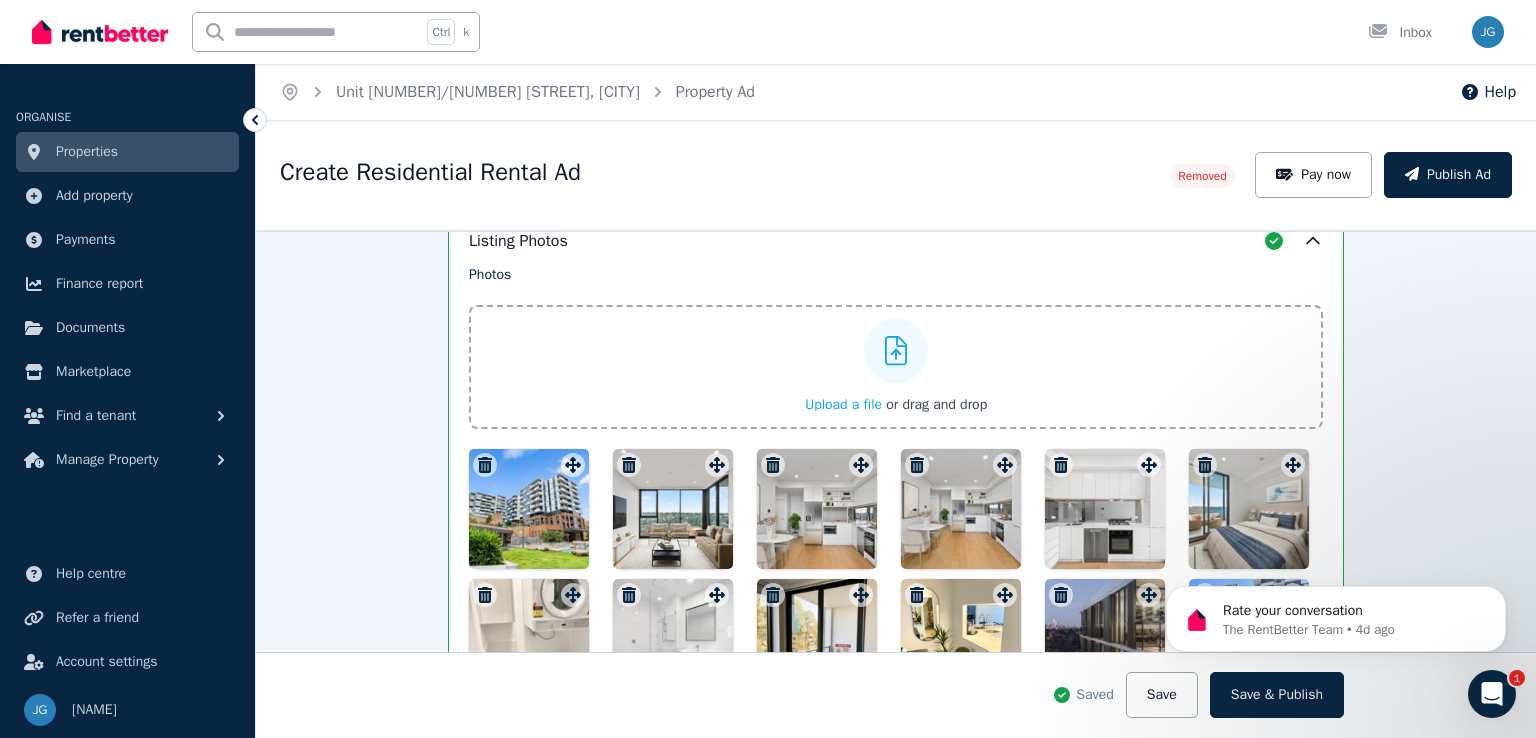 scroll, scrollTop: 2100, scrollLeft: 0, axis: vertical 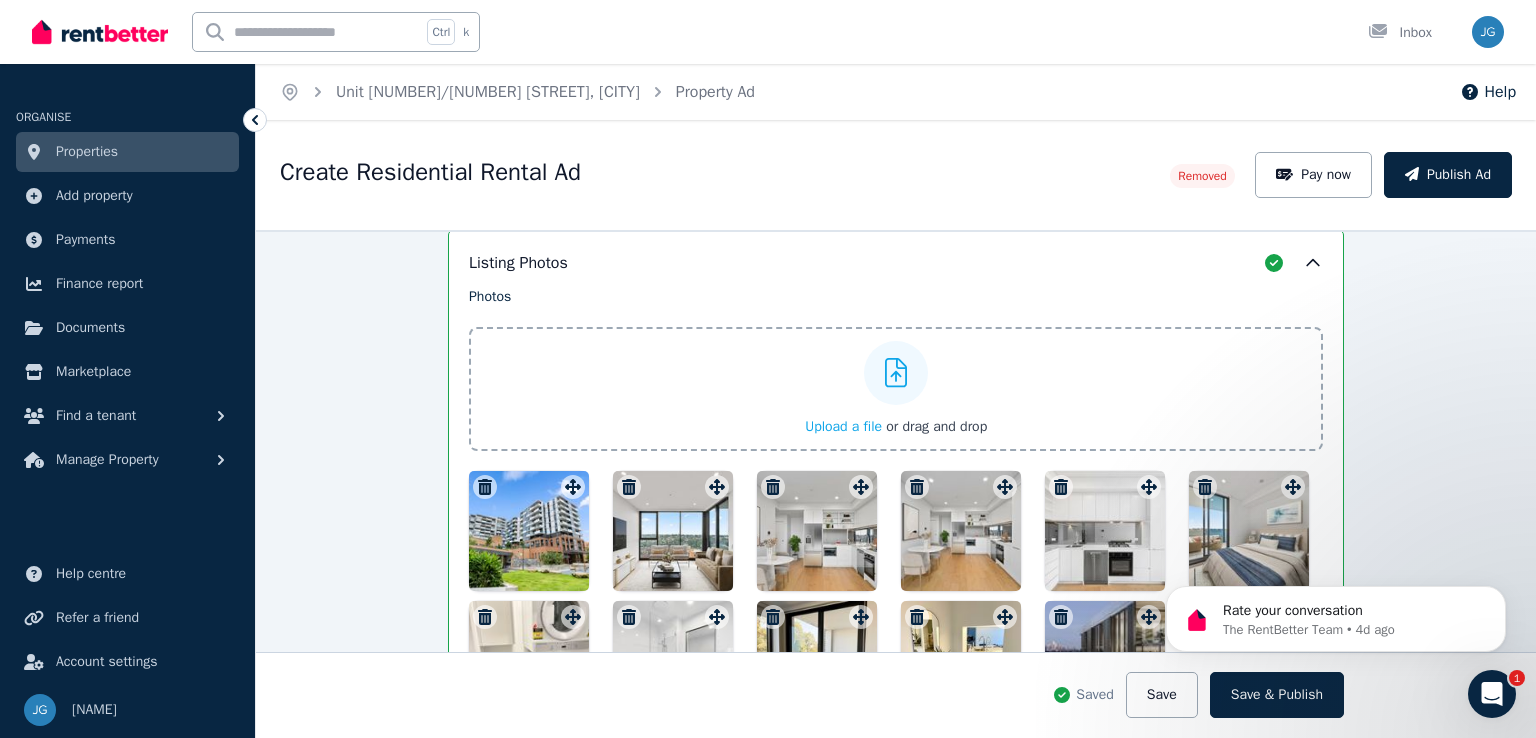click at bounding box center (529, 531) 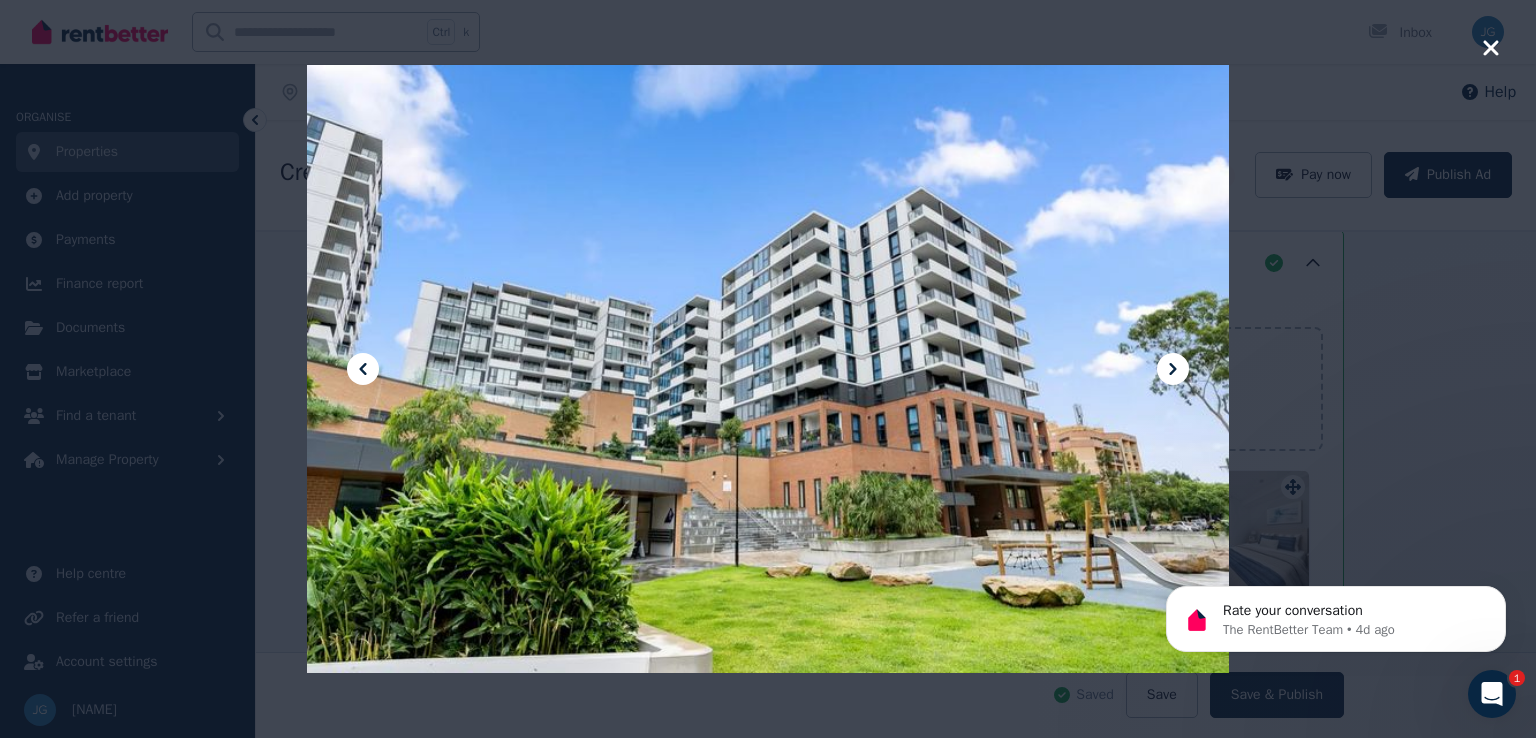 click 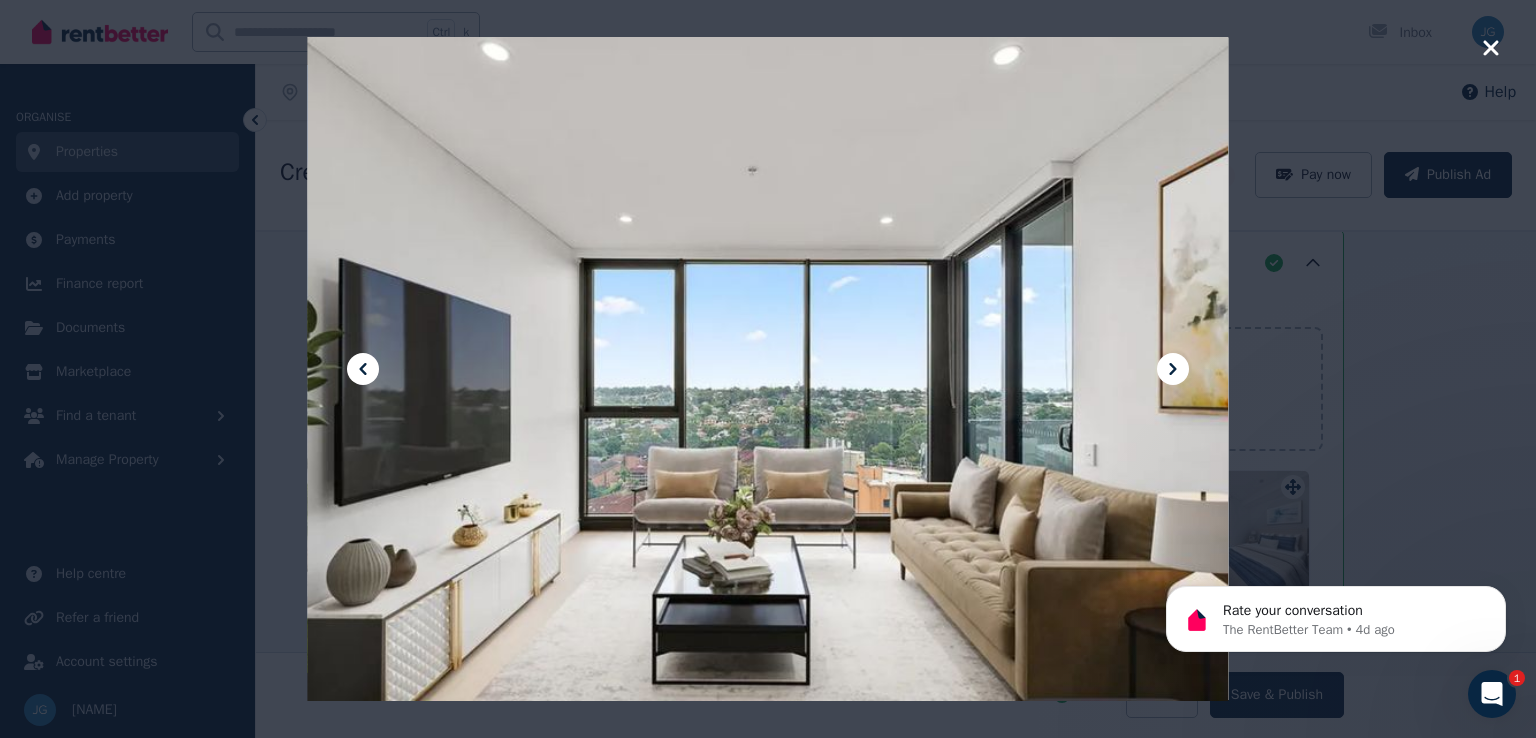 click 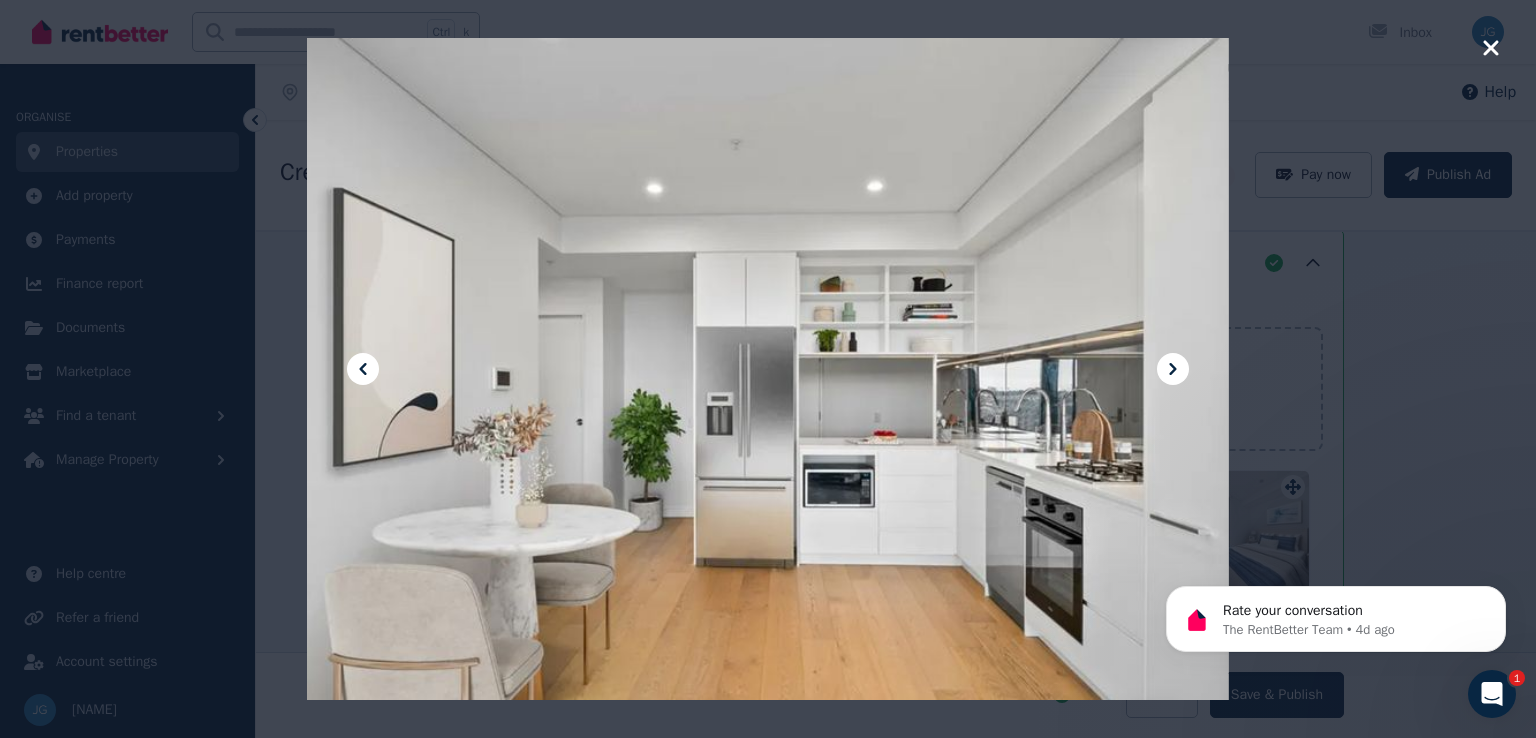 click 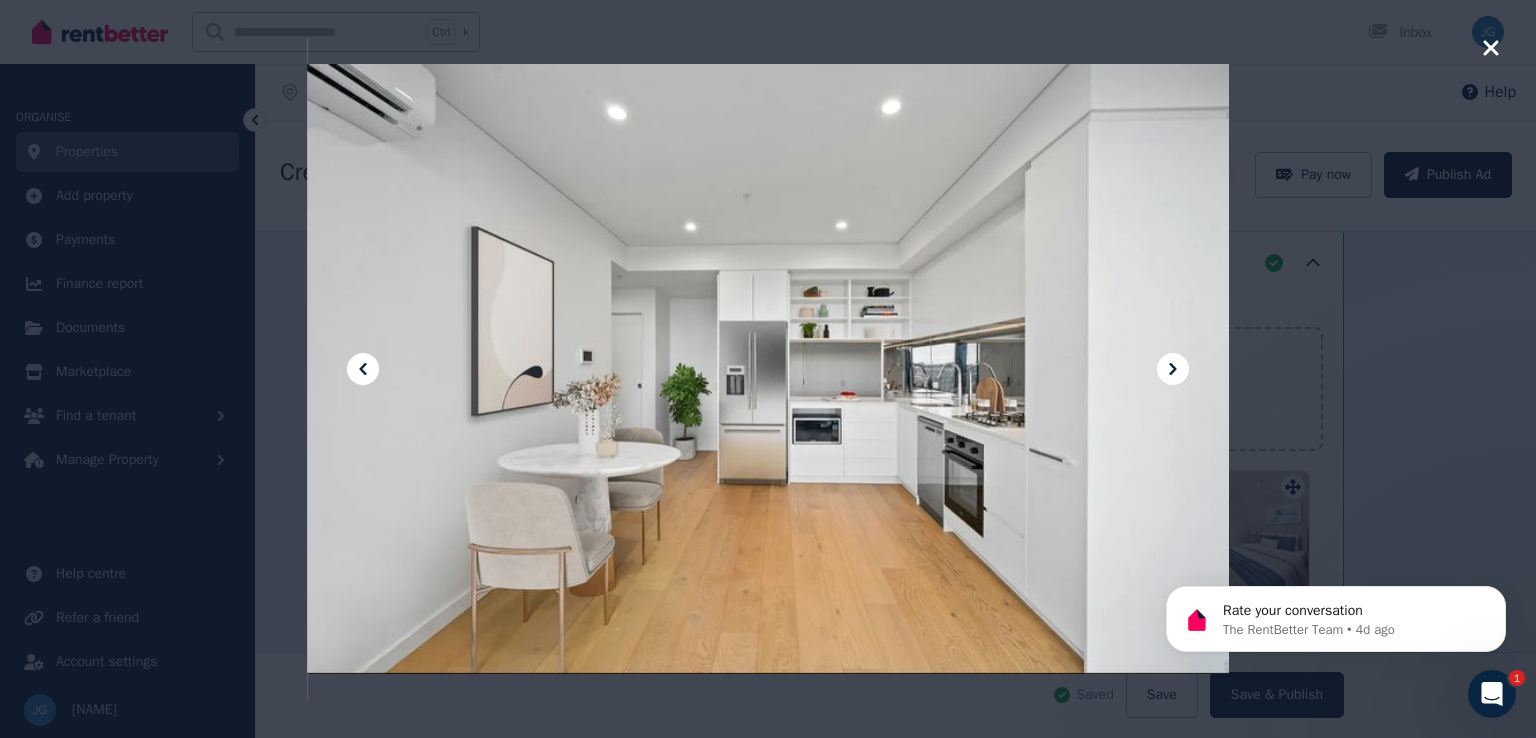click 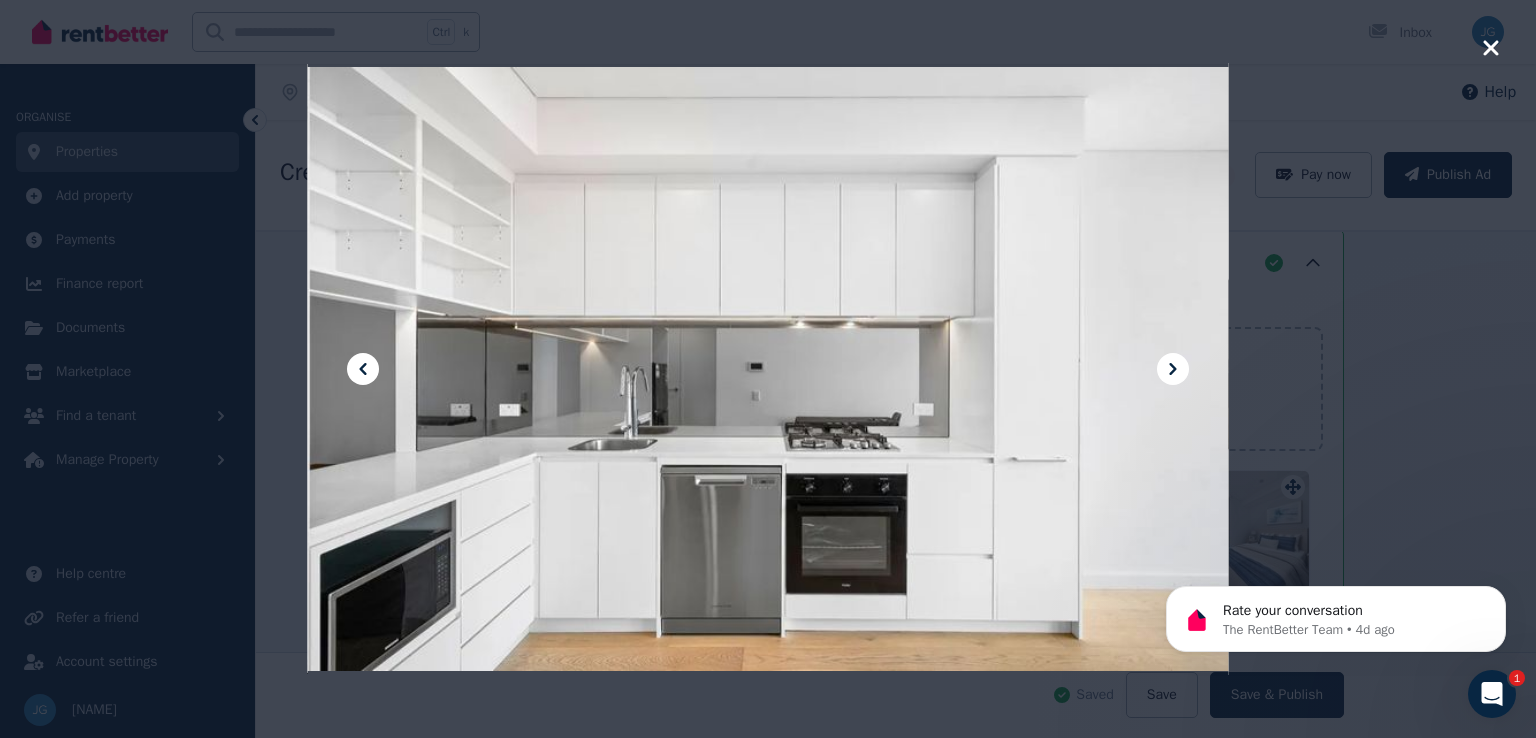 click 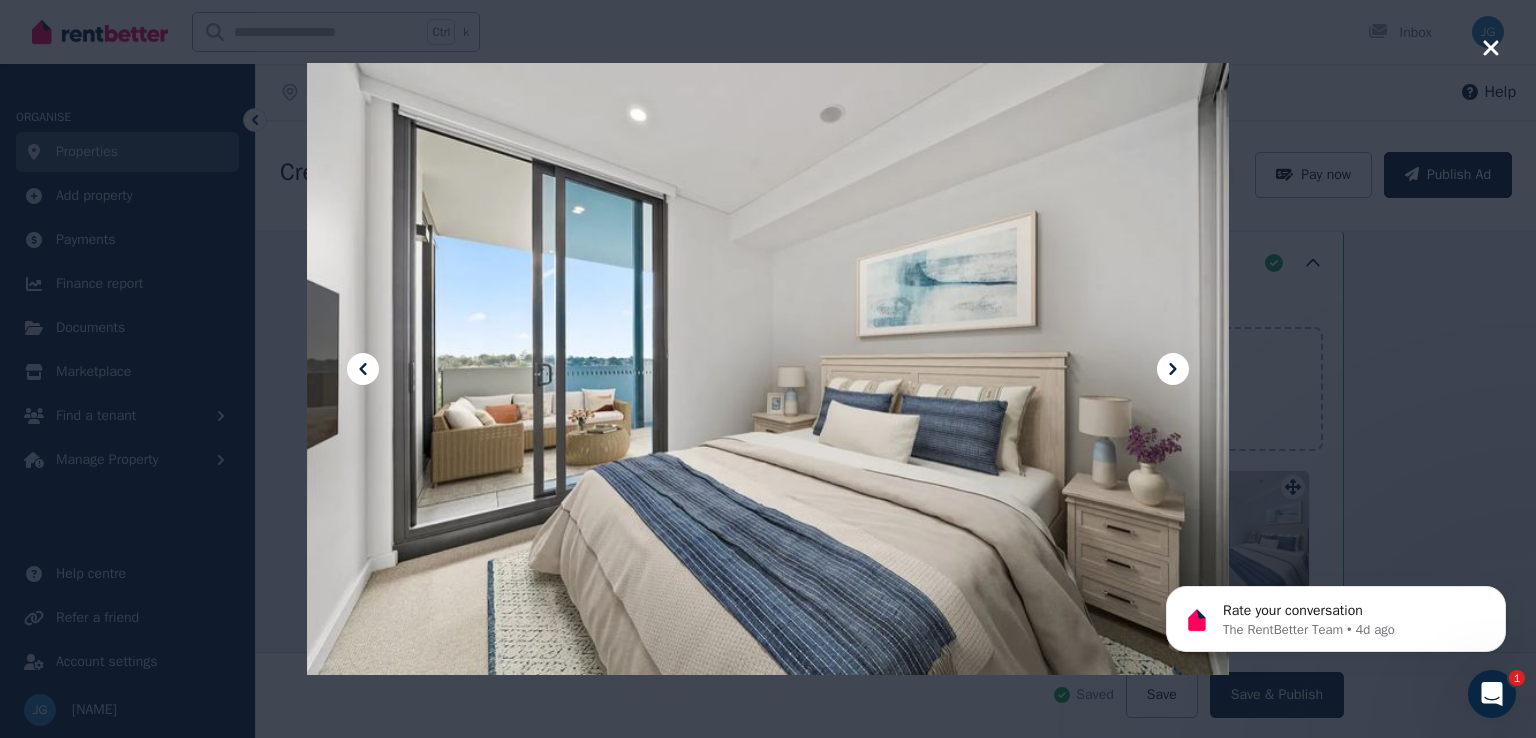 click 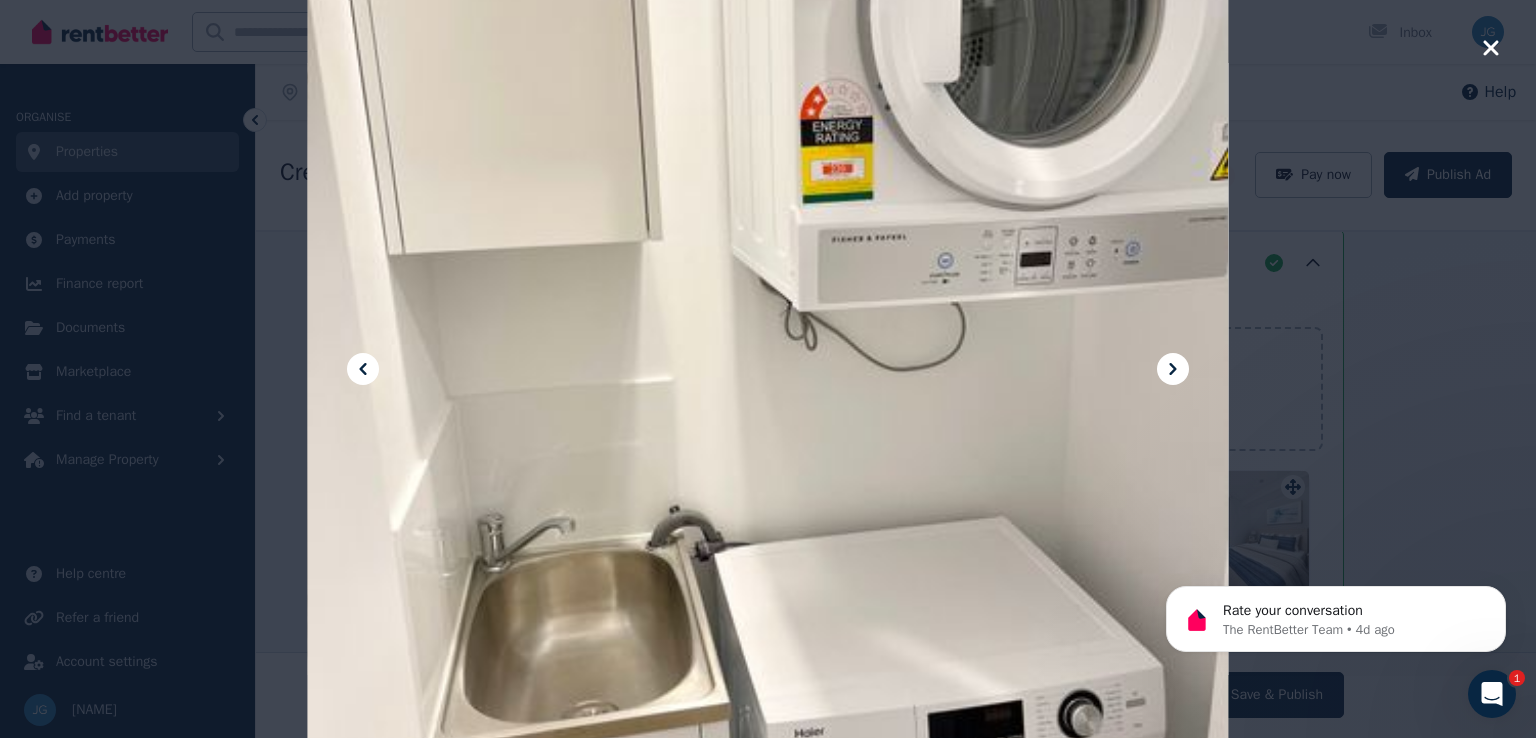 click 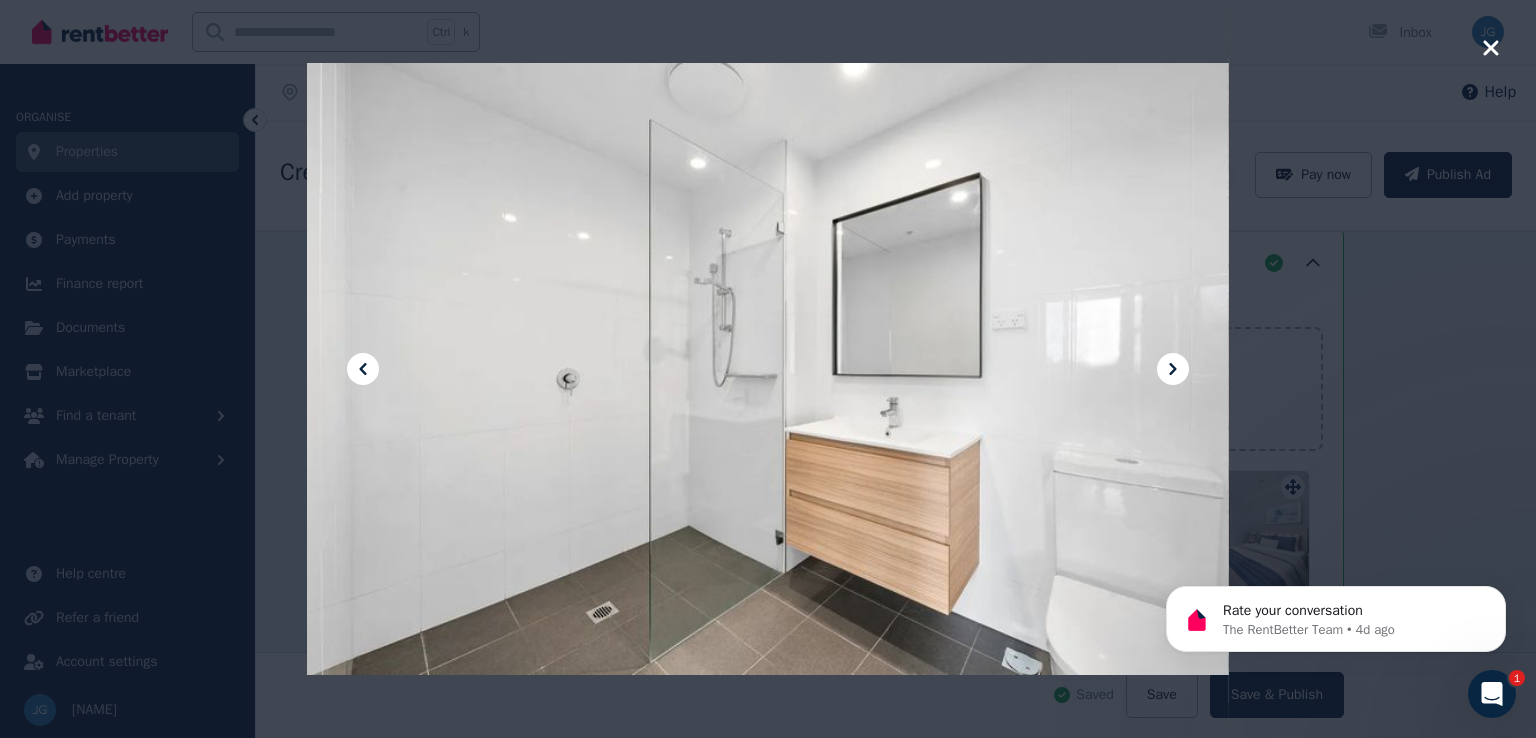 click 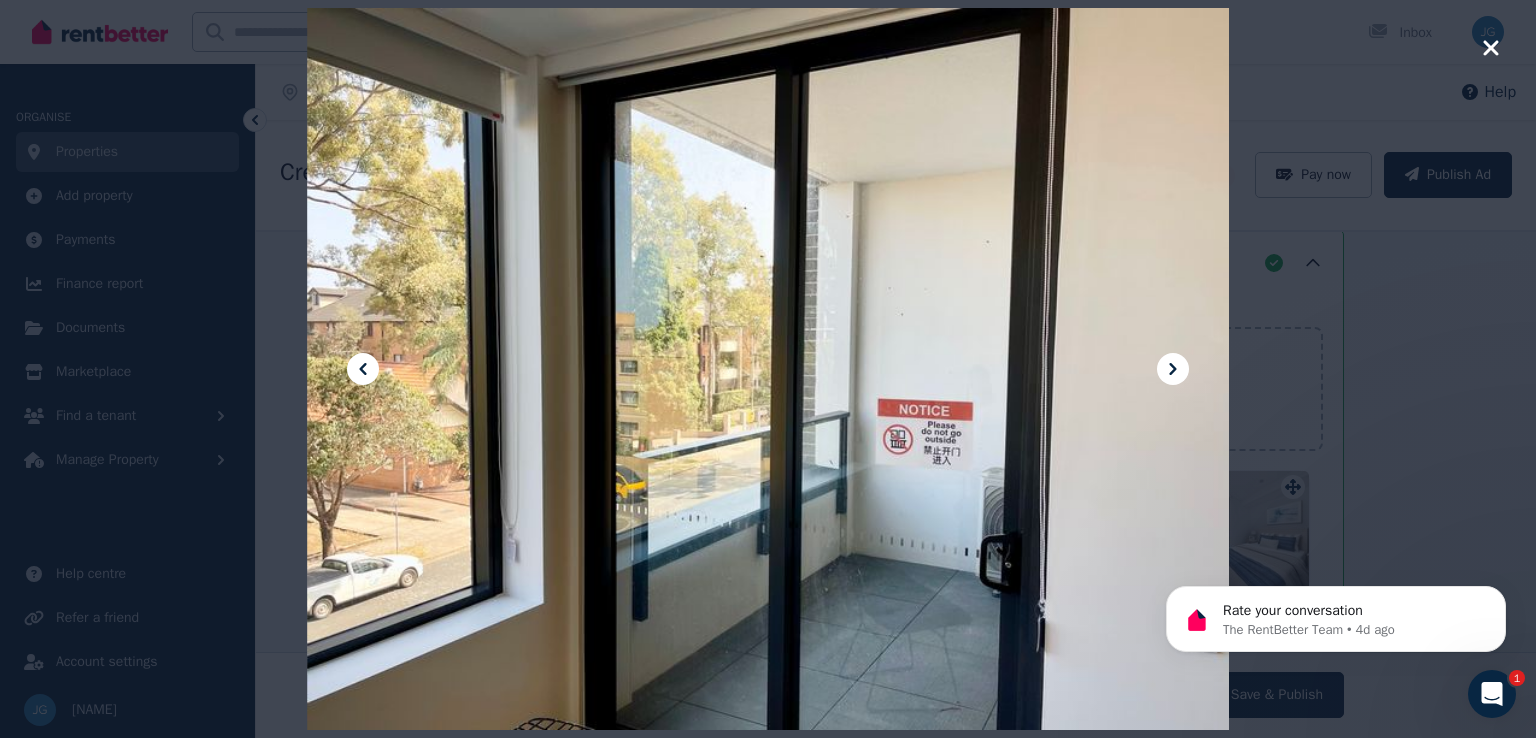 click 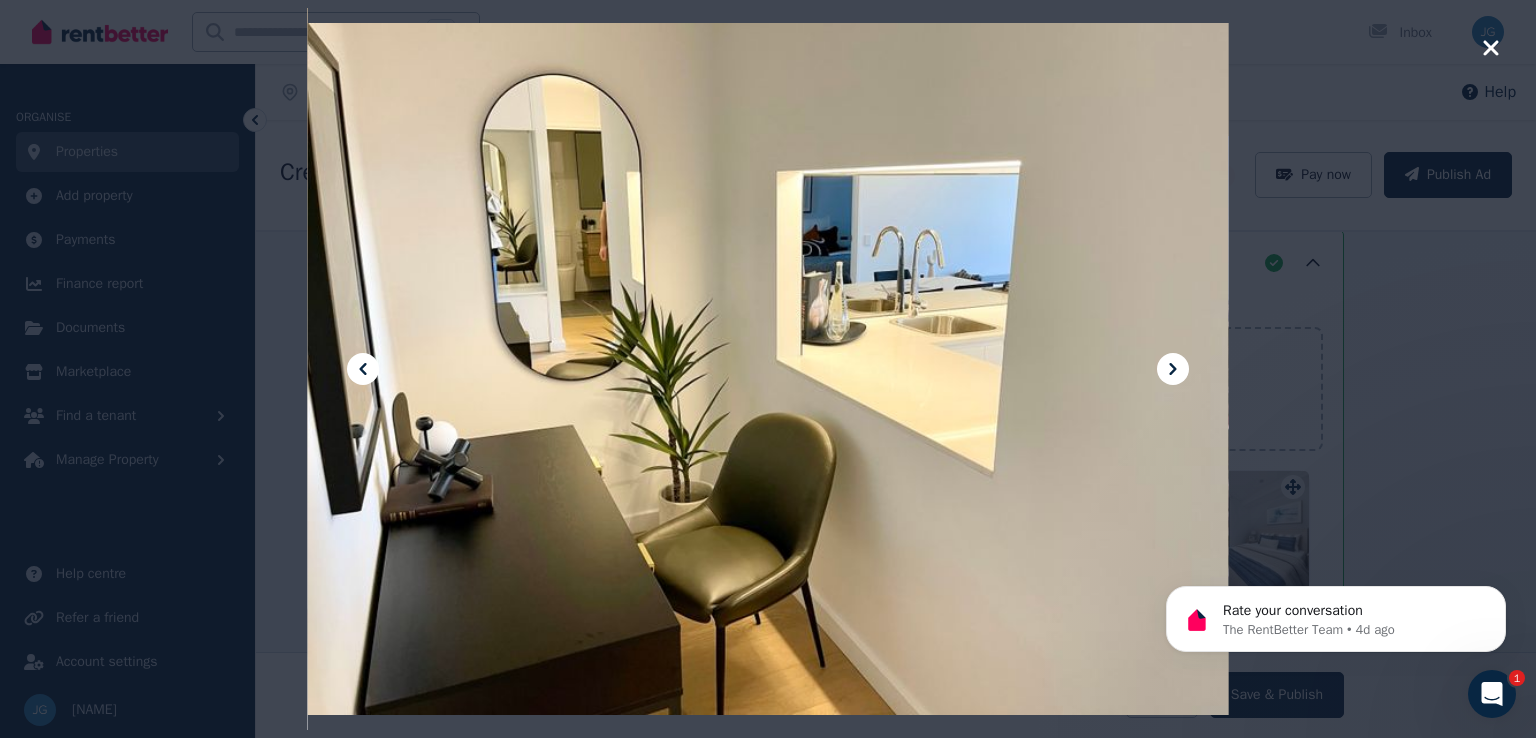 click 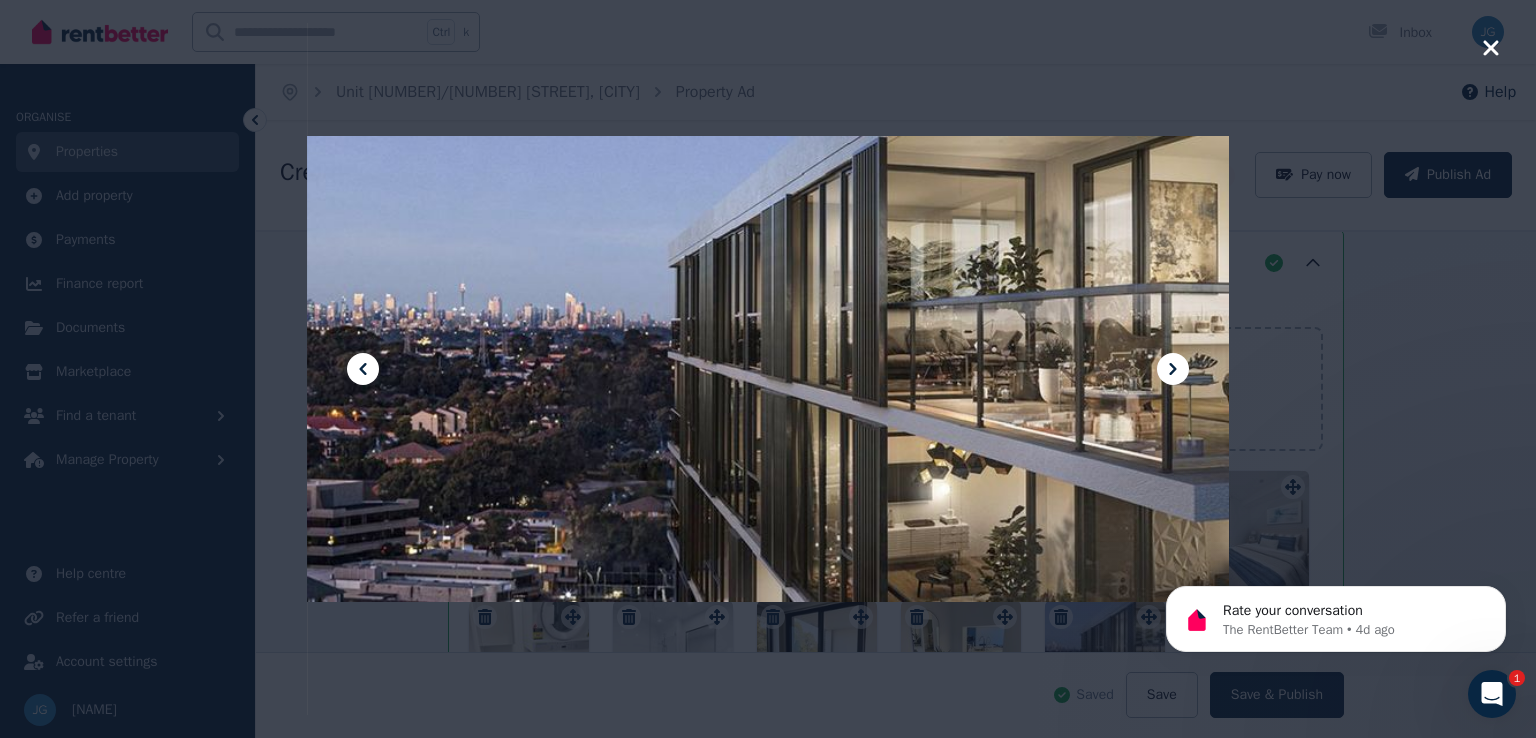click 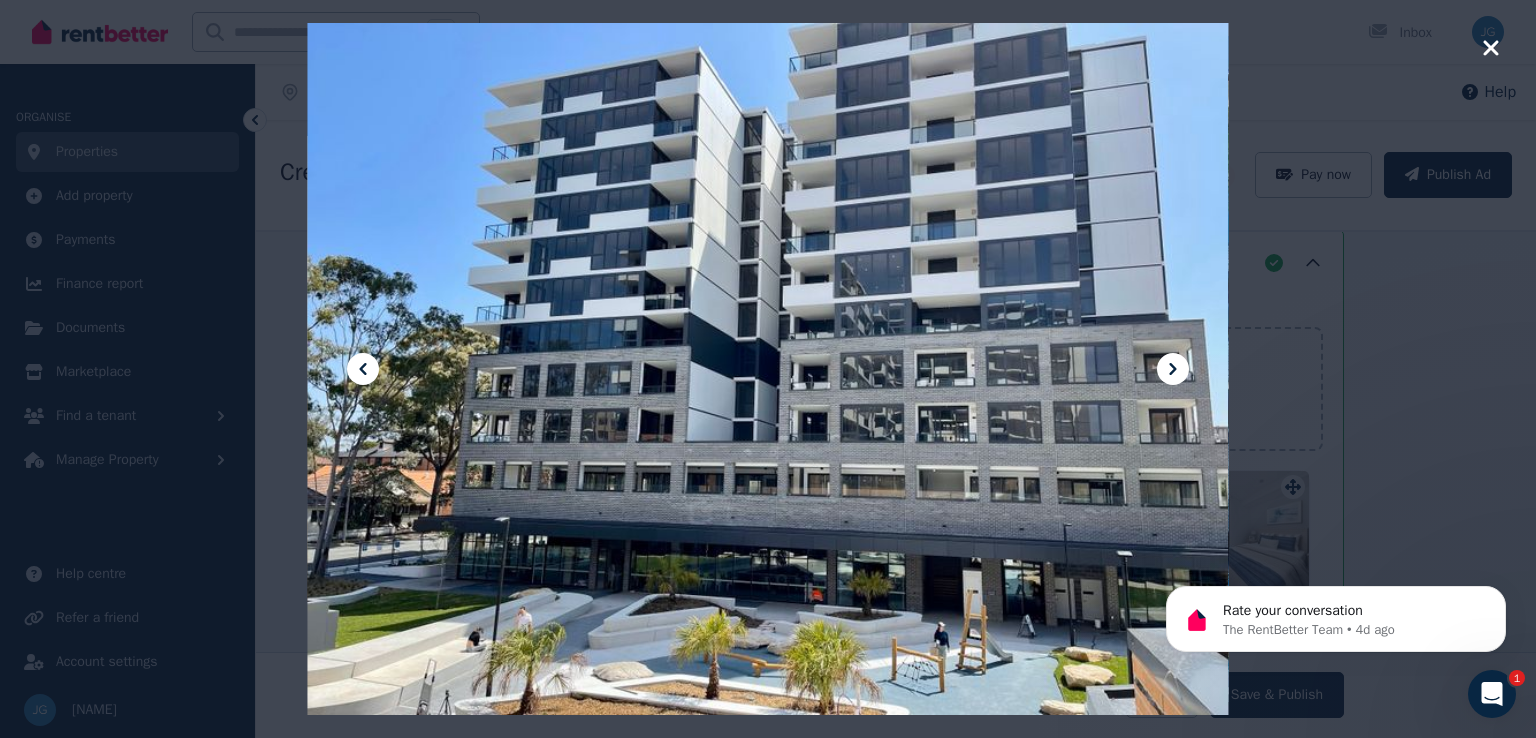 click 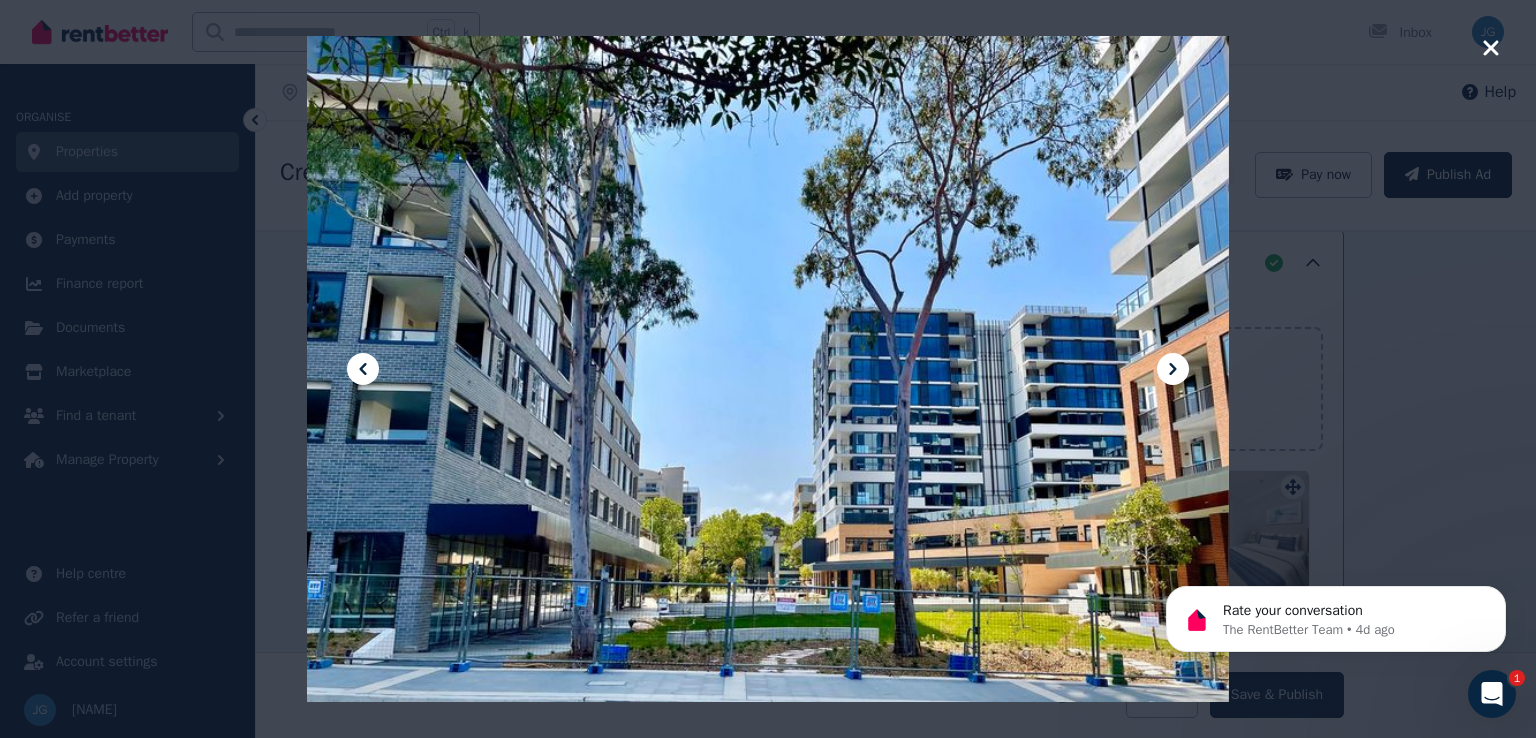 click 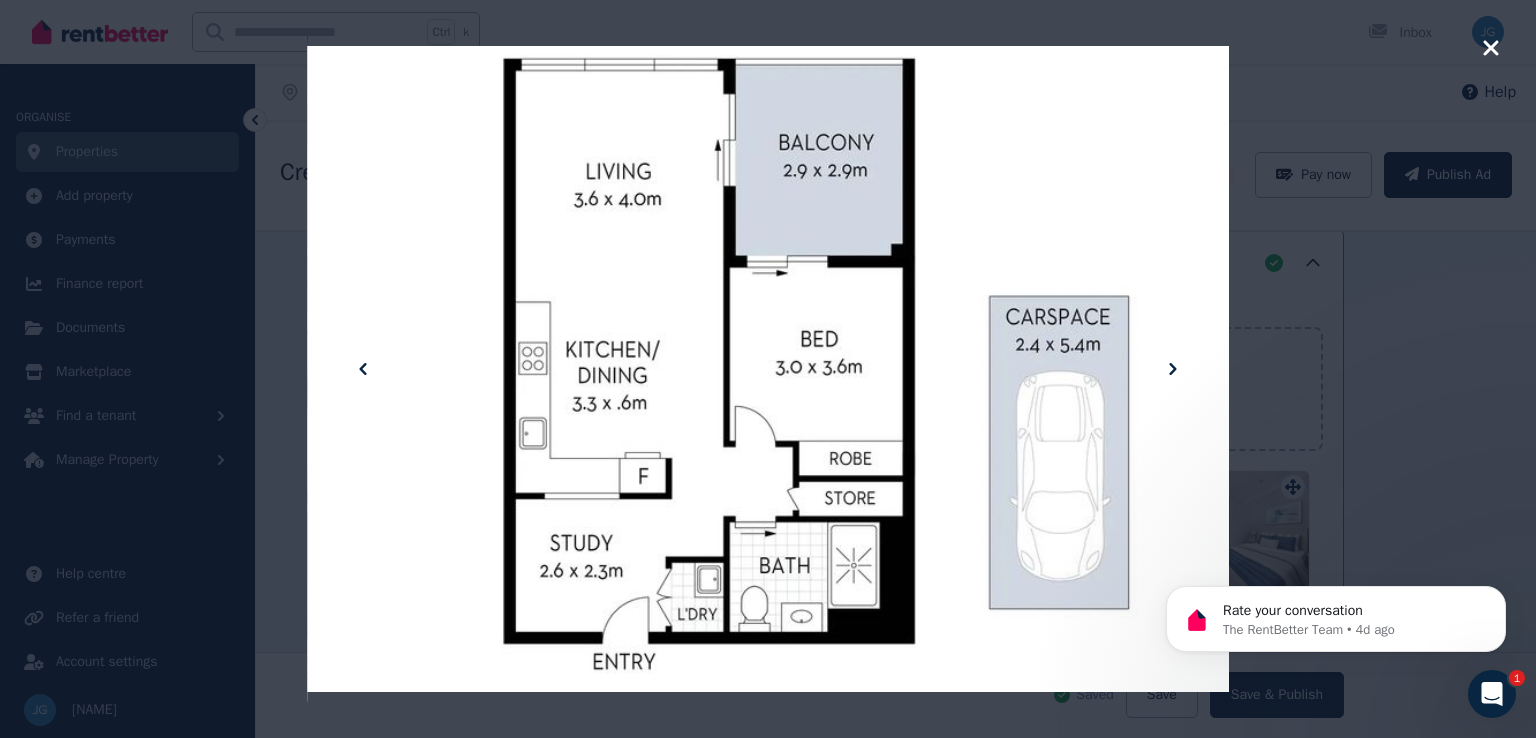 click 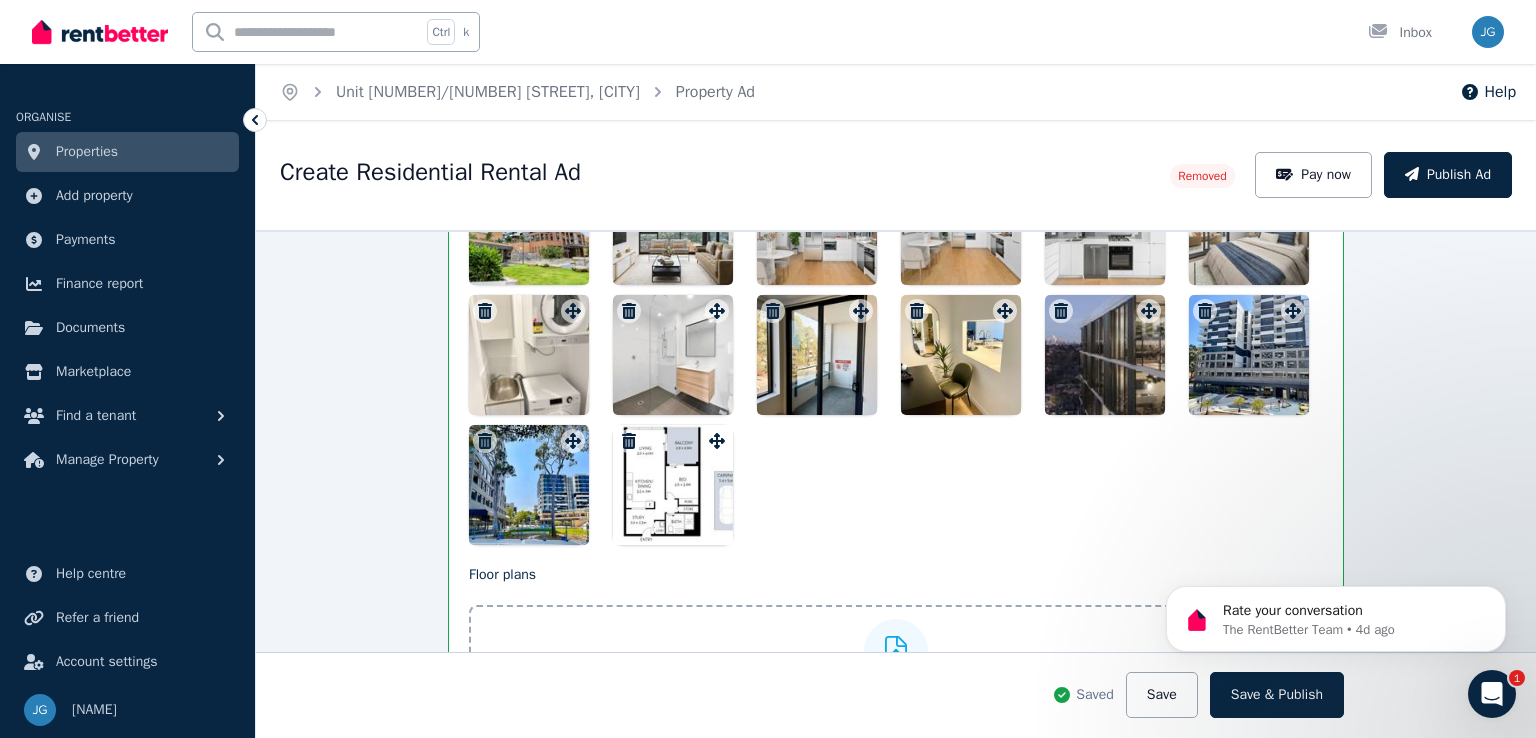 scroll, scrollTop: 2316, scrollLeft: 0, axis: vertical 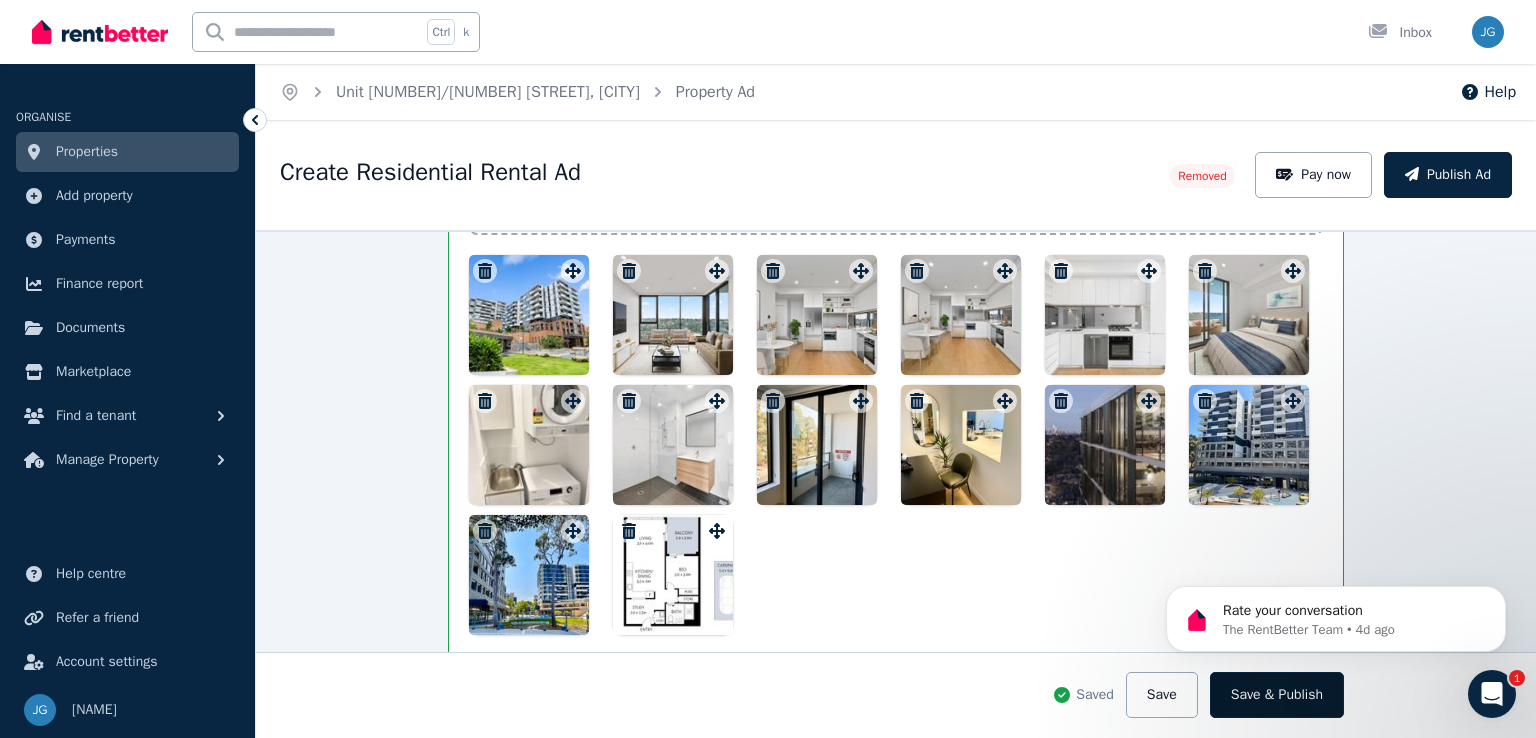 click on "Save & Publish" at bounding box center [1277, 695] 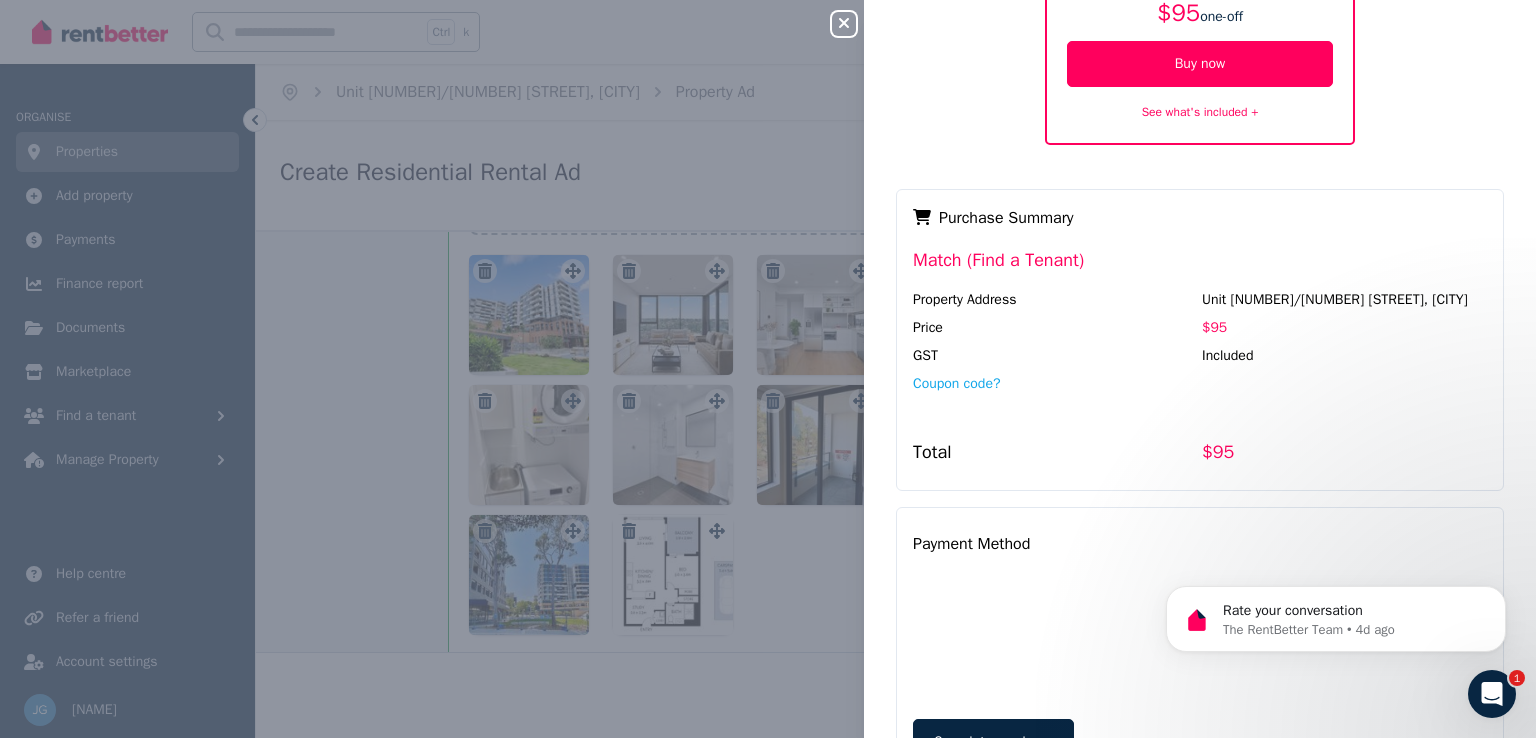 scroll, scrollTop: 177, scrollLeft: 0, axis: vertical 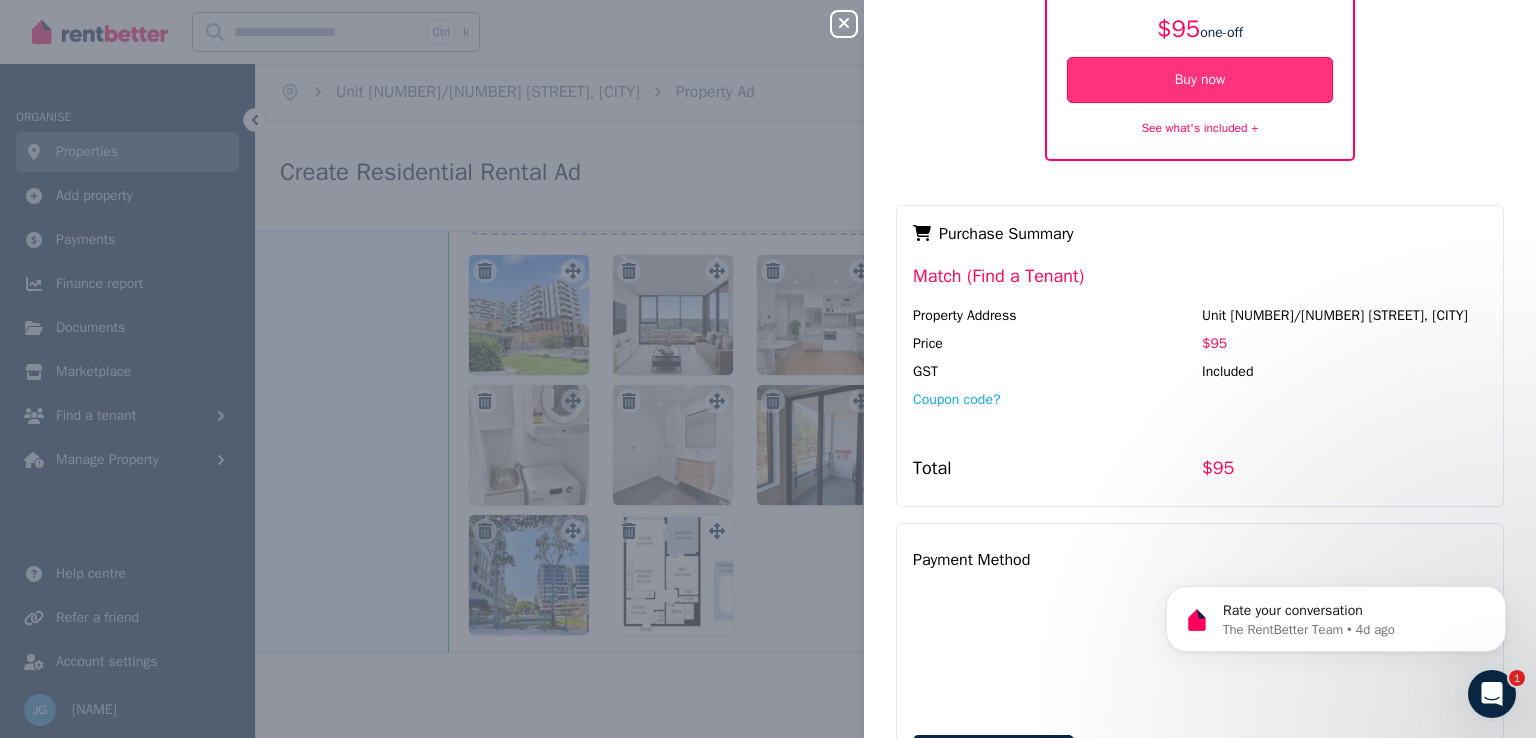 click on "Buy now" at bounding box center (1200, 80) 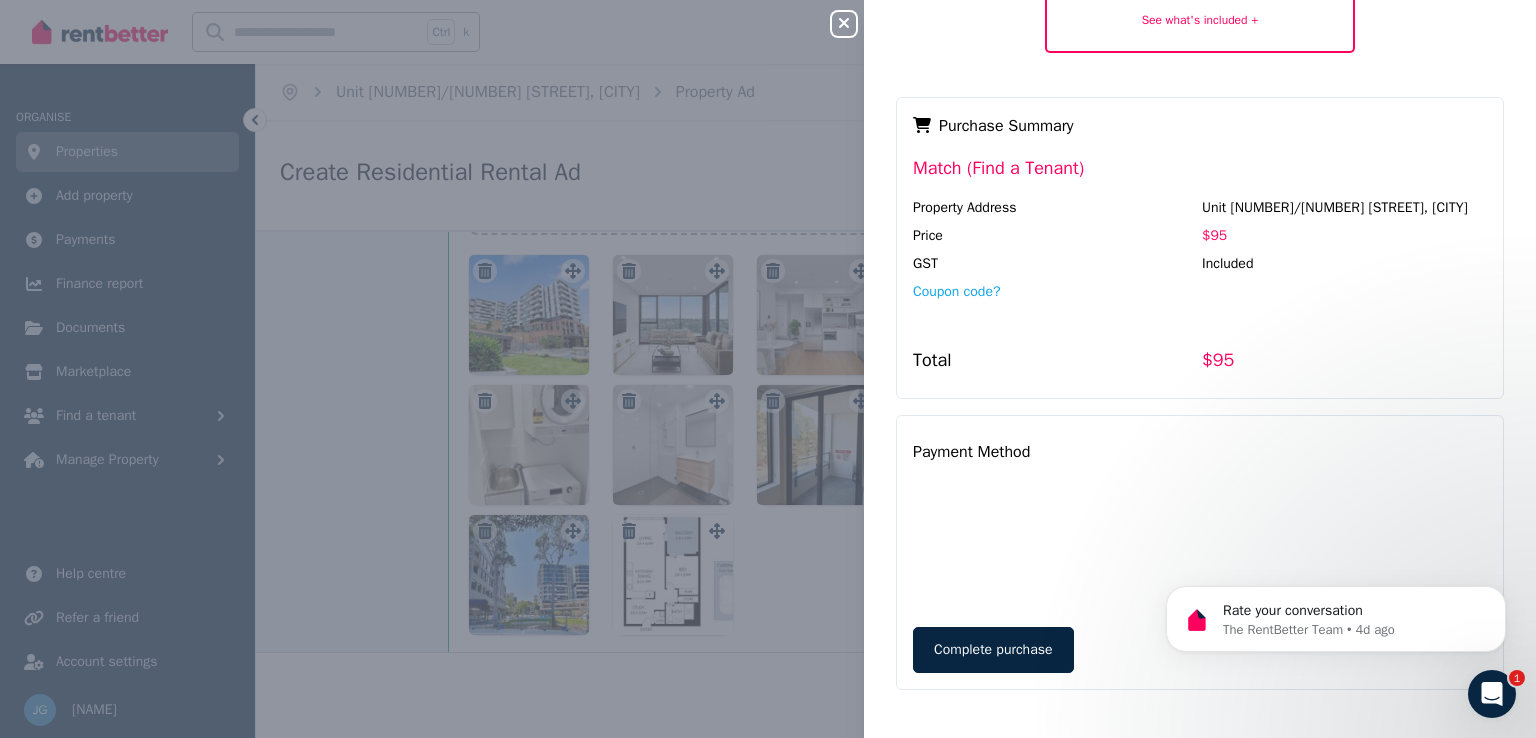 click 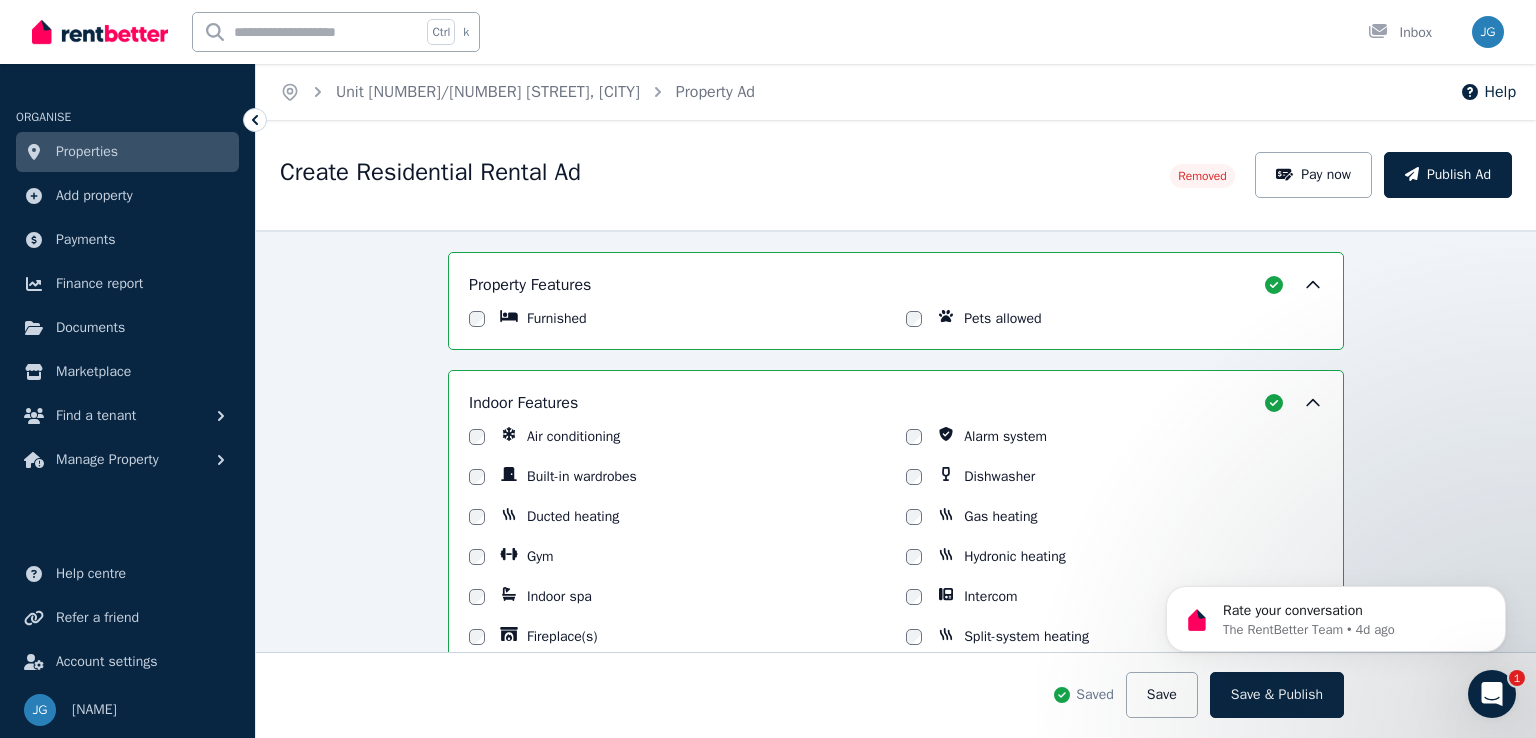 scroll, scrollTop: 1197, scrollLeft: 0, axis: vertical 